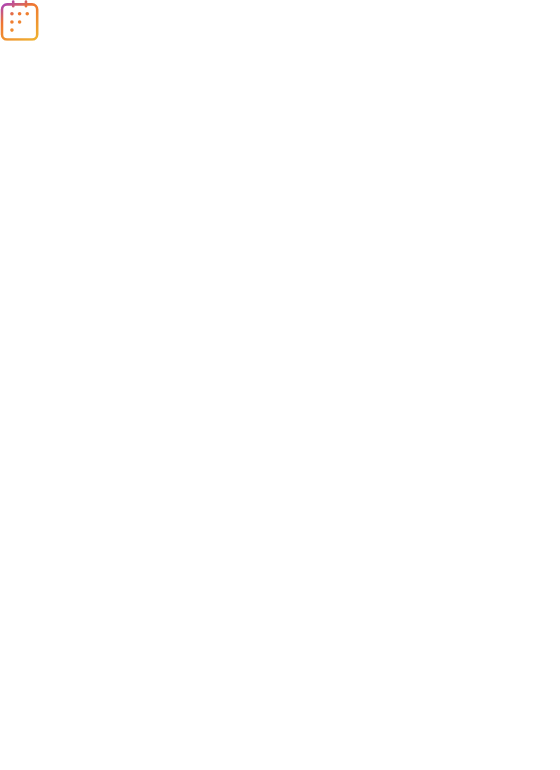 scroll, scrollTop: 0, scrollLeft: 0, axis: both 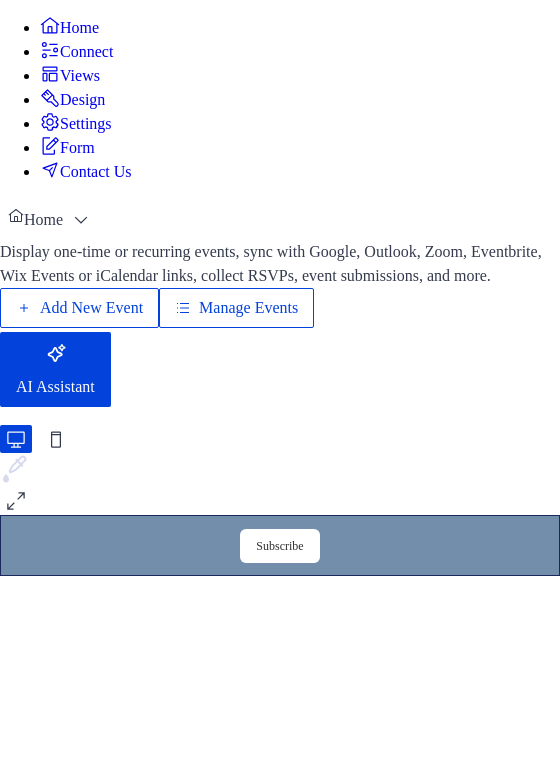 click on "Add New Event" at bounding box center [91, 308] 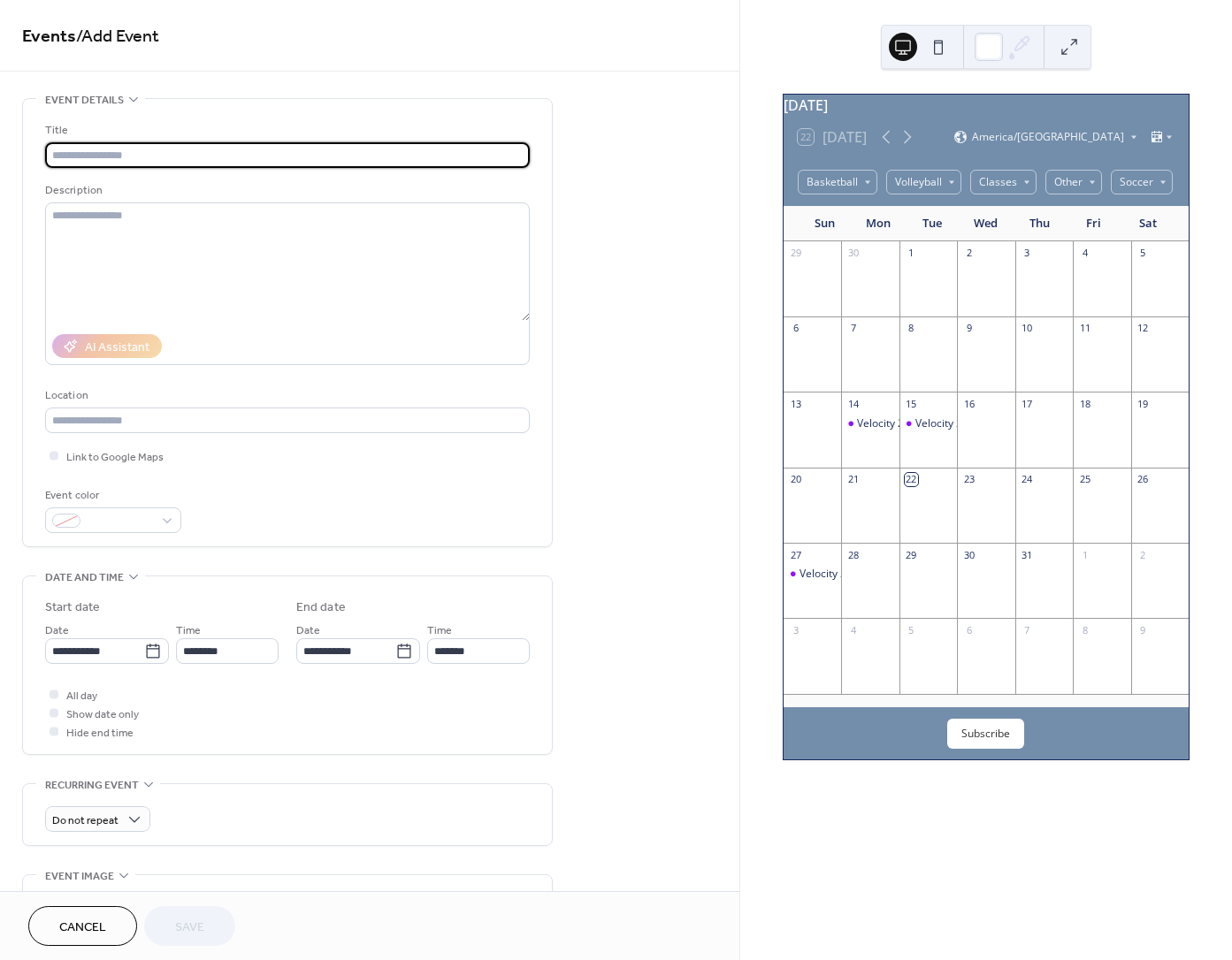 scroll, scrollTop: 0, scrollLeft: 0, axis: both 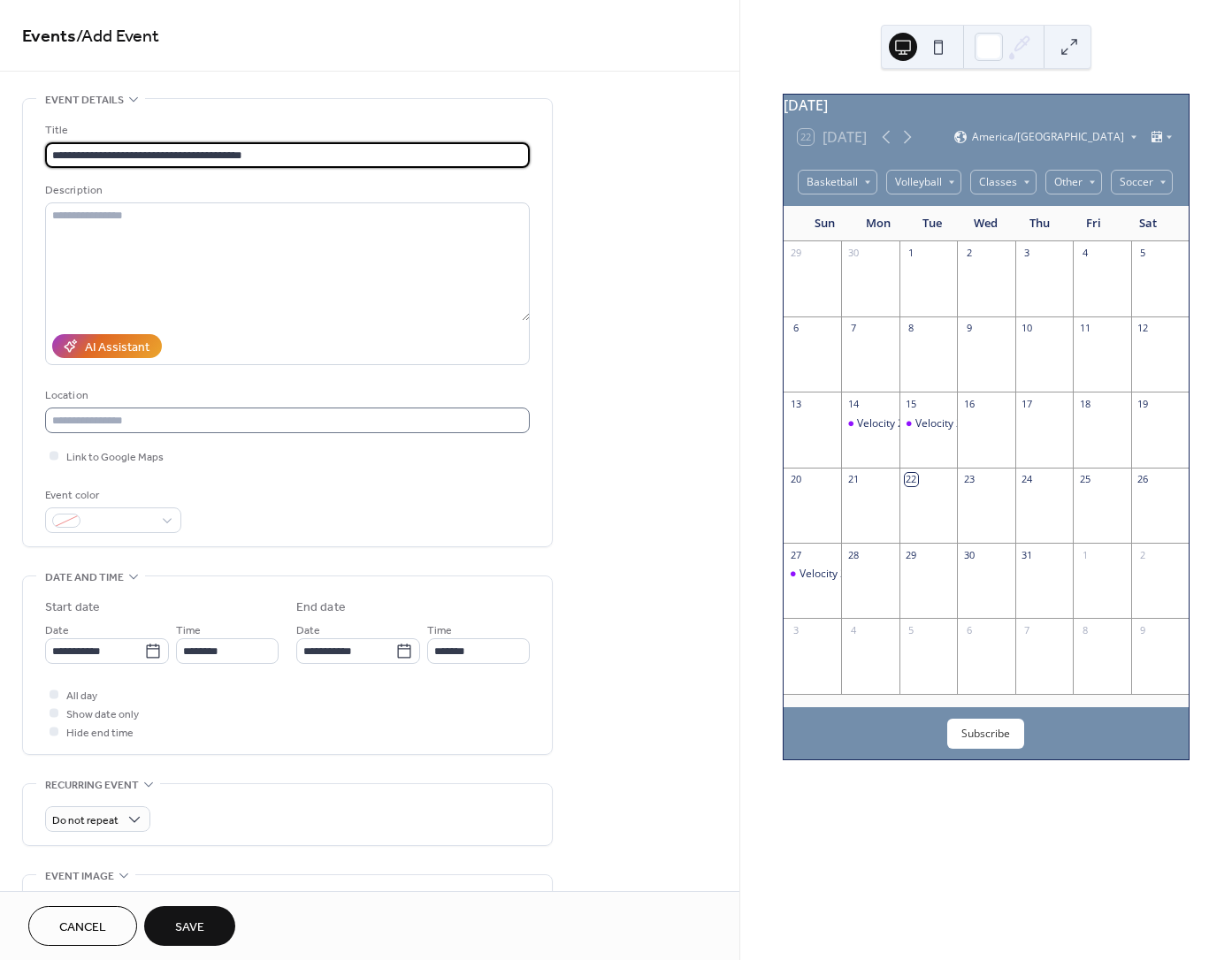 type on "**********" 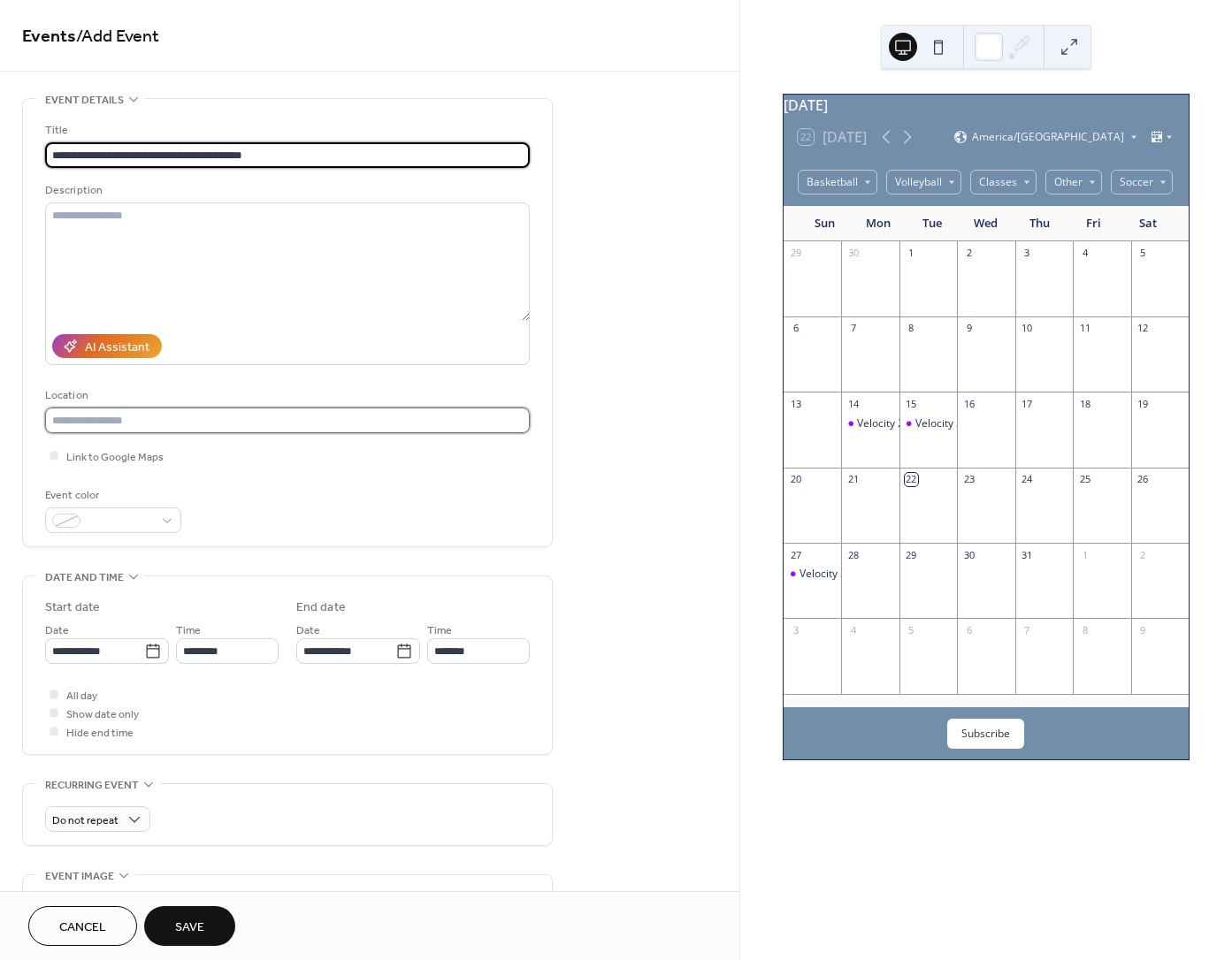 click at bounding box center [287, 420] 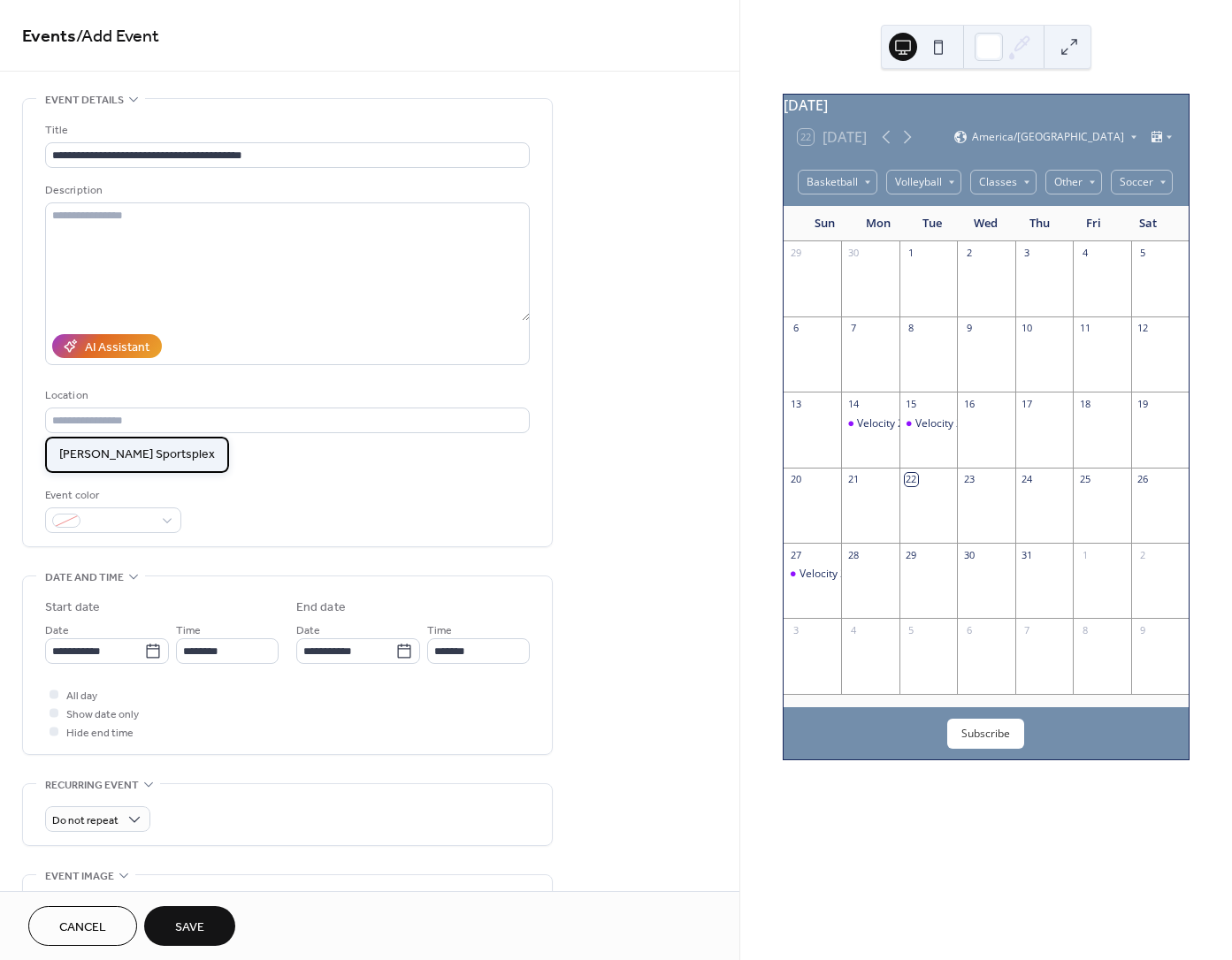 click on "Hammond Sportsplex" at bounding box center [137, 454] 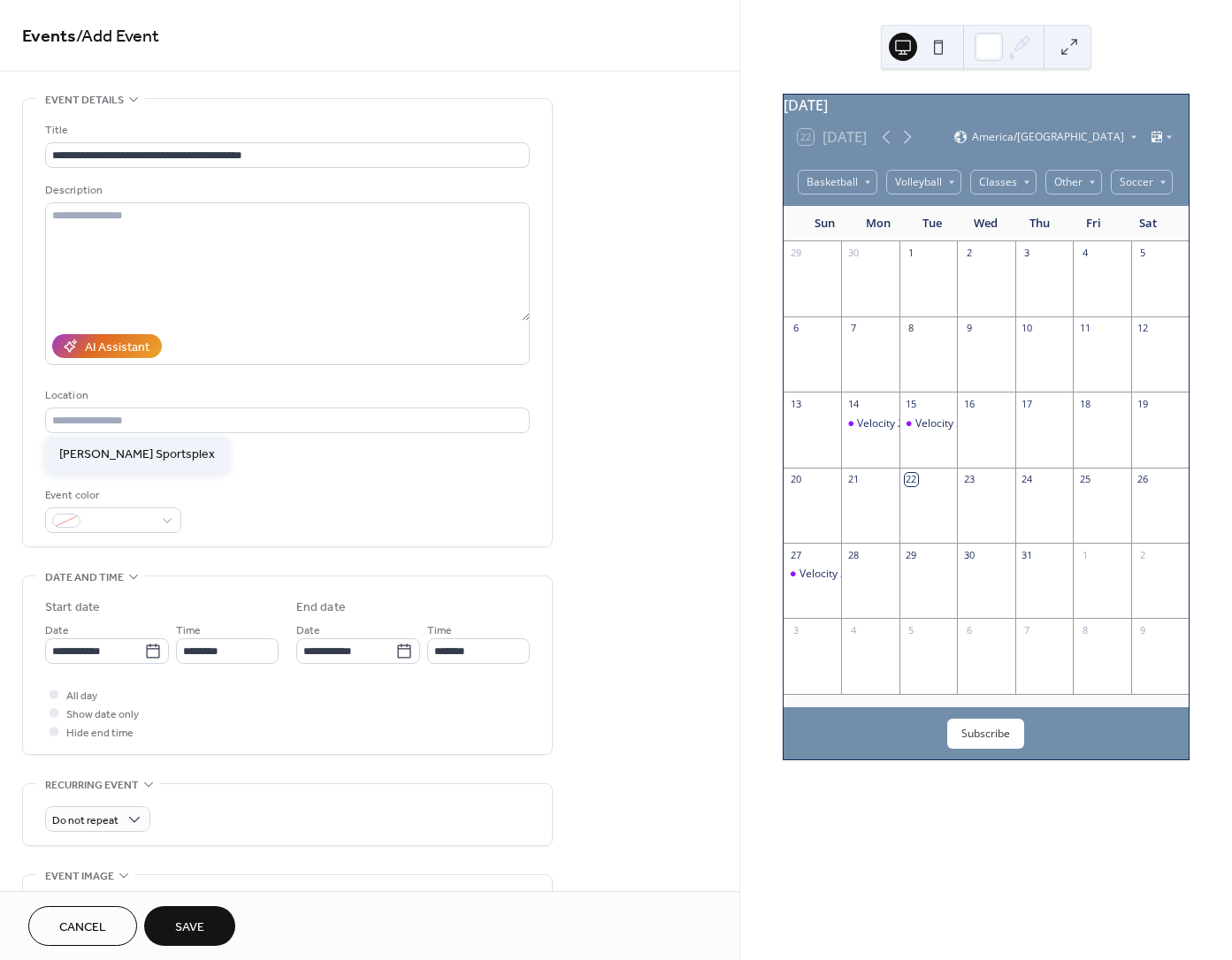type on "**********" 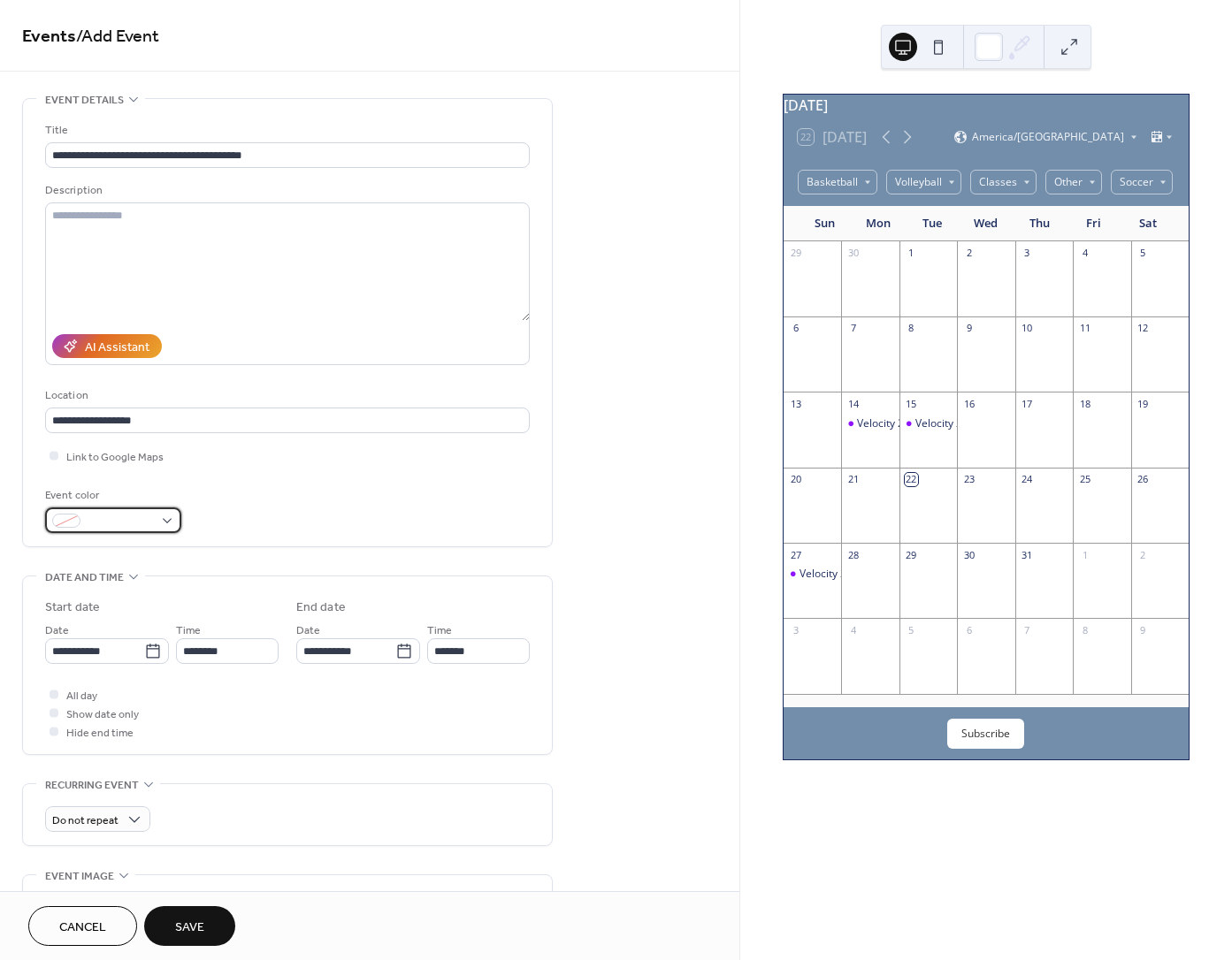 click at bounding box center (113, 520) 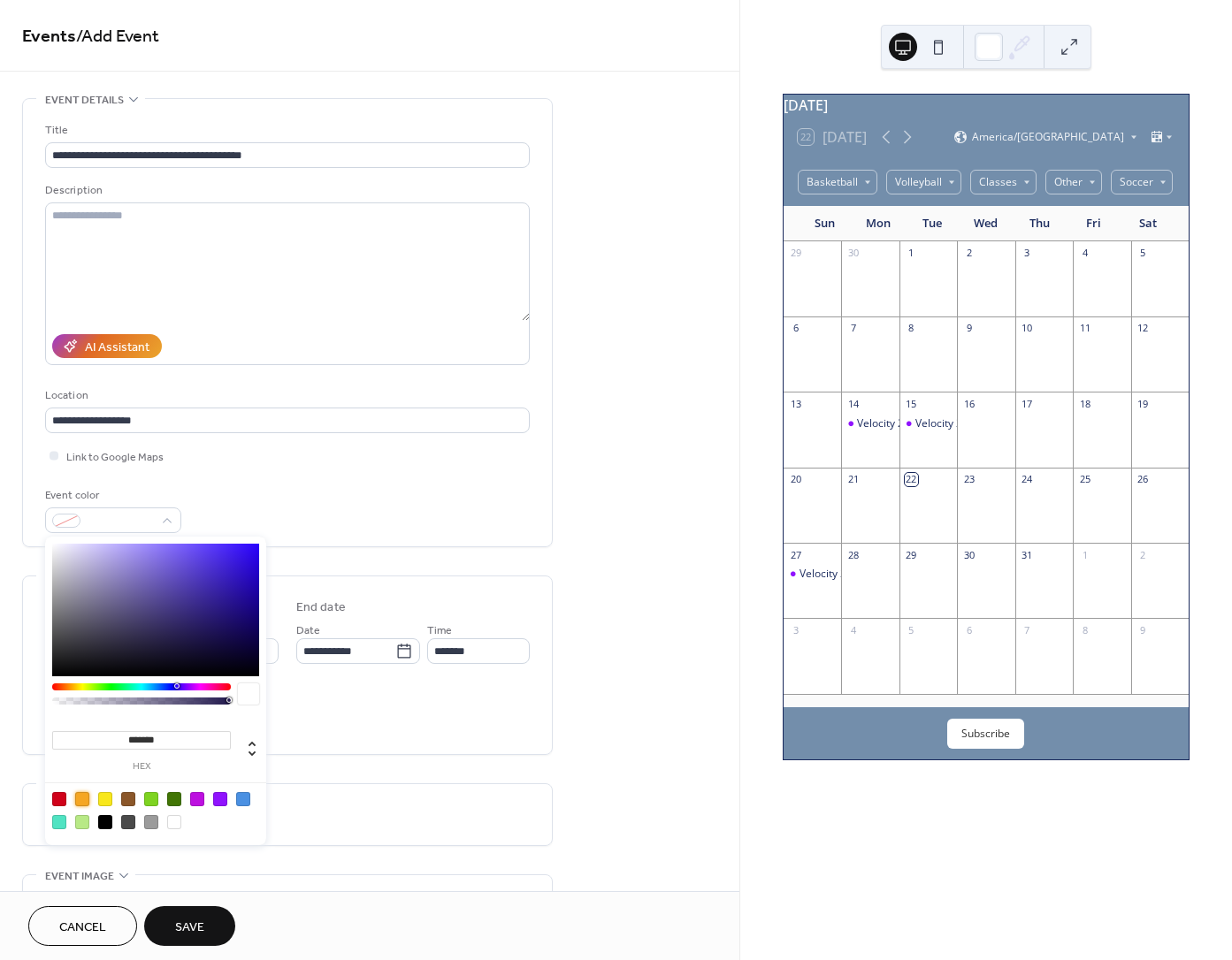 click at bounding box center (82, 799) 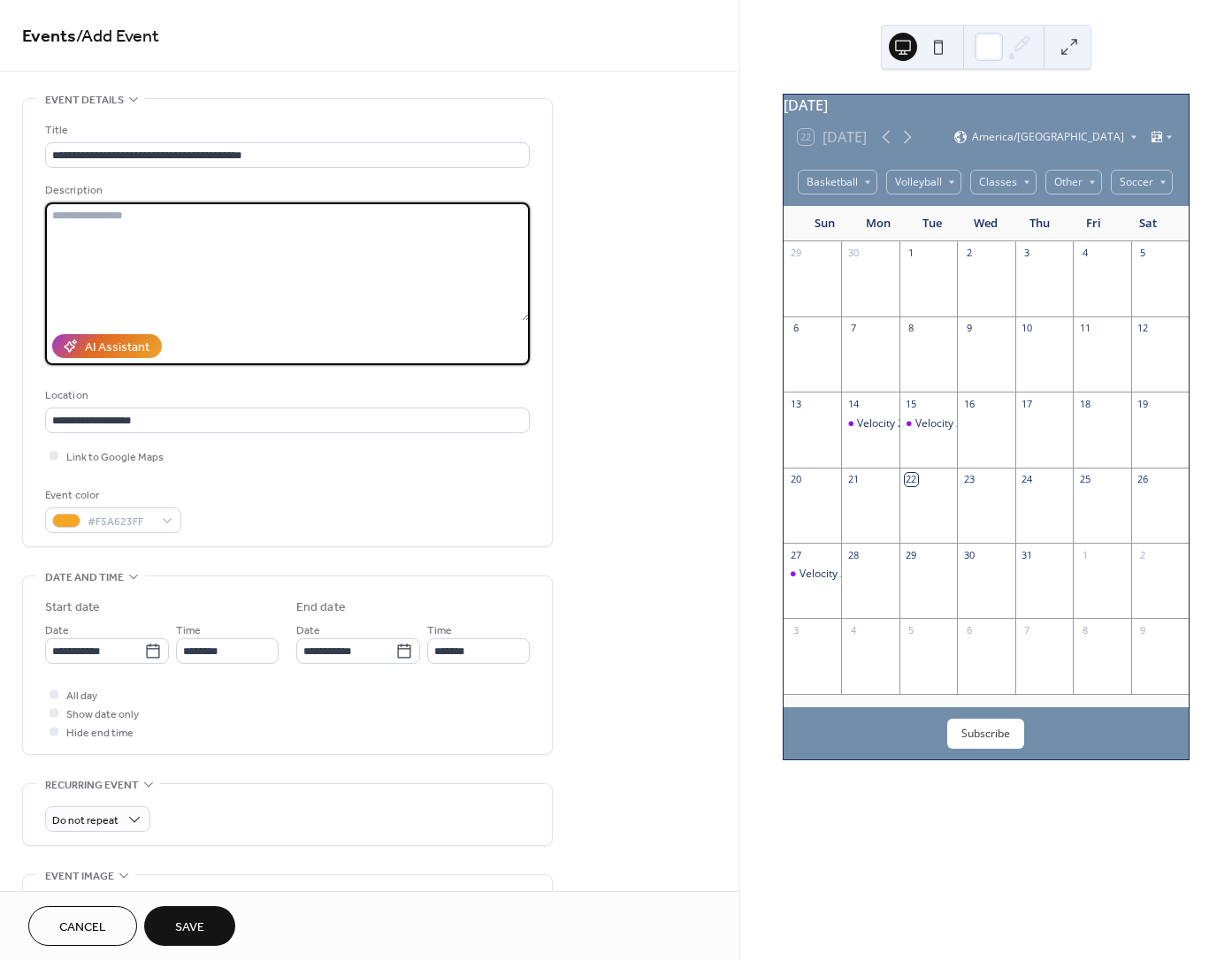 click at bounding box center [287, 262] 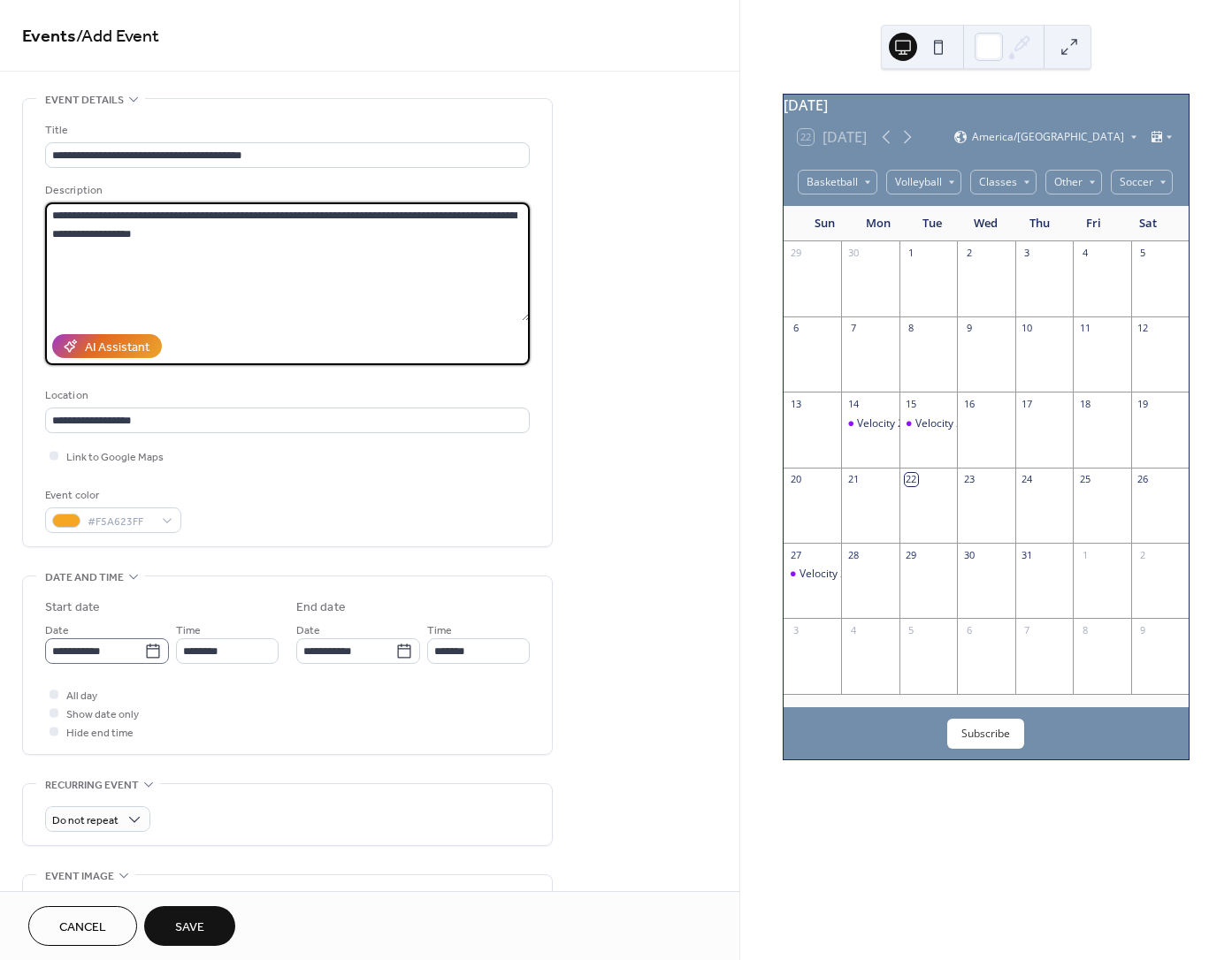 type on "**********" 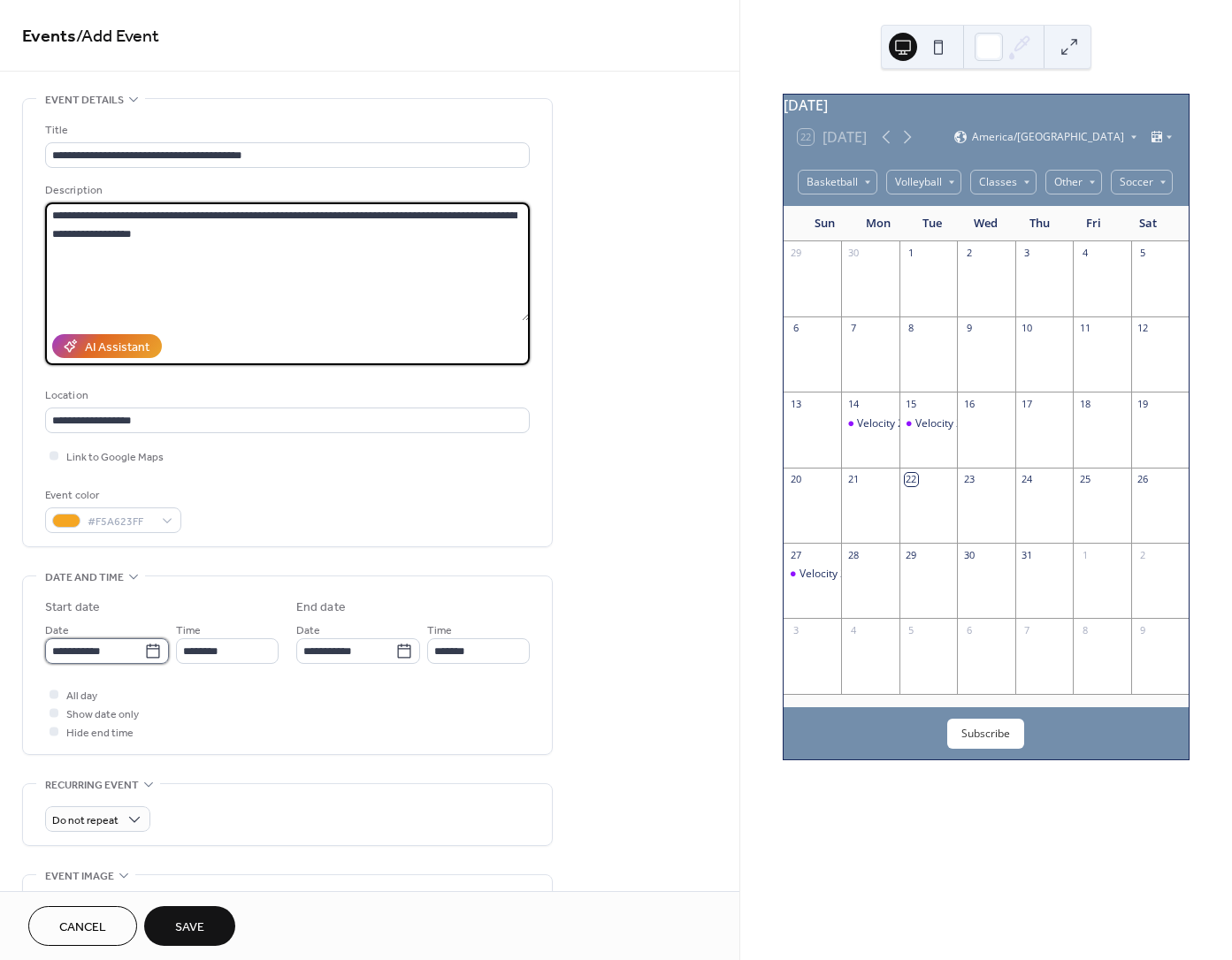 click on "**********" at bounding box center [95, 651] 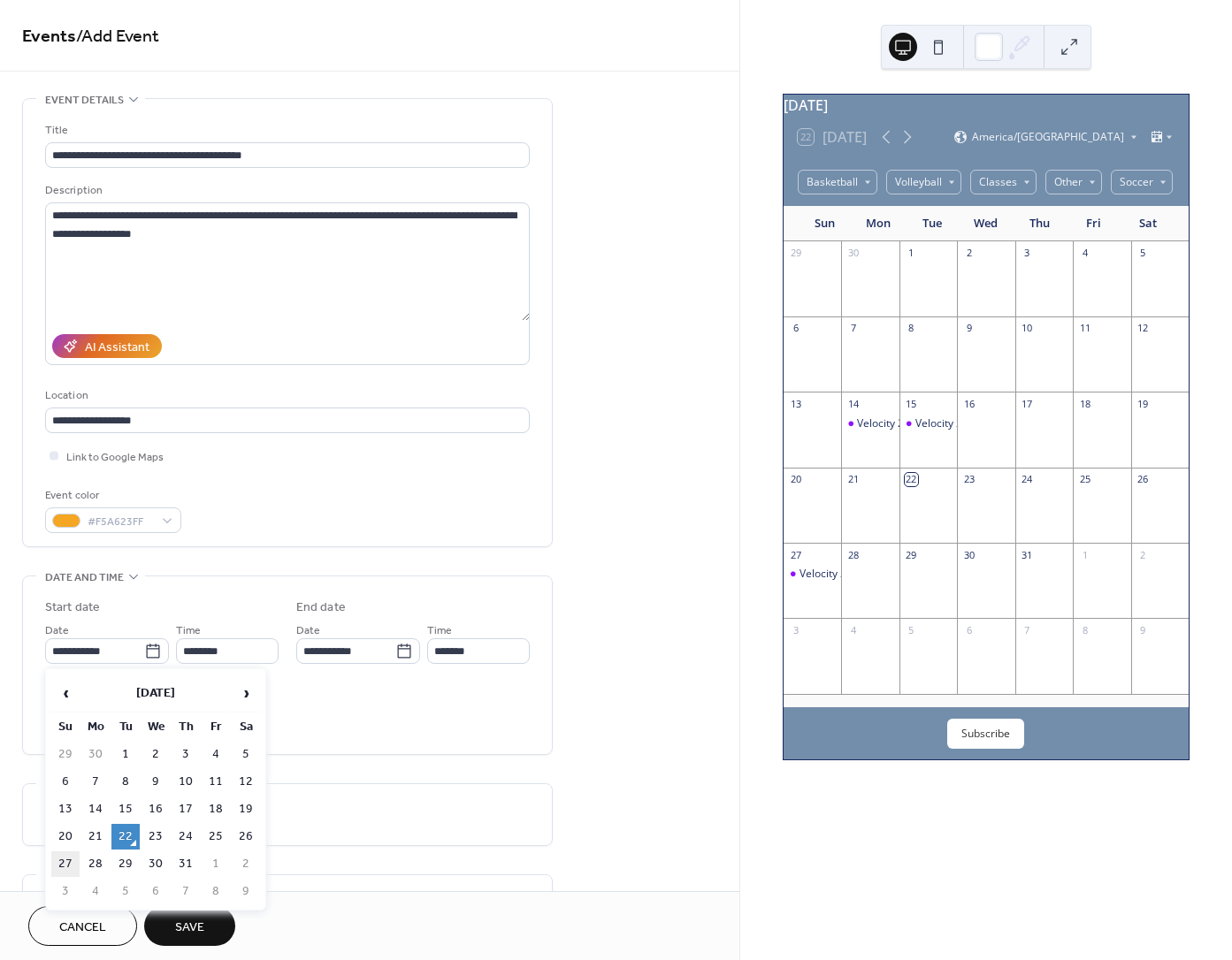 click on "27" at bounding box center [65, 864] 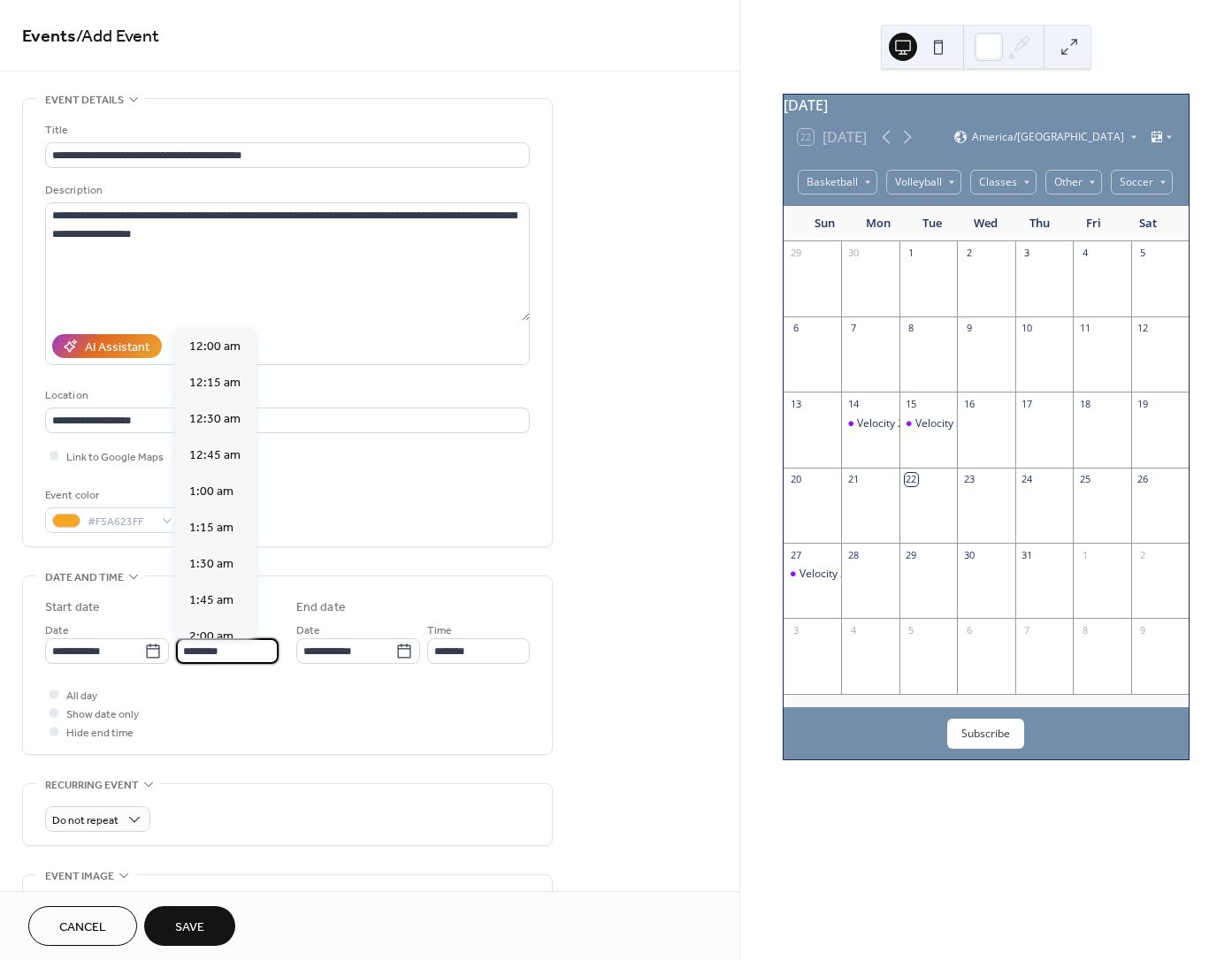 click on "********" at bounding box center (227, 651) 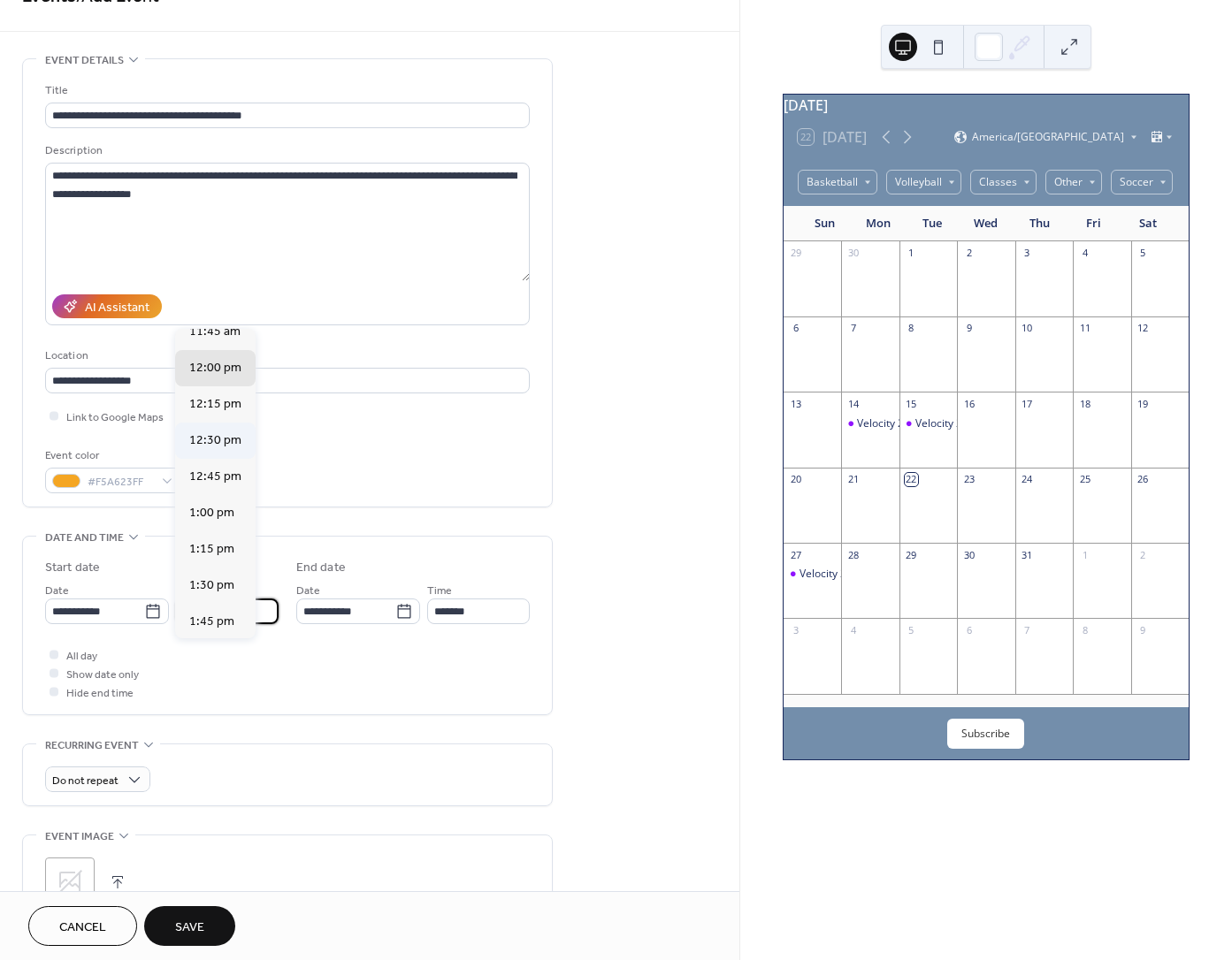 scroll, scrollTop: 95, scrollLeft: 0, axis: vertical 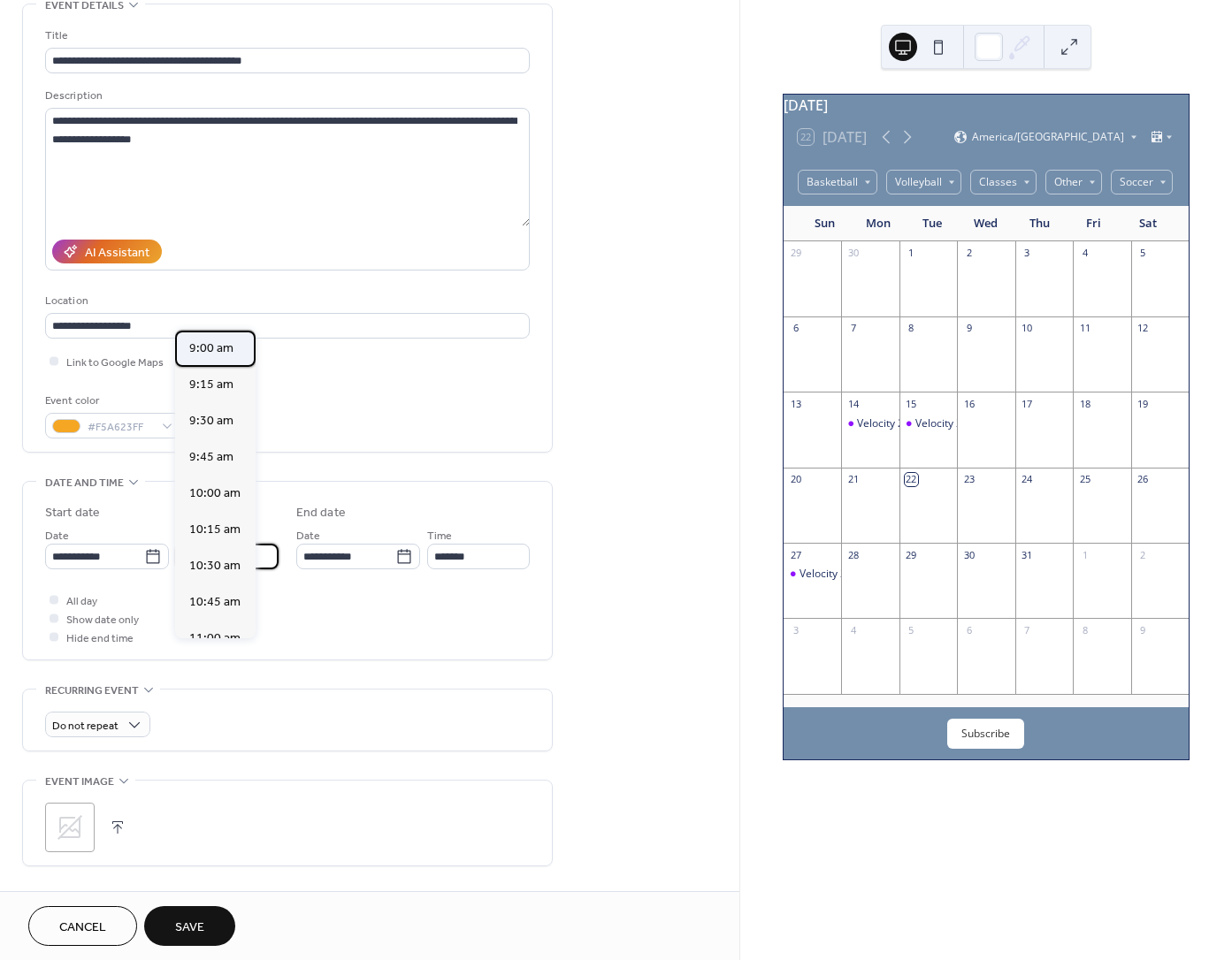 click on "9:00 am" at bounding box center [215, 348] 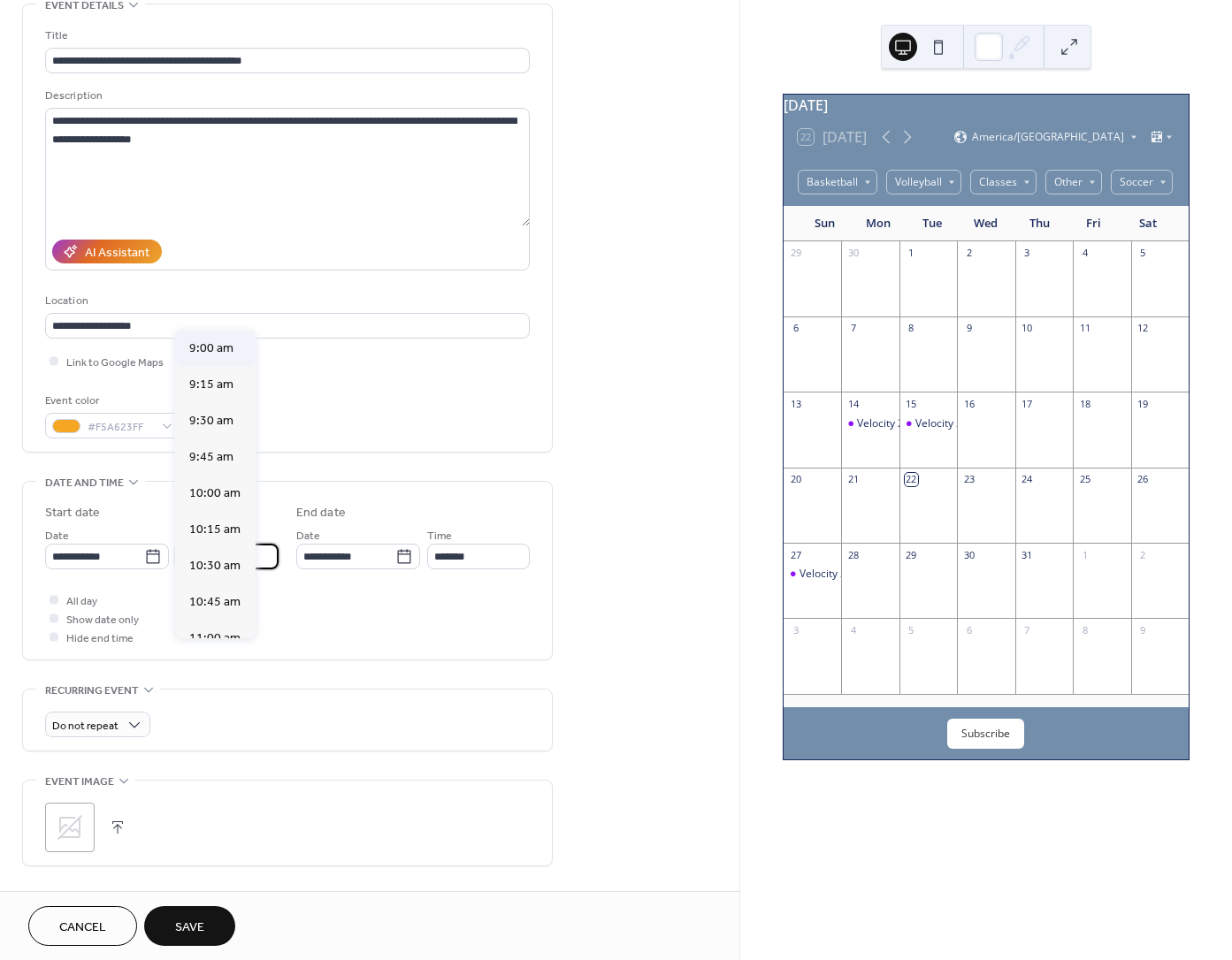 type on "*******" 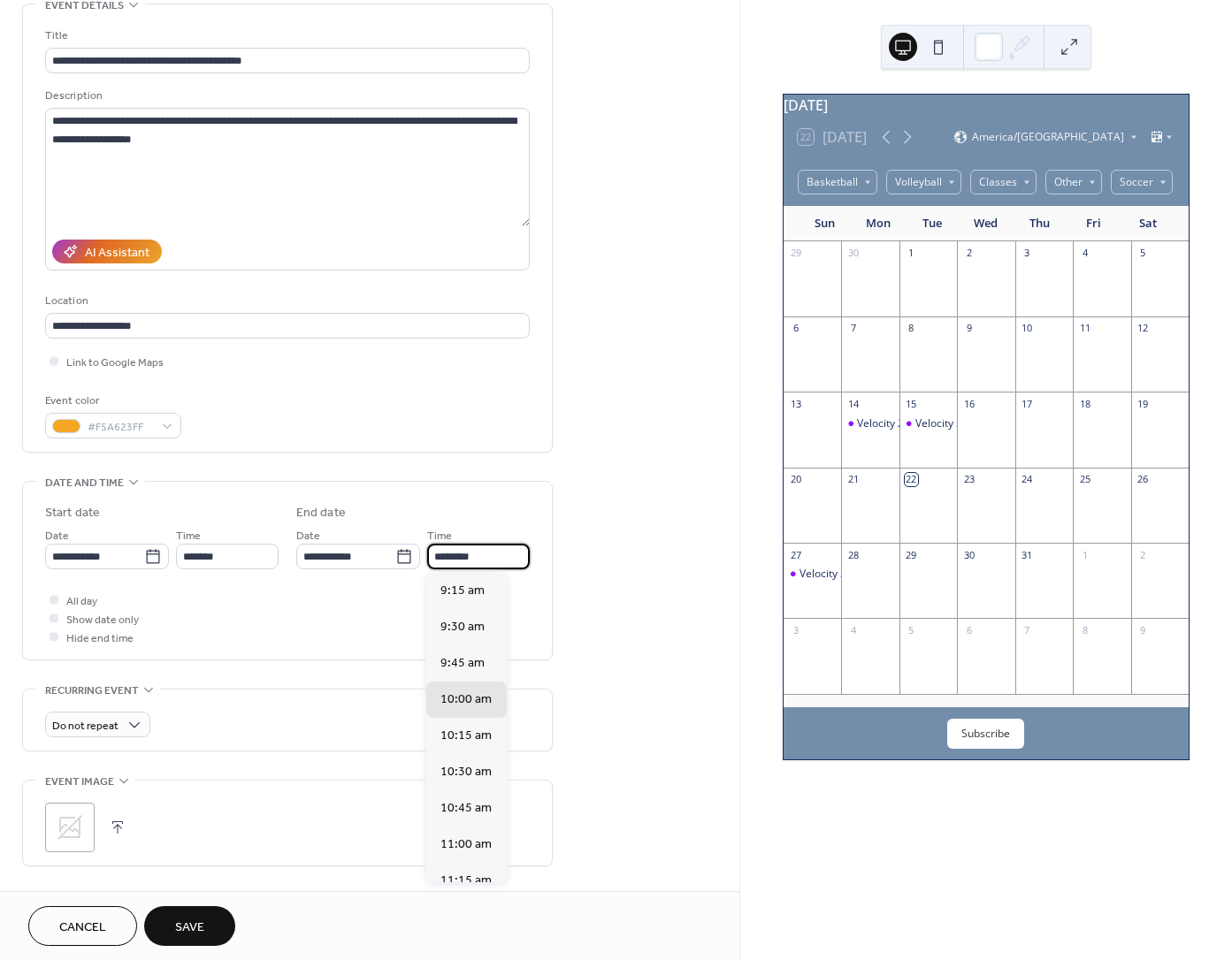click on "********" at bounding box center [478, 556] 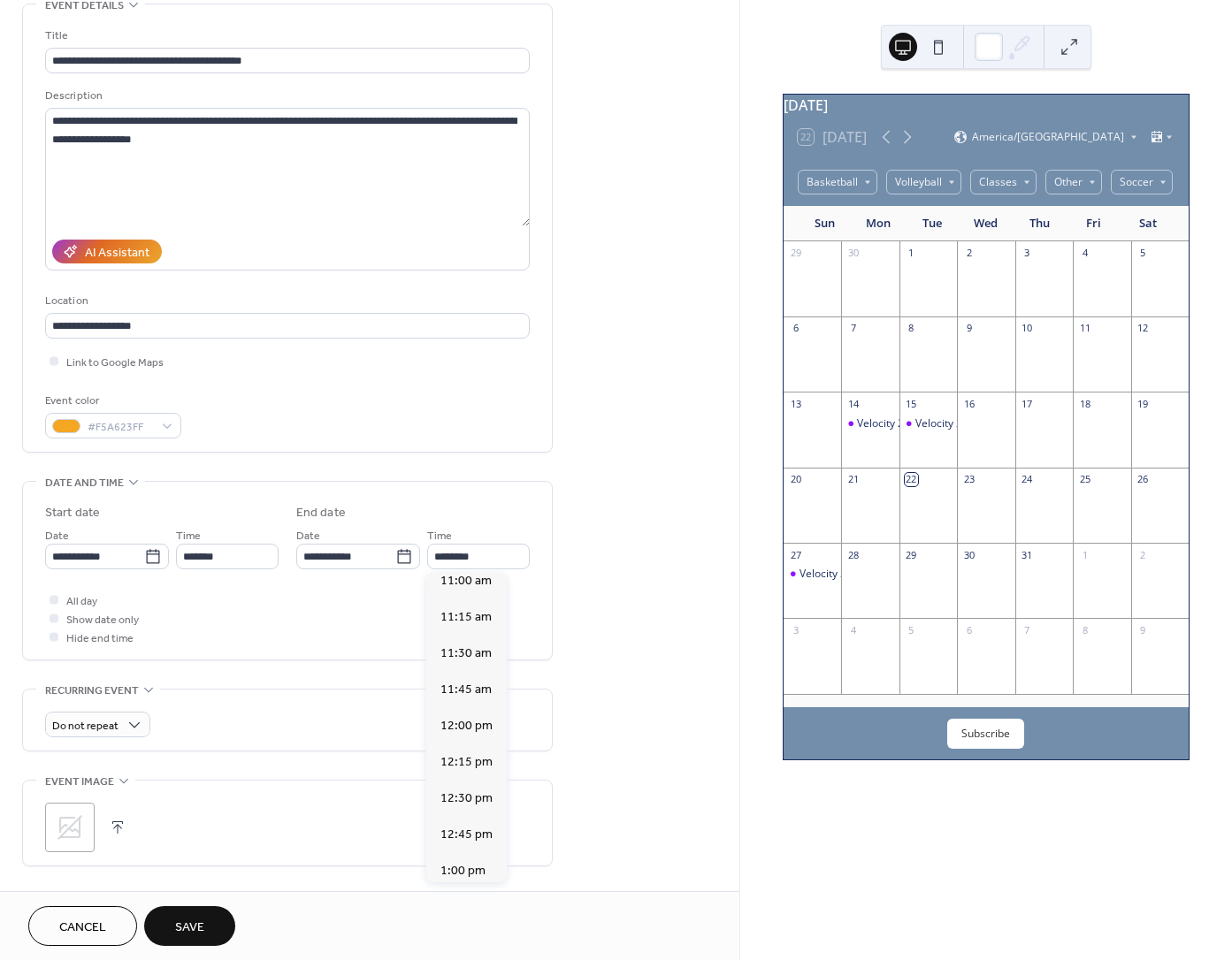 scroll, scrollTop: 270, scrollLeft: 0, axis: vertical 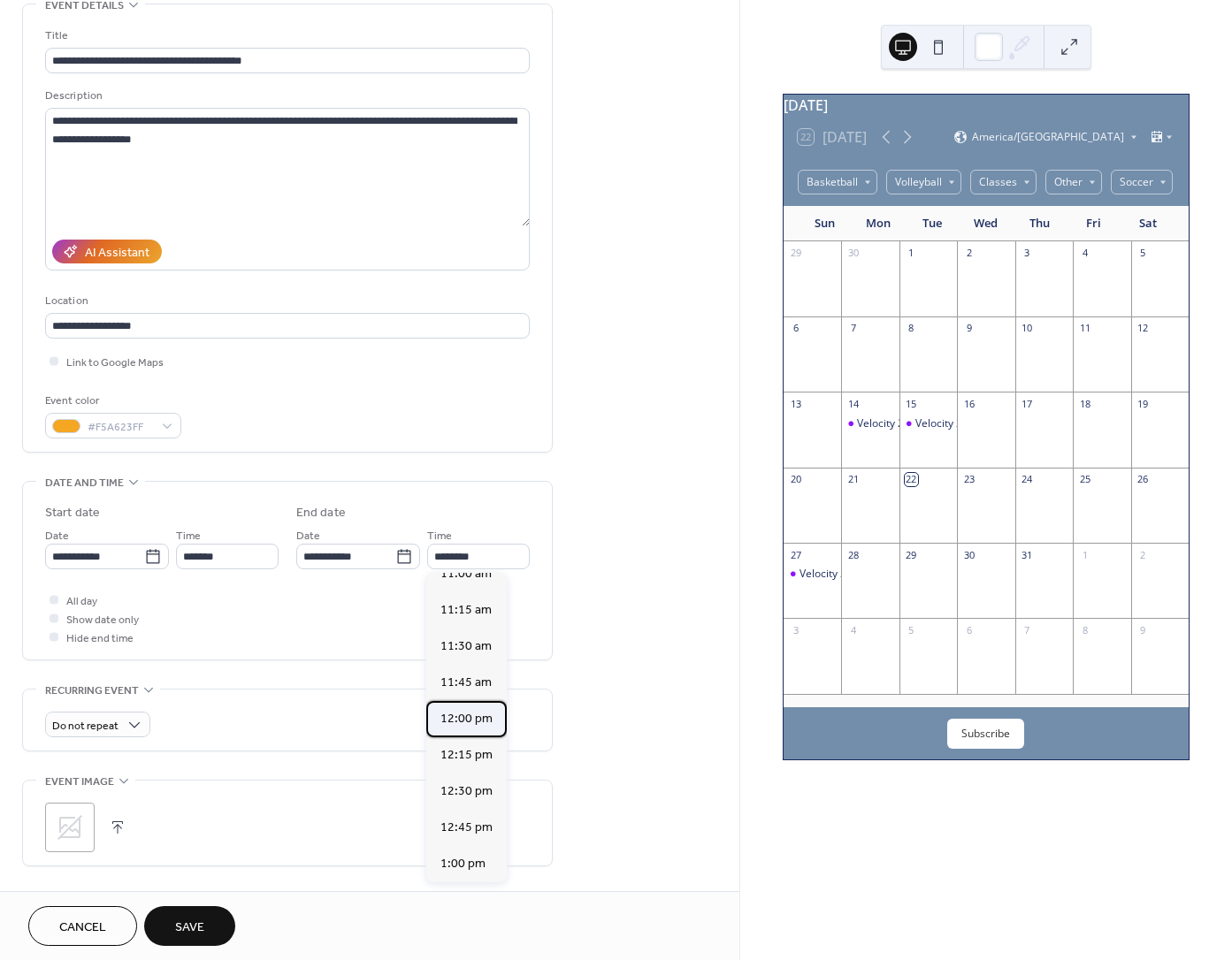 click on "12:00 pm" at bounding box center (466, 718) 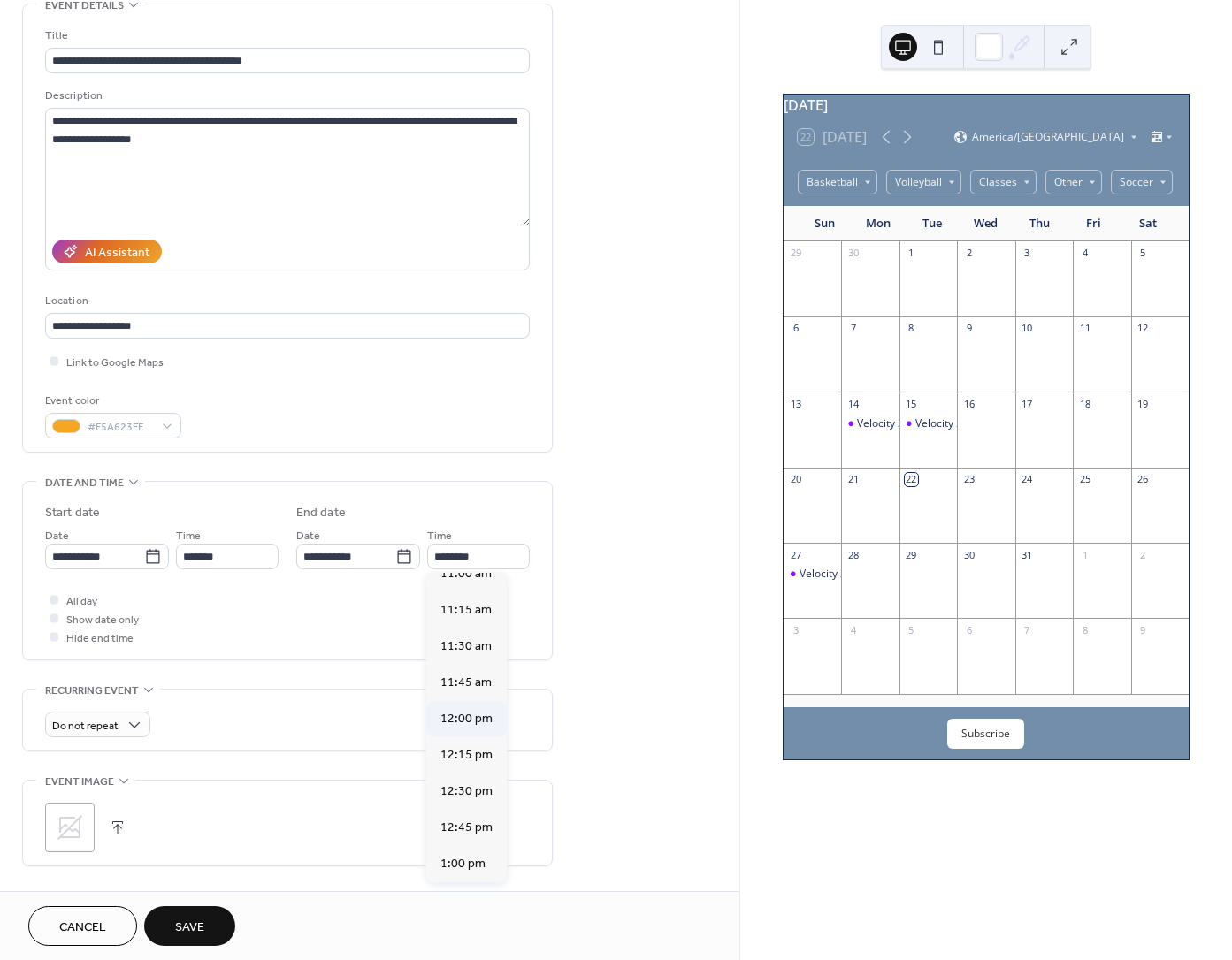 type on "********" 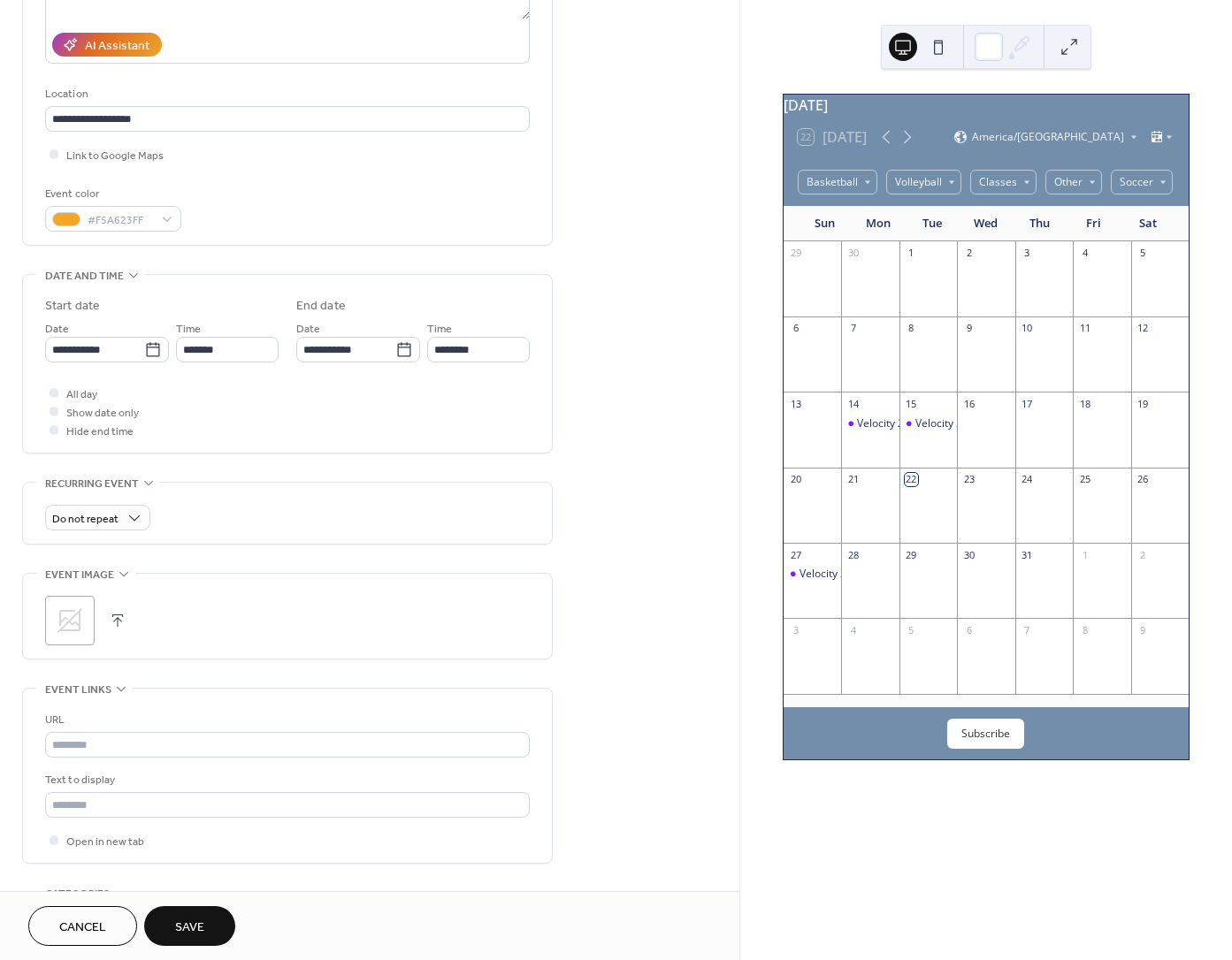 scroll, scrollTop: 375, scrollLeft: 0, axis: vertical 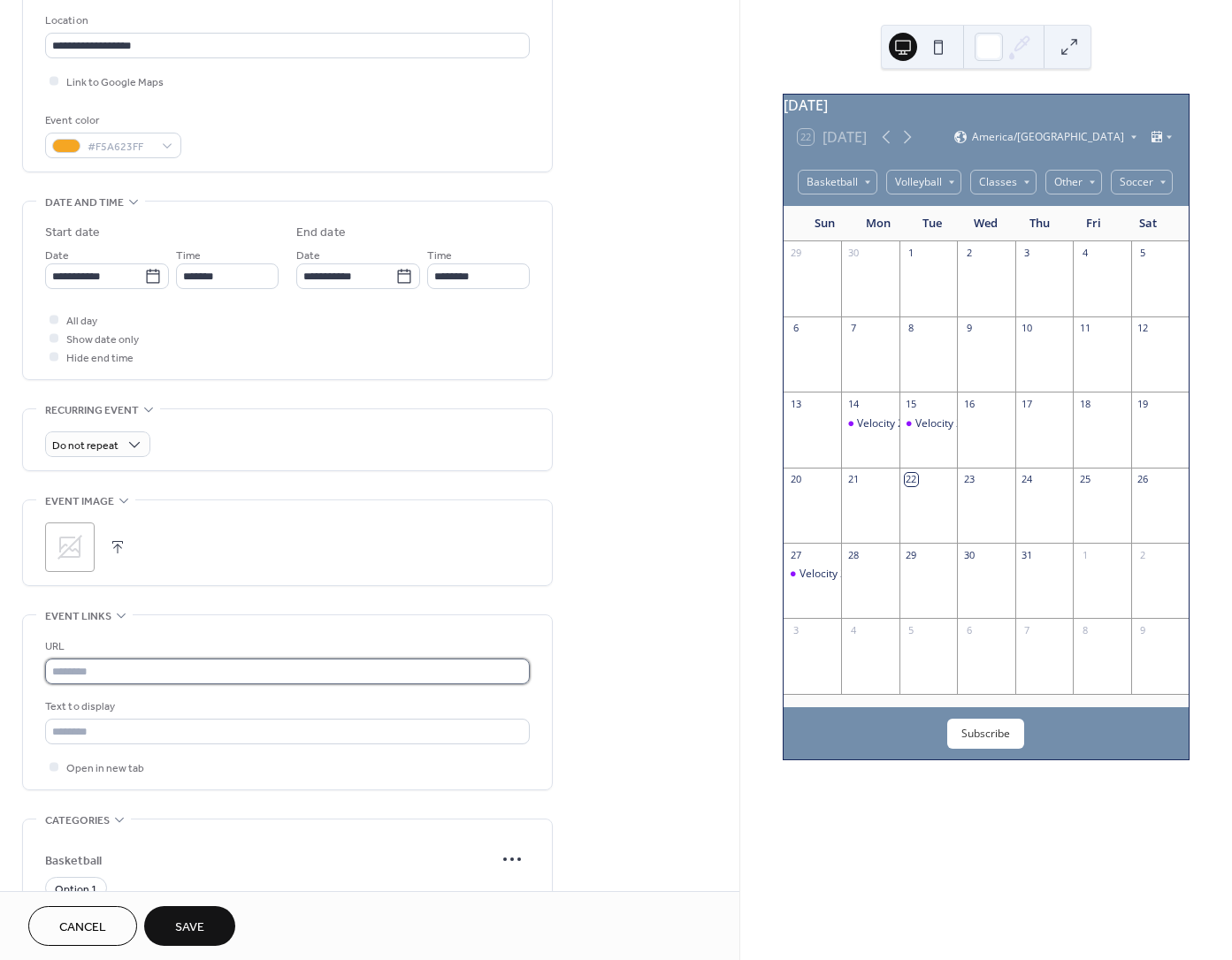 click at bounding box center (287, 671) 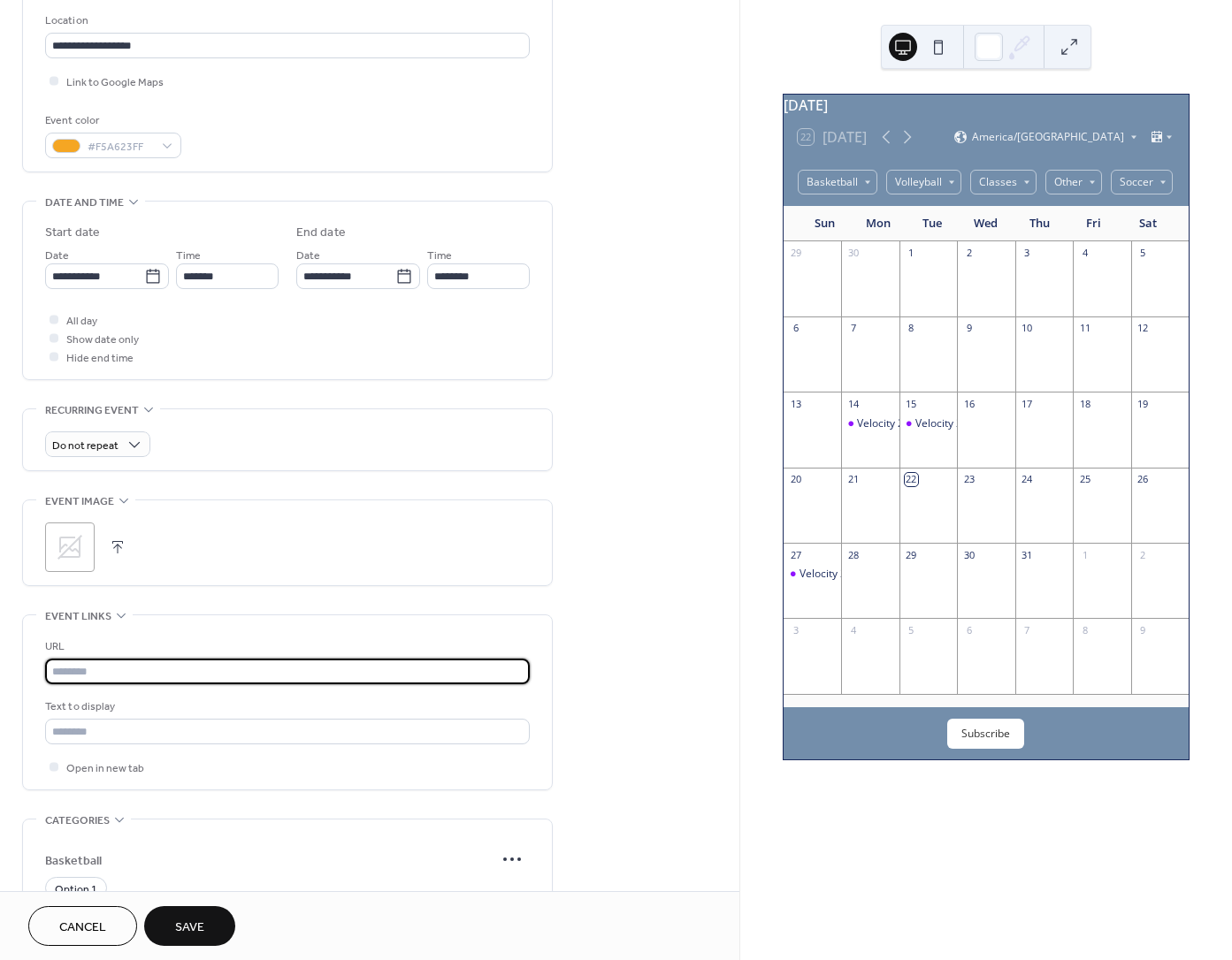 paste on "**********" 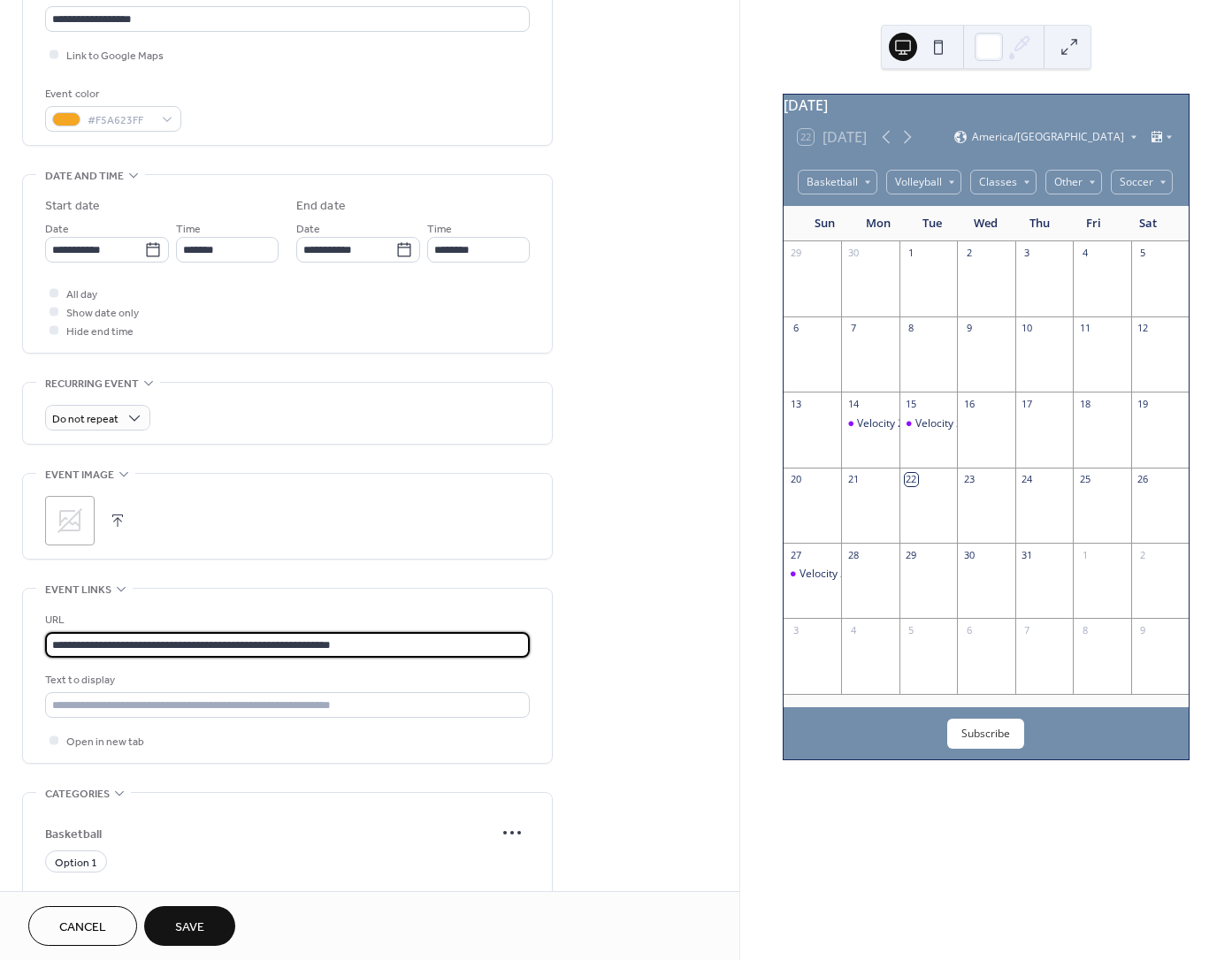 scroll, scrollTop: 448, scrollLeft: 0, axis: vertical 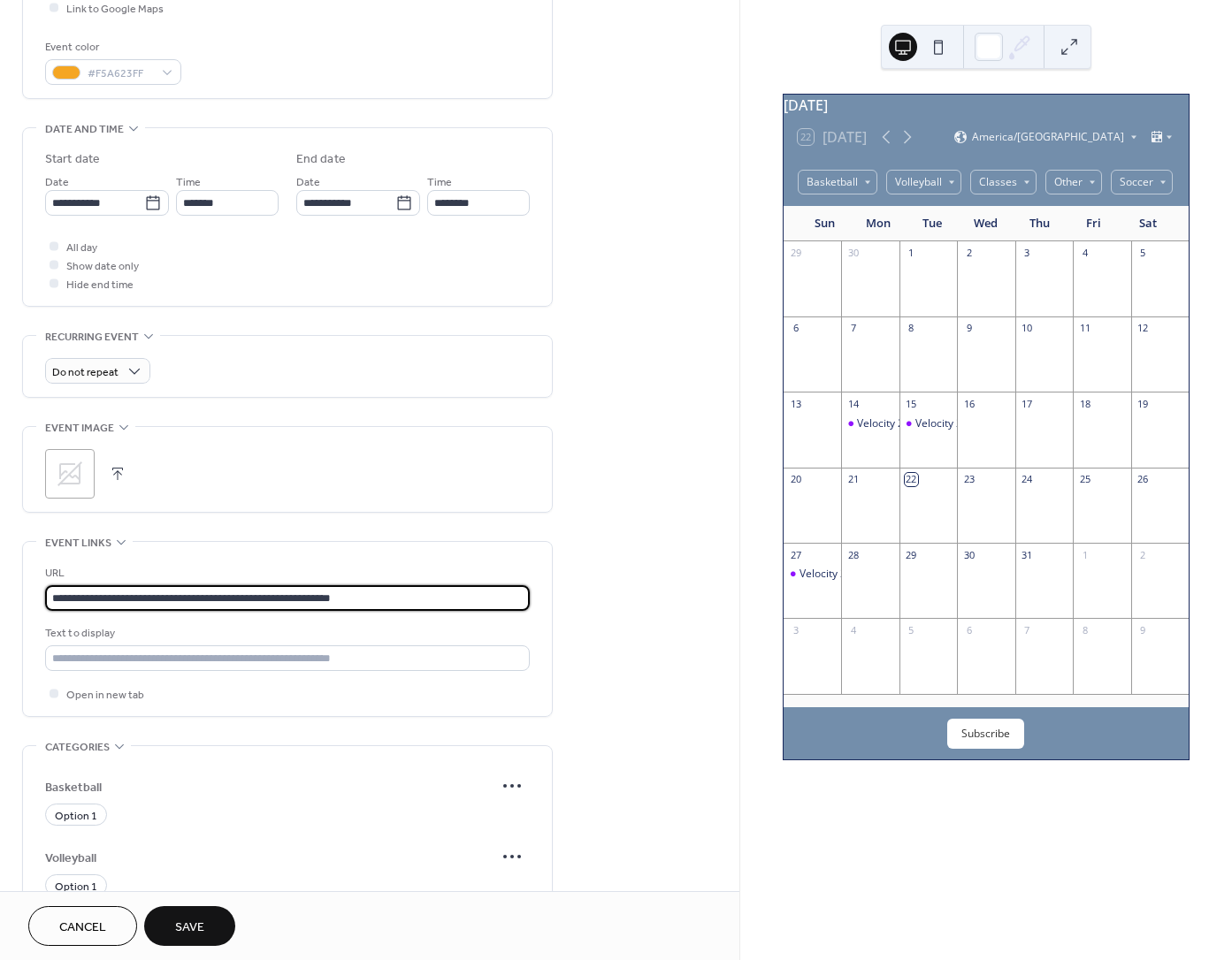 type on "**********" 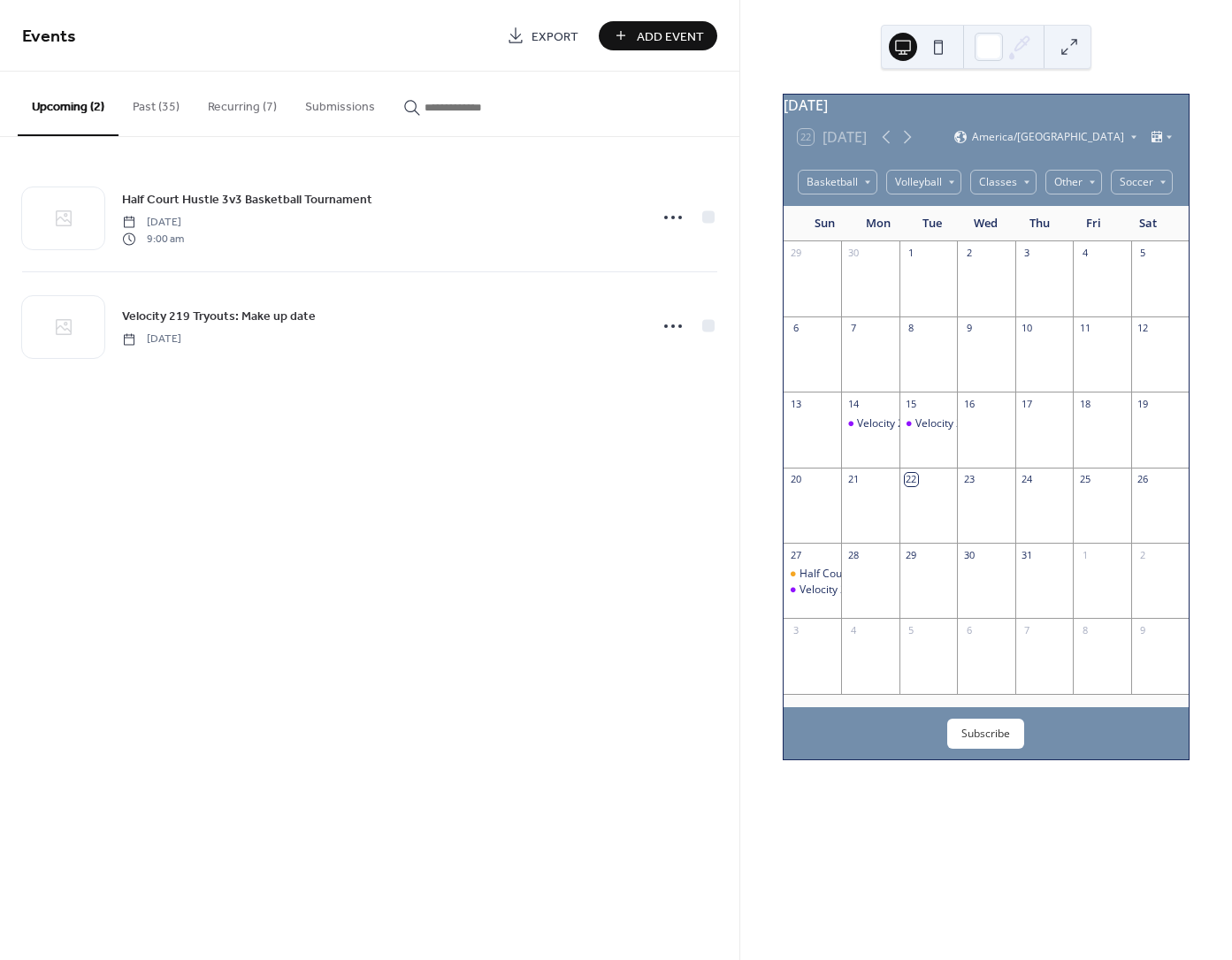 click on "Add Event" at bounding box center (670, 36) 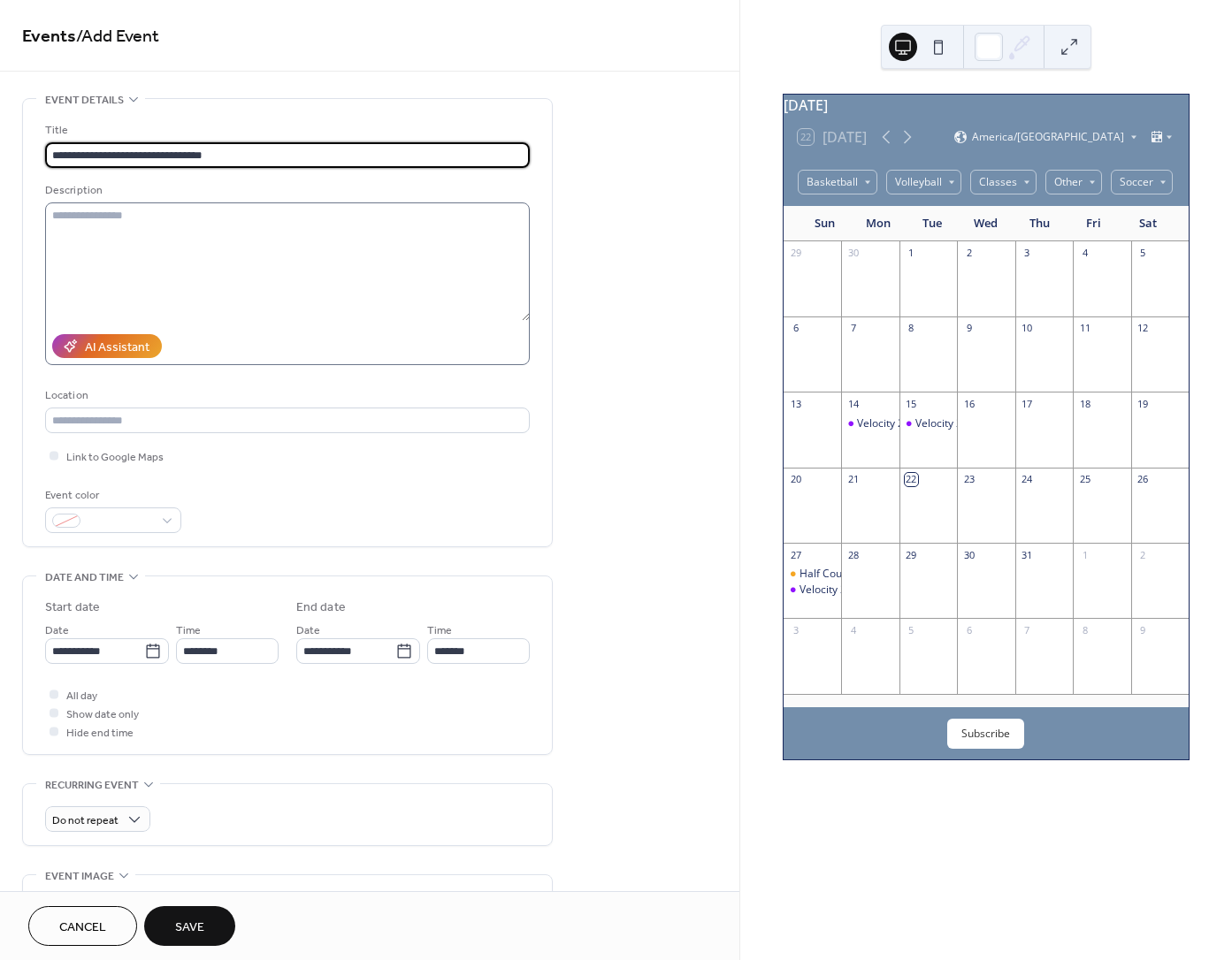 type on "**********" 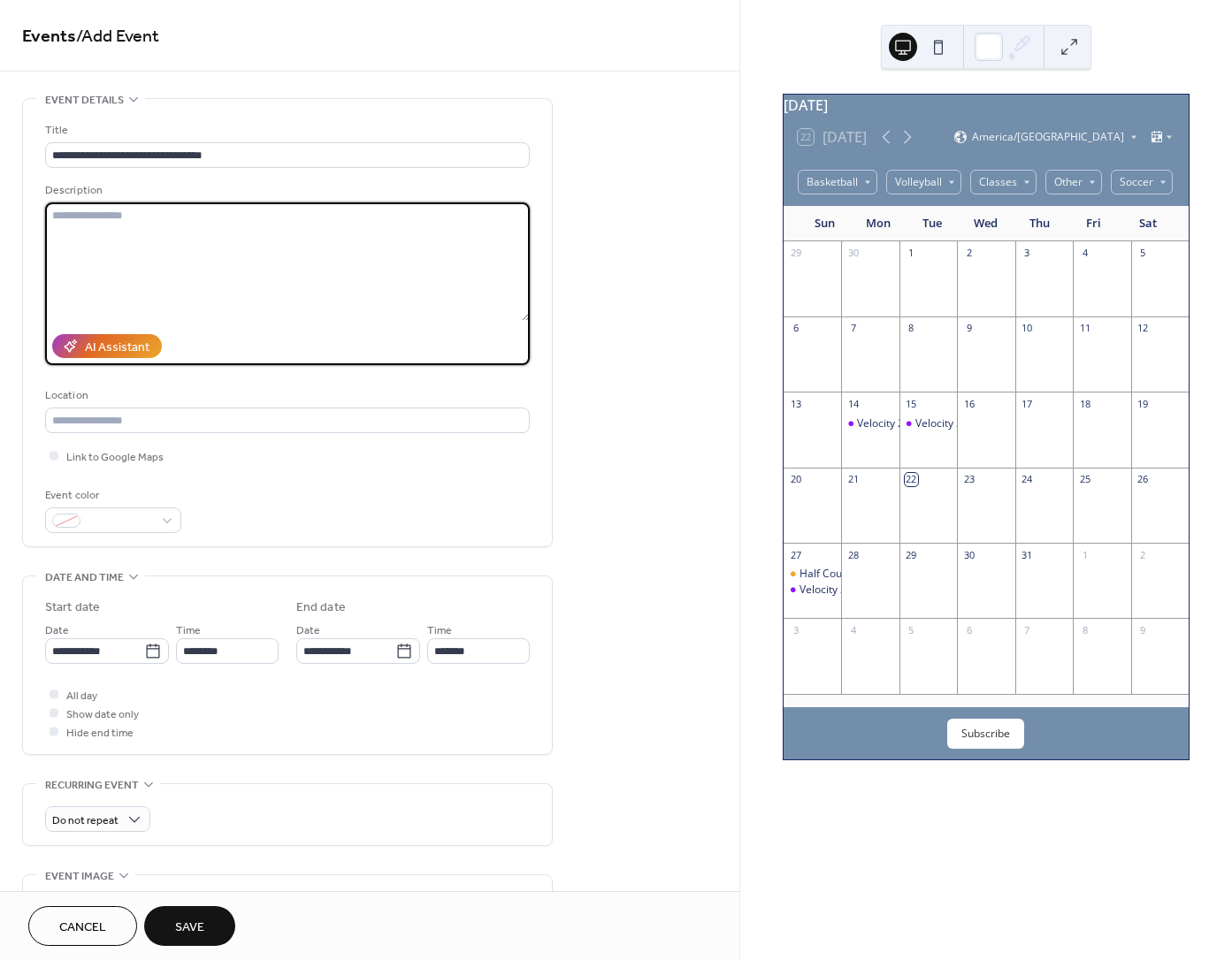 click at bounding box center [287, 262] 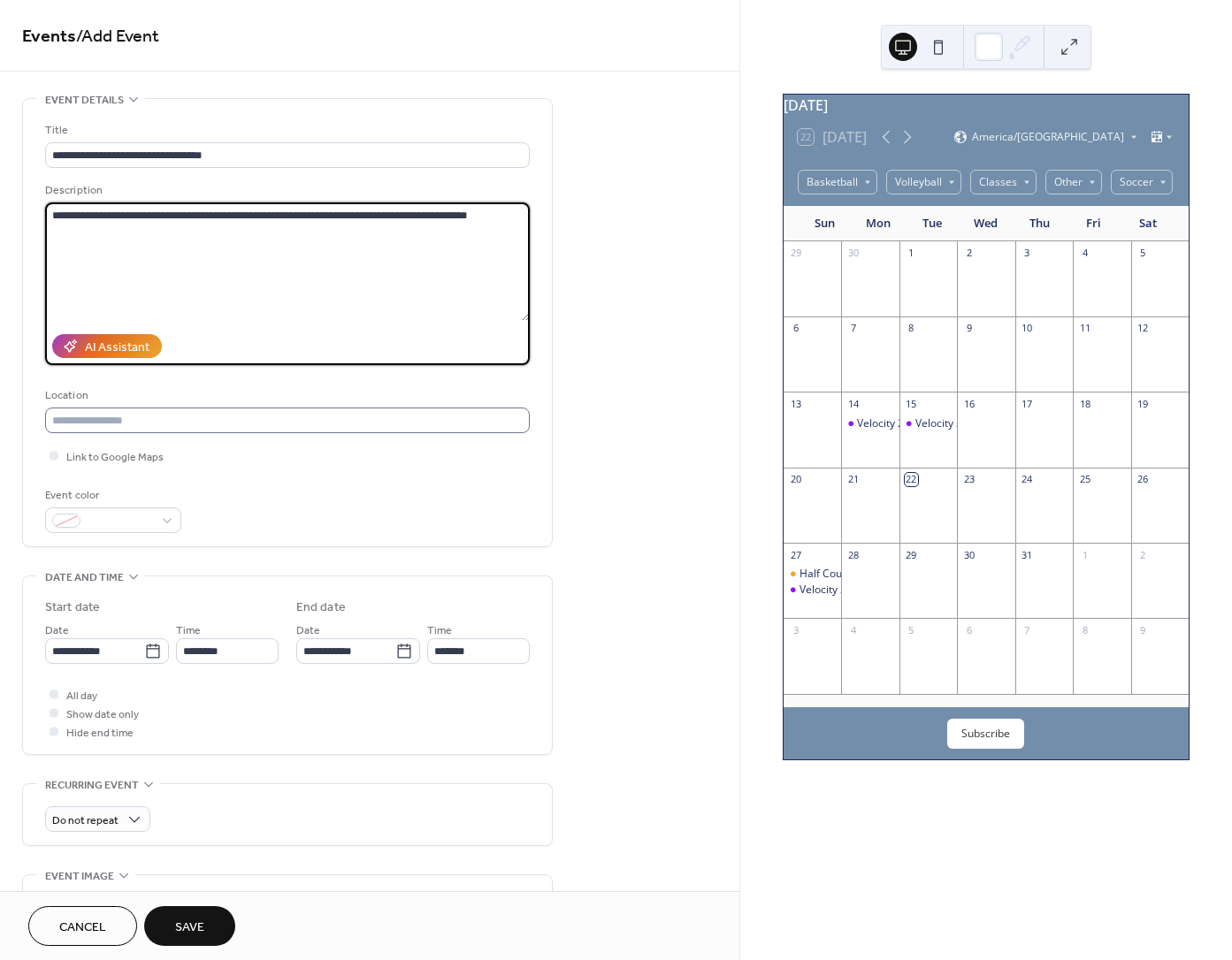 type on "**********" 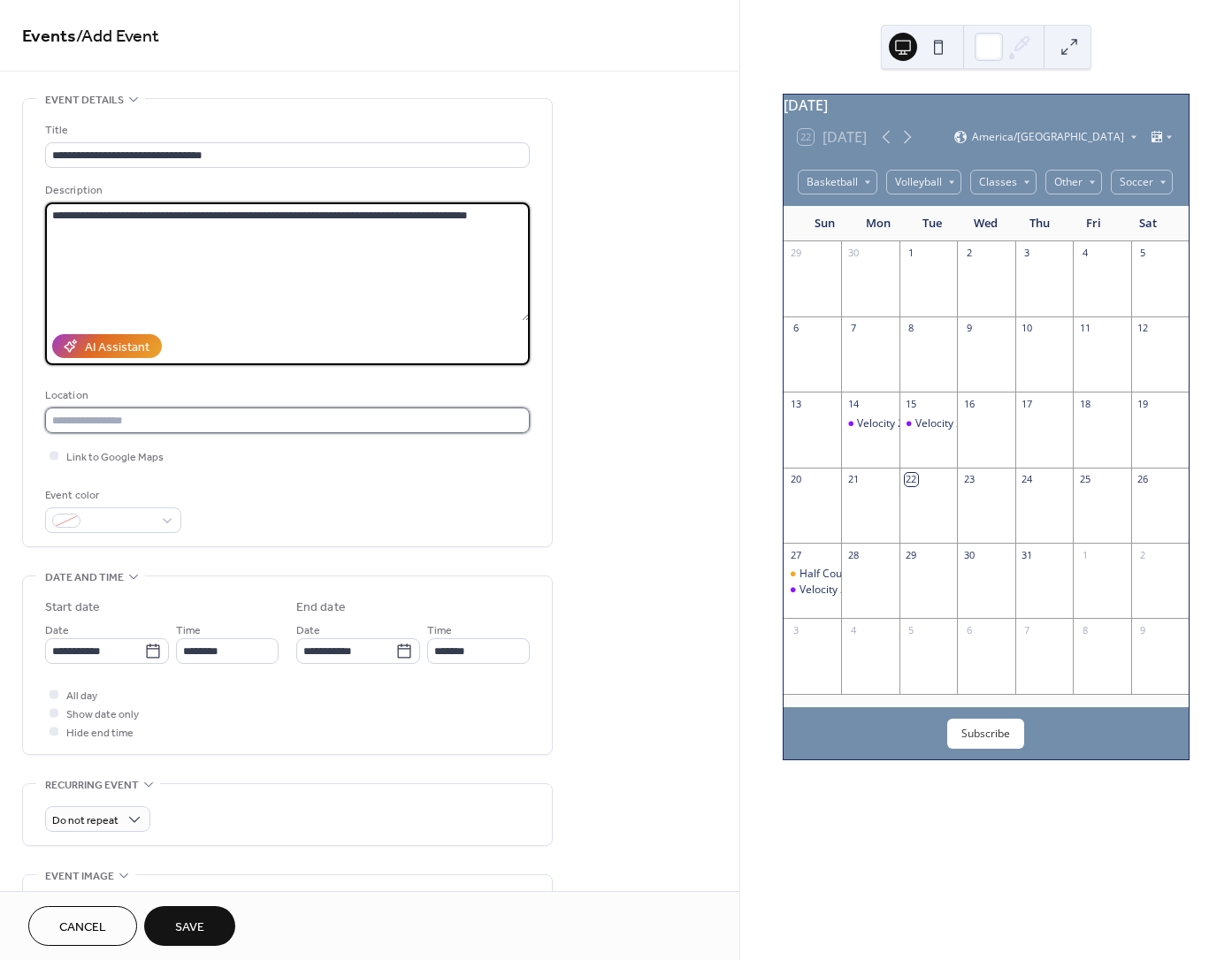 click at bounding box center (287, 420) 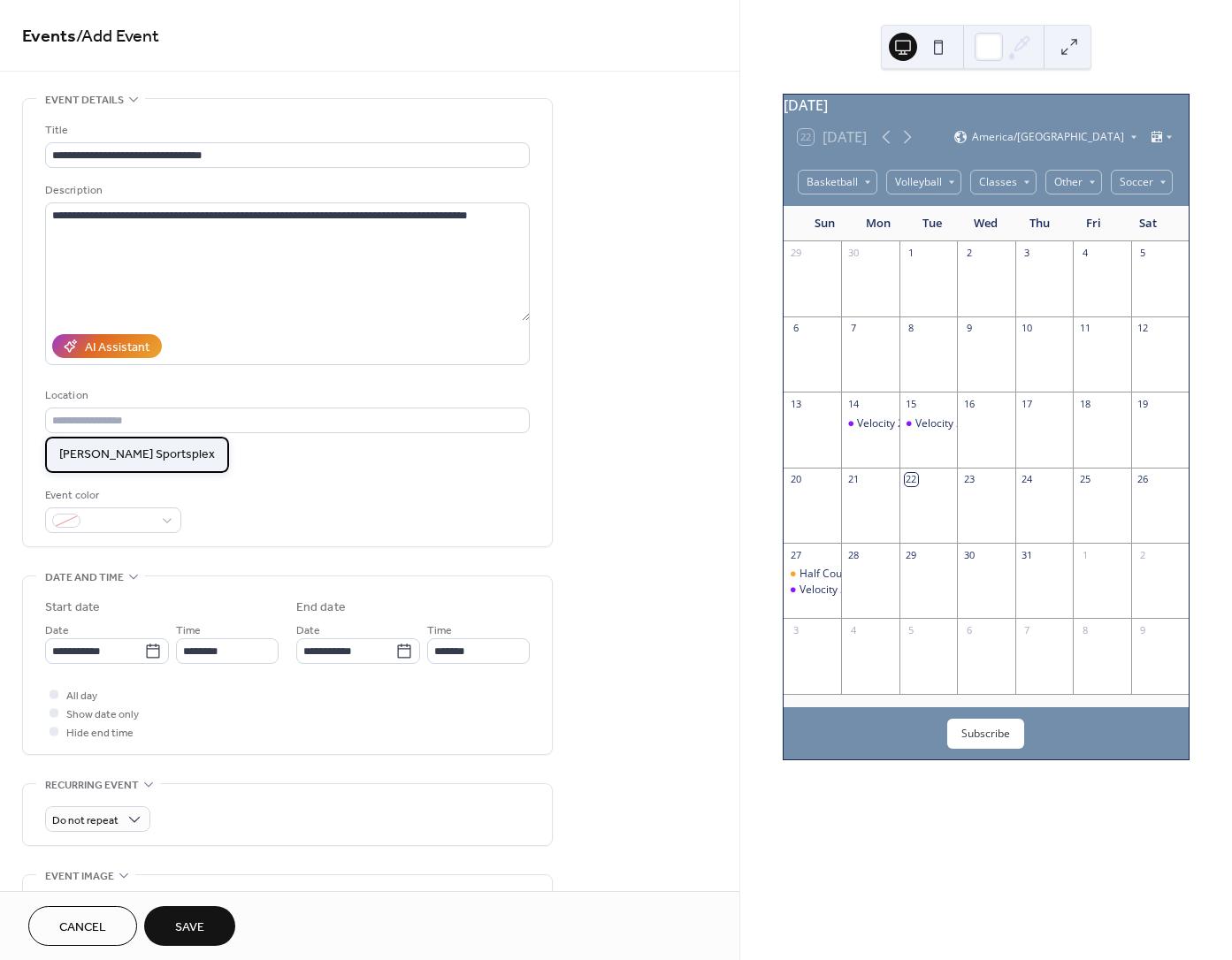 click on "Hammond Sportsplex" at bounding box center [137, 454] 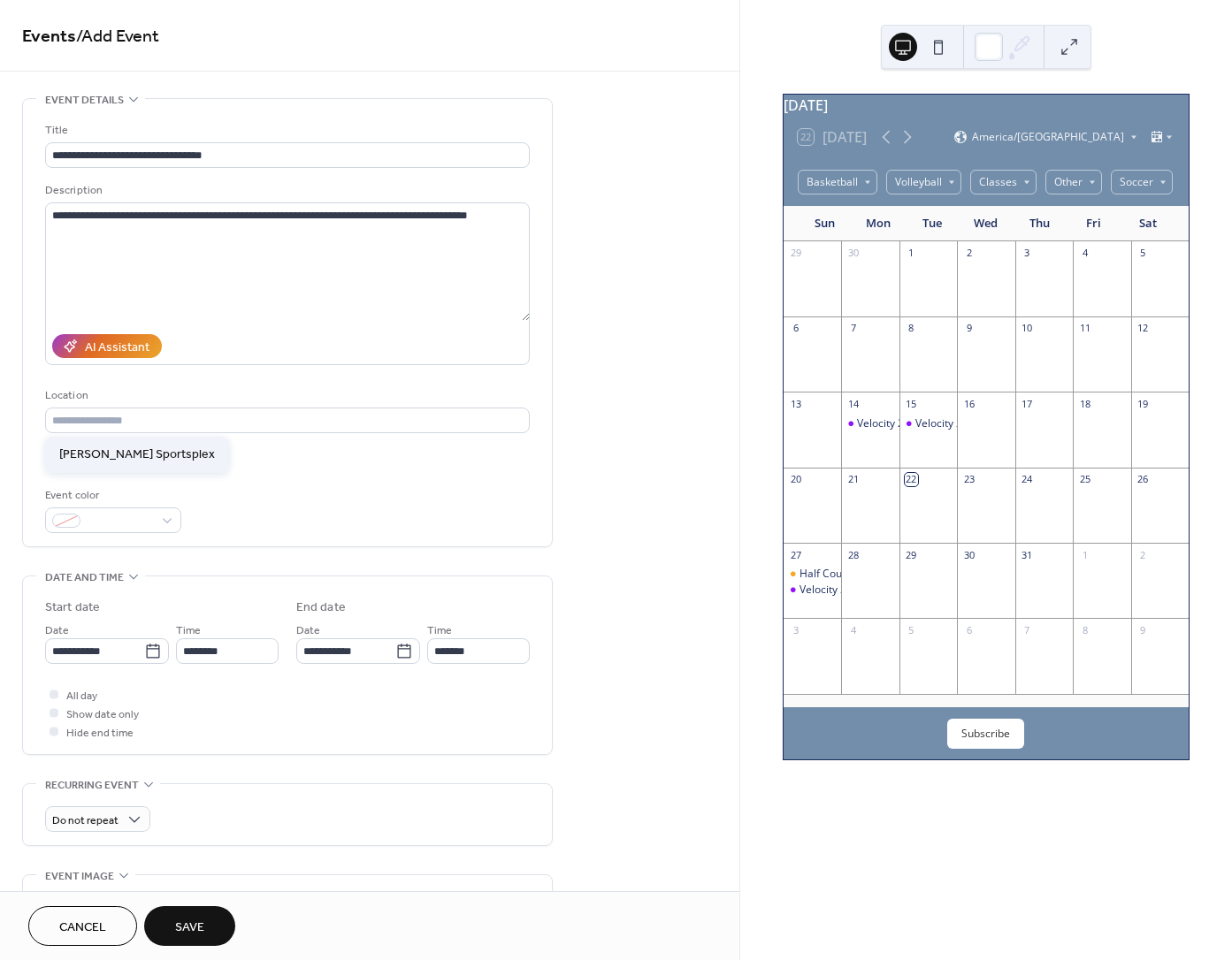 type on "**********" 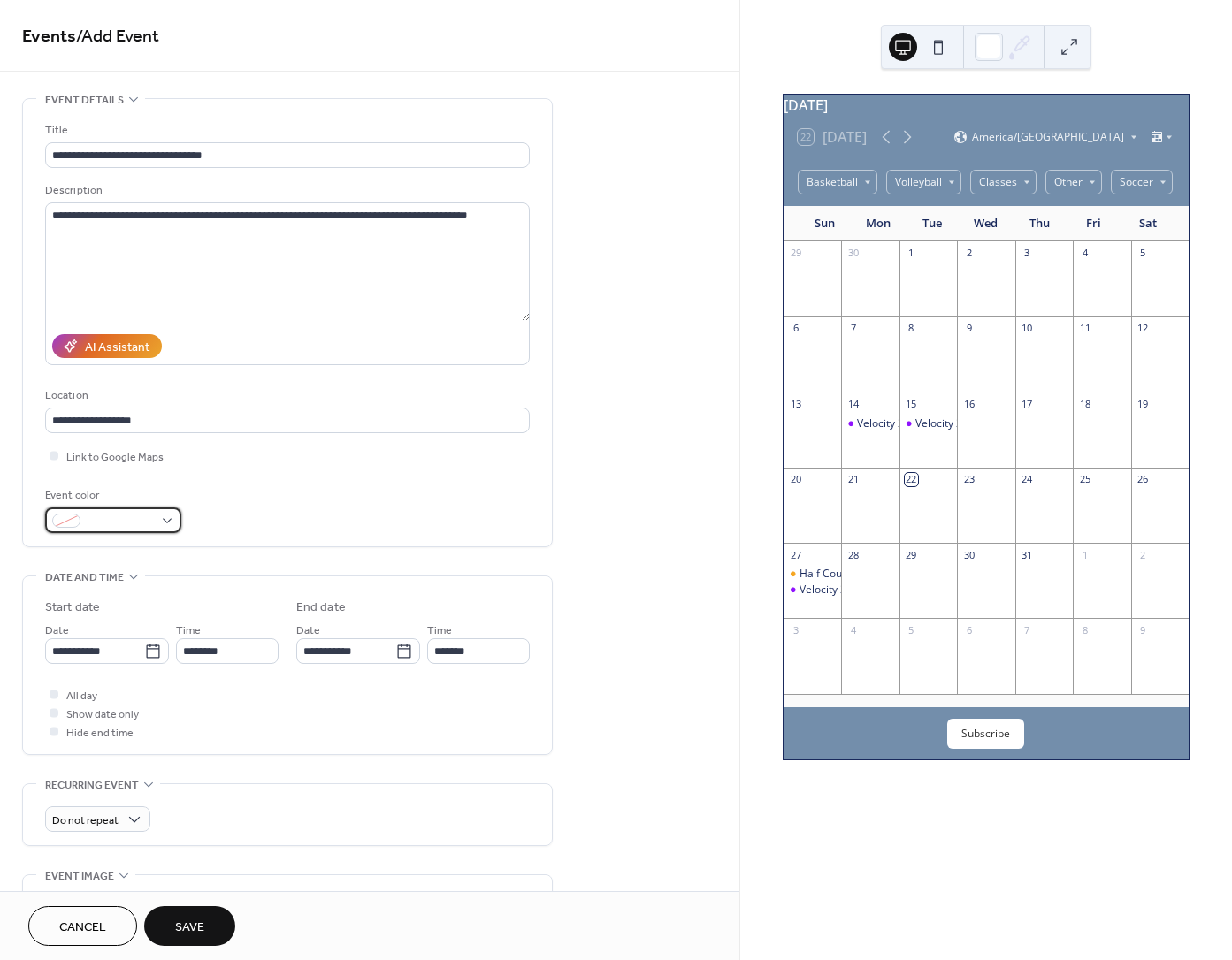 click at bounding box center (120, 522) 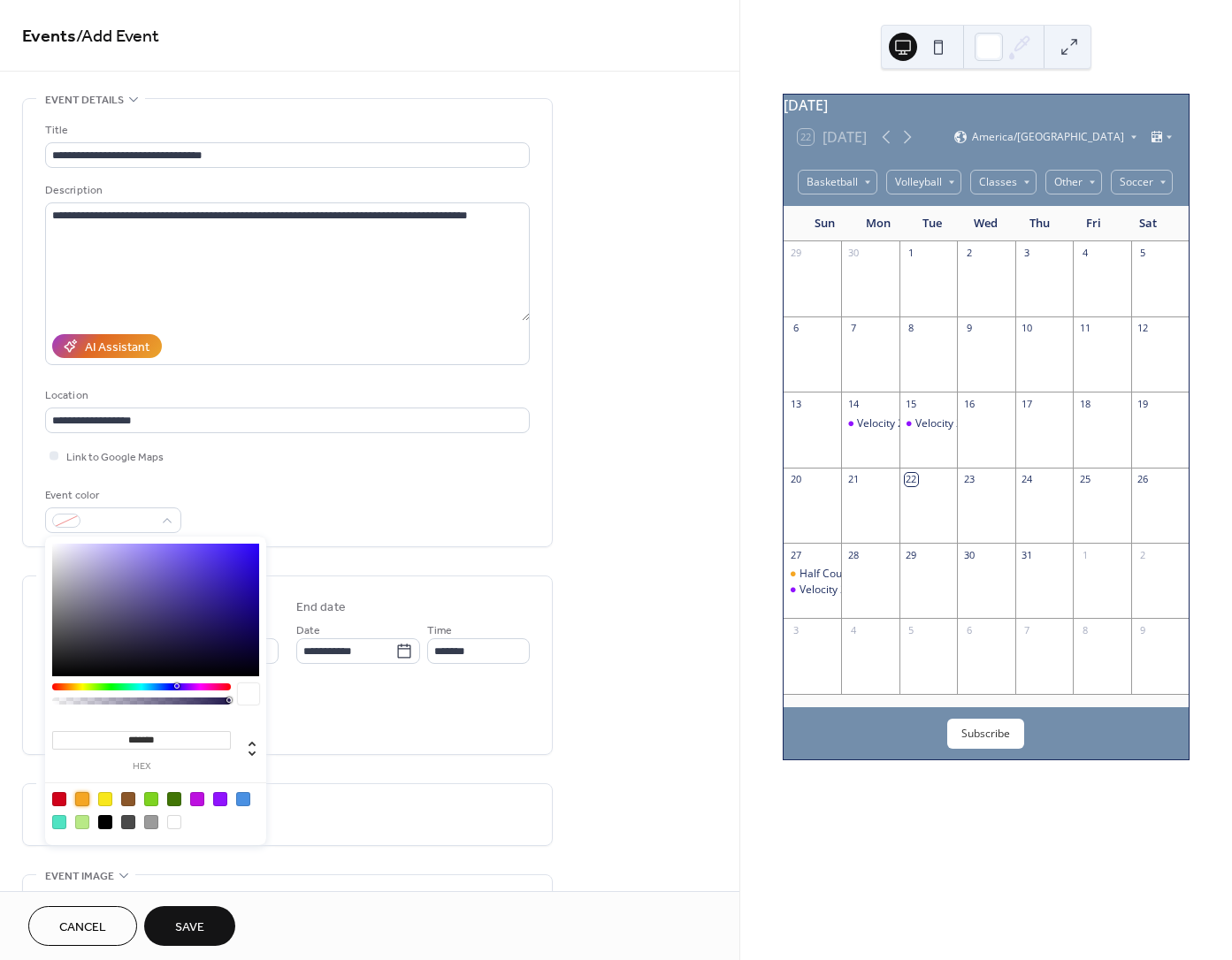 click at bounding box center (82, 799) 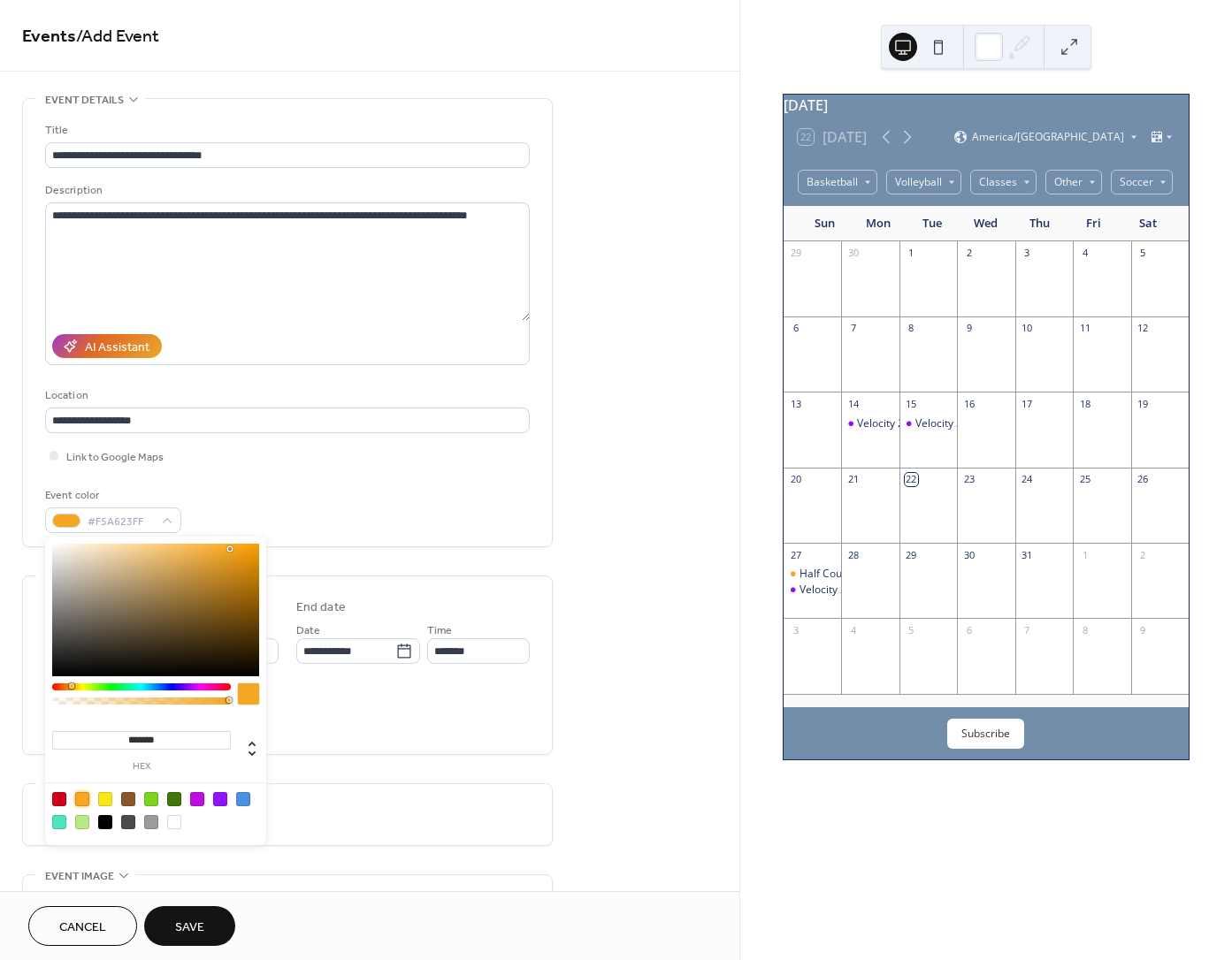 click on "All day Show date only Hide end time" at bounding box center (287, 712) 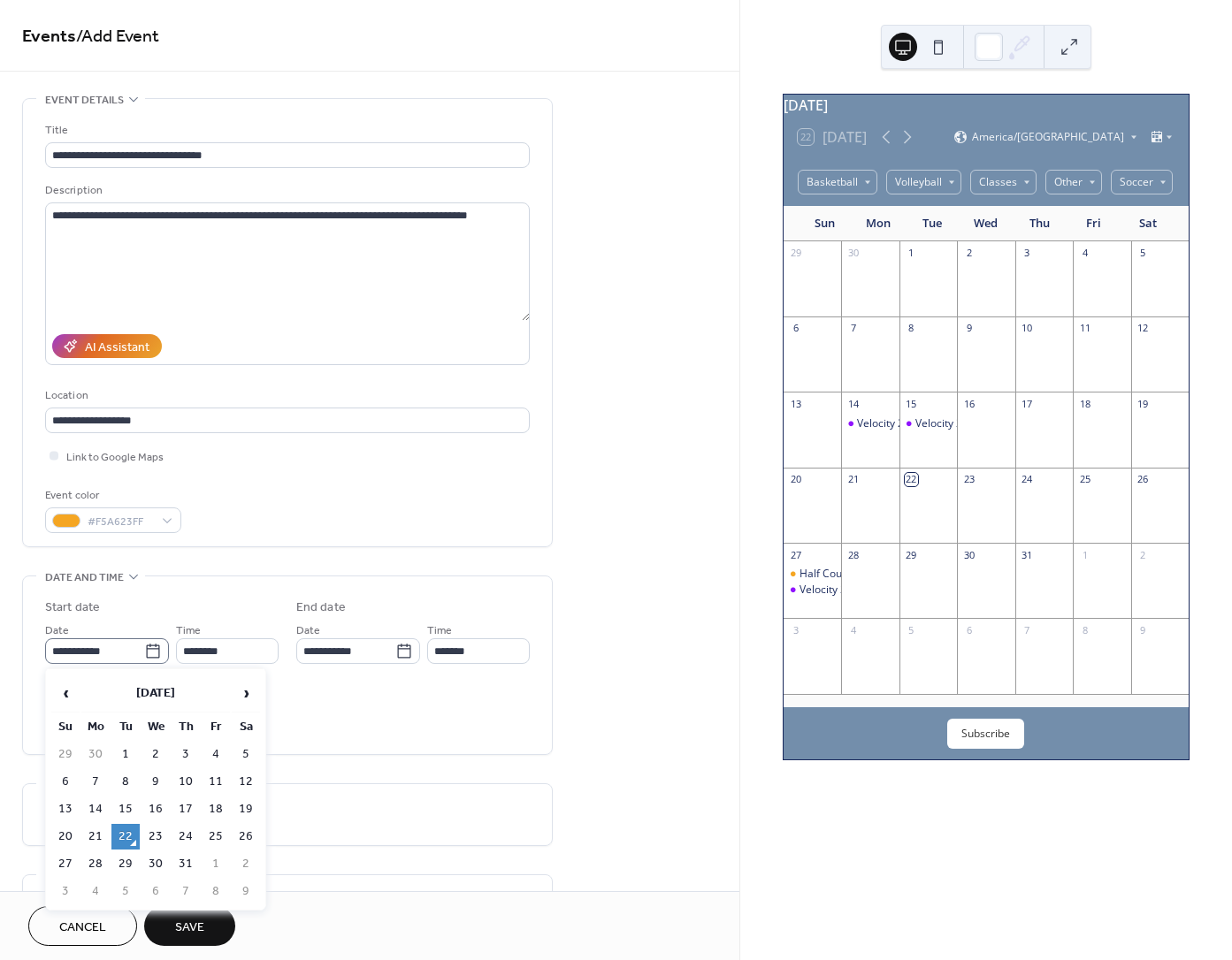 click 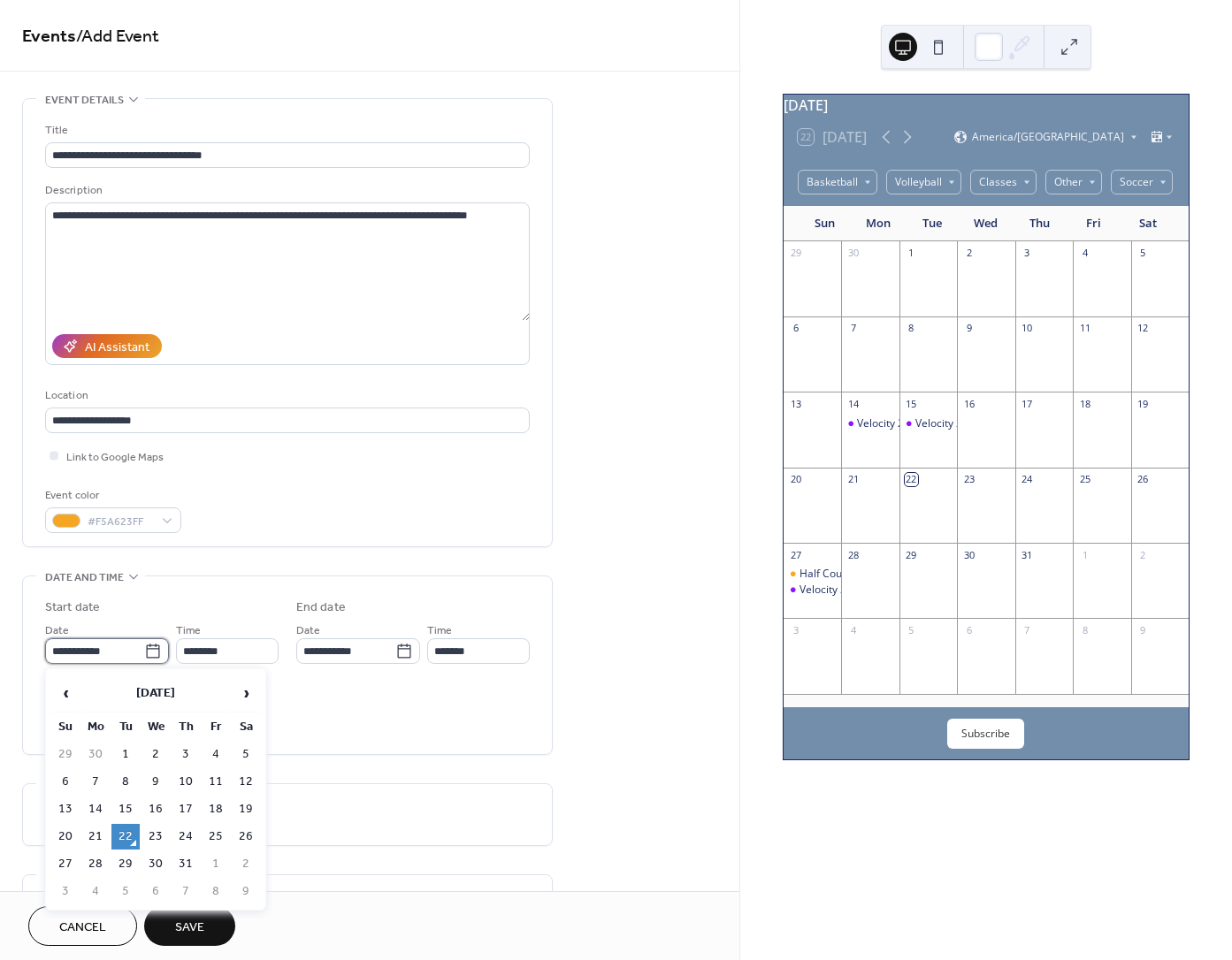 click on "**********" at bounding box center (95, 651) 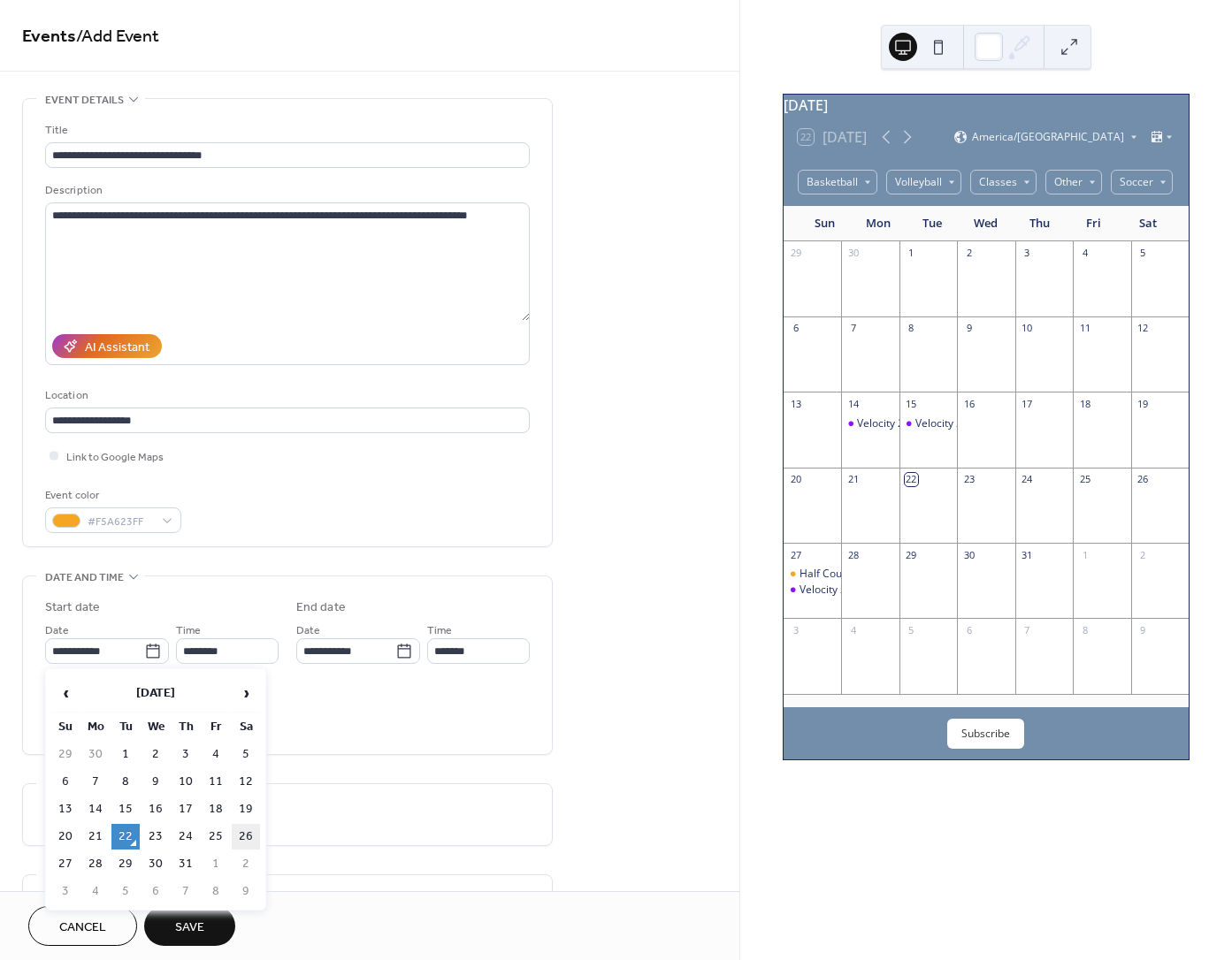 click on "26" at bounding box center [246, 836] 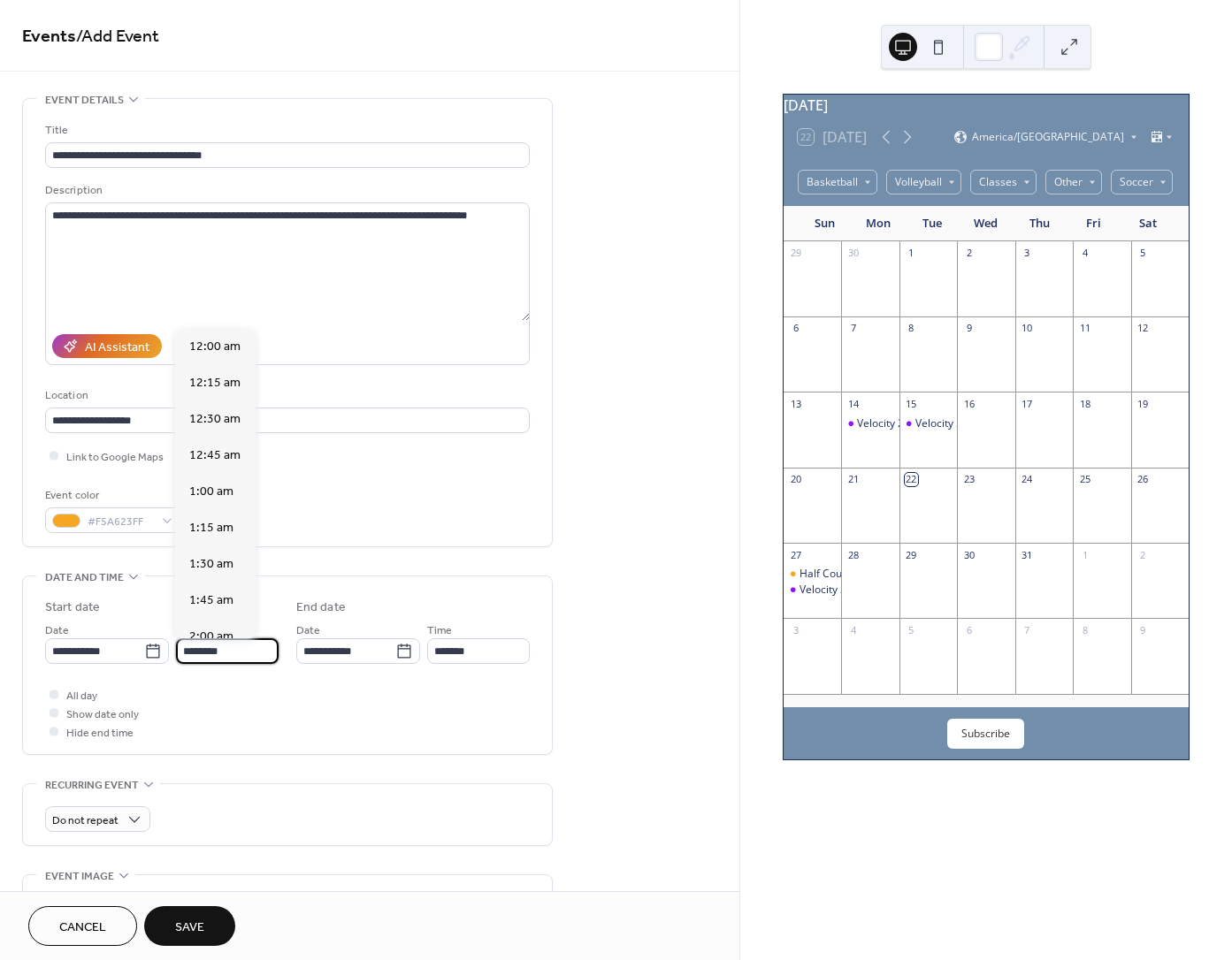 click on "********" at bounding box center (227, 651) 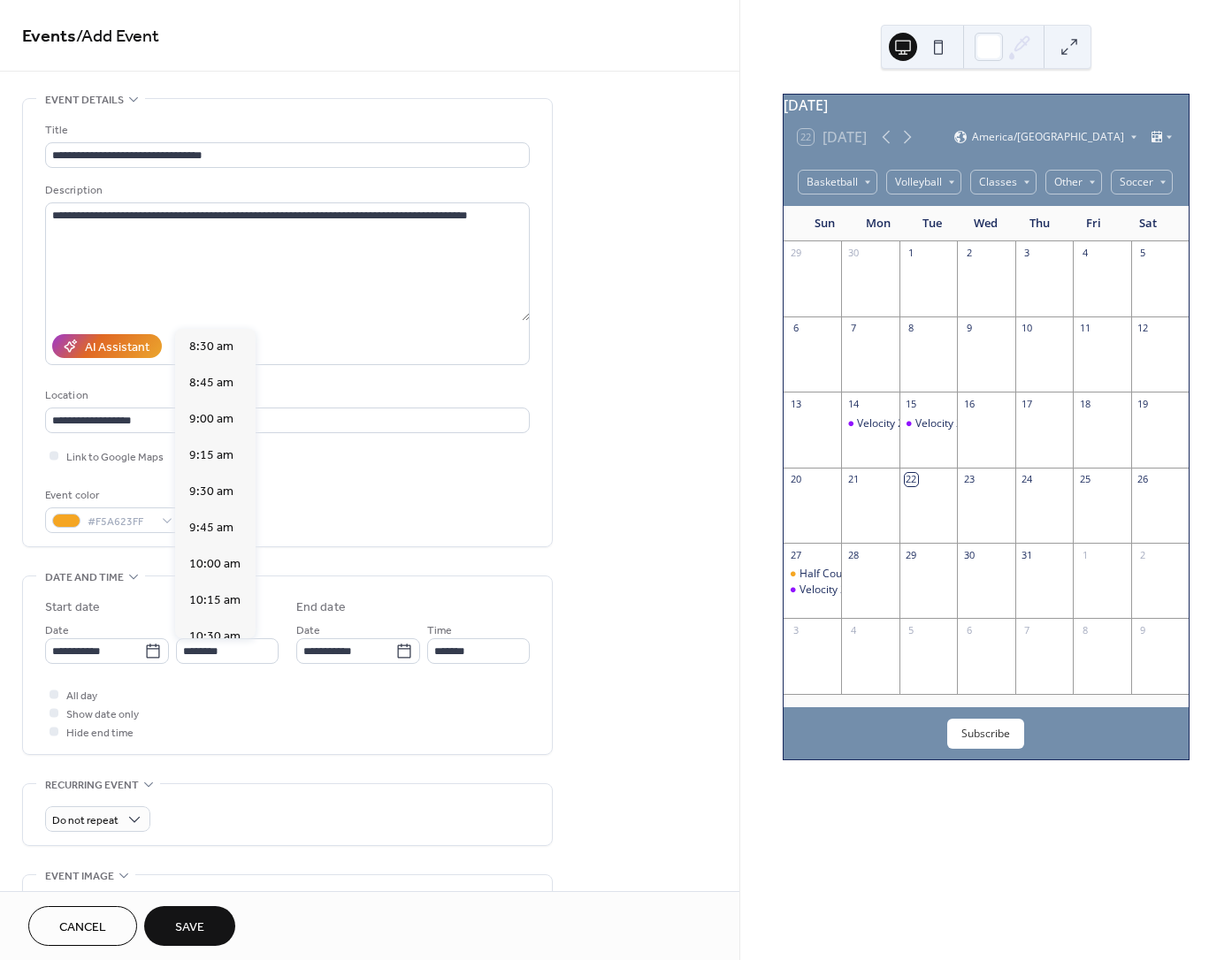 scroll, scrollTop: 1223, scrollLeft: 0, axis: vertical 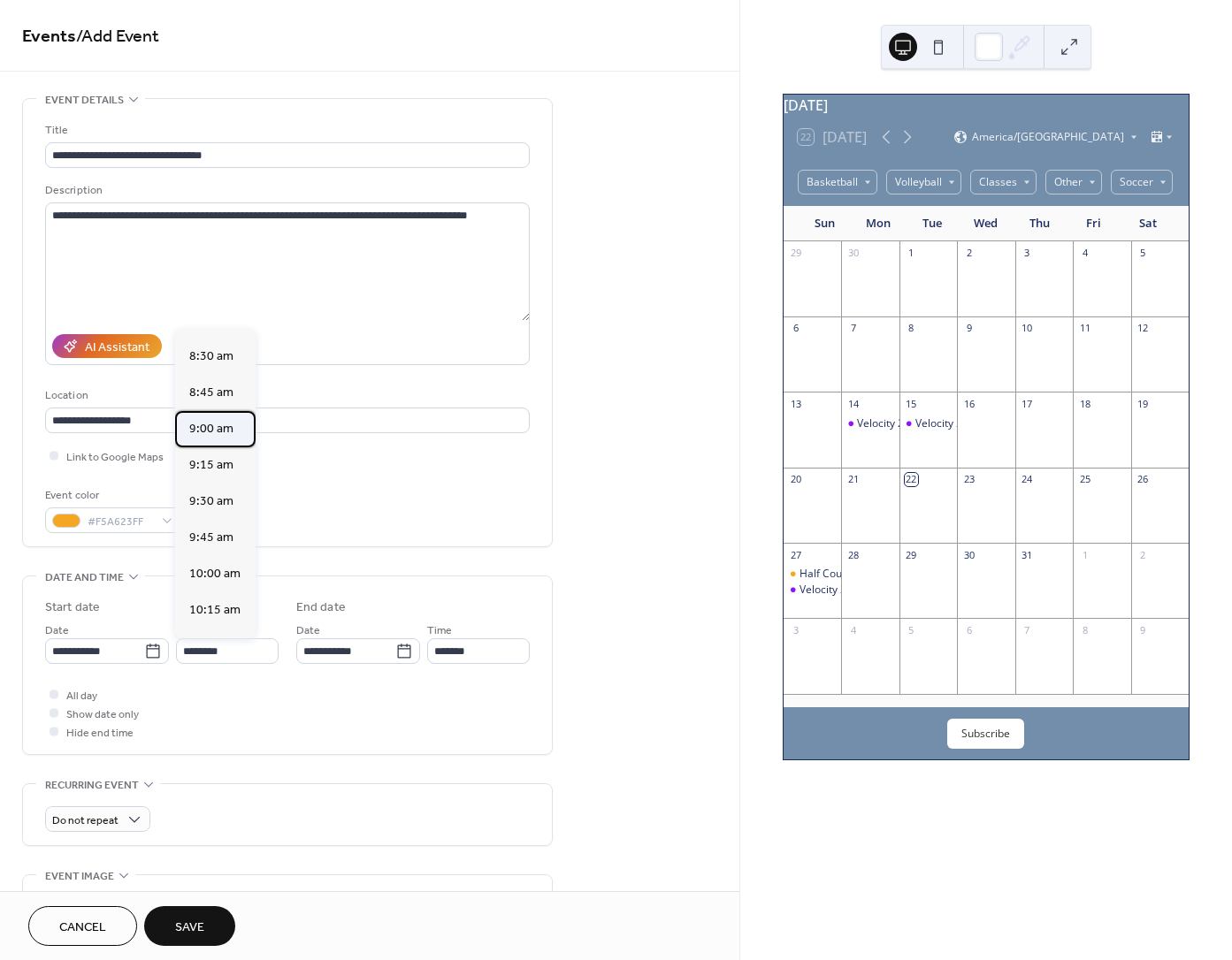 click on "9:00 am" at bounding box center [211, 429] 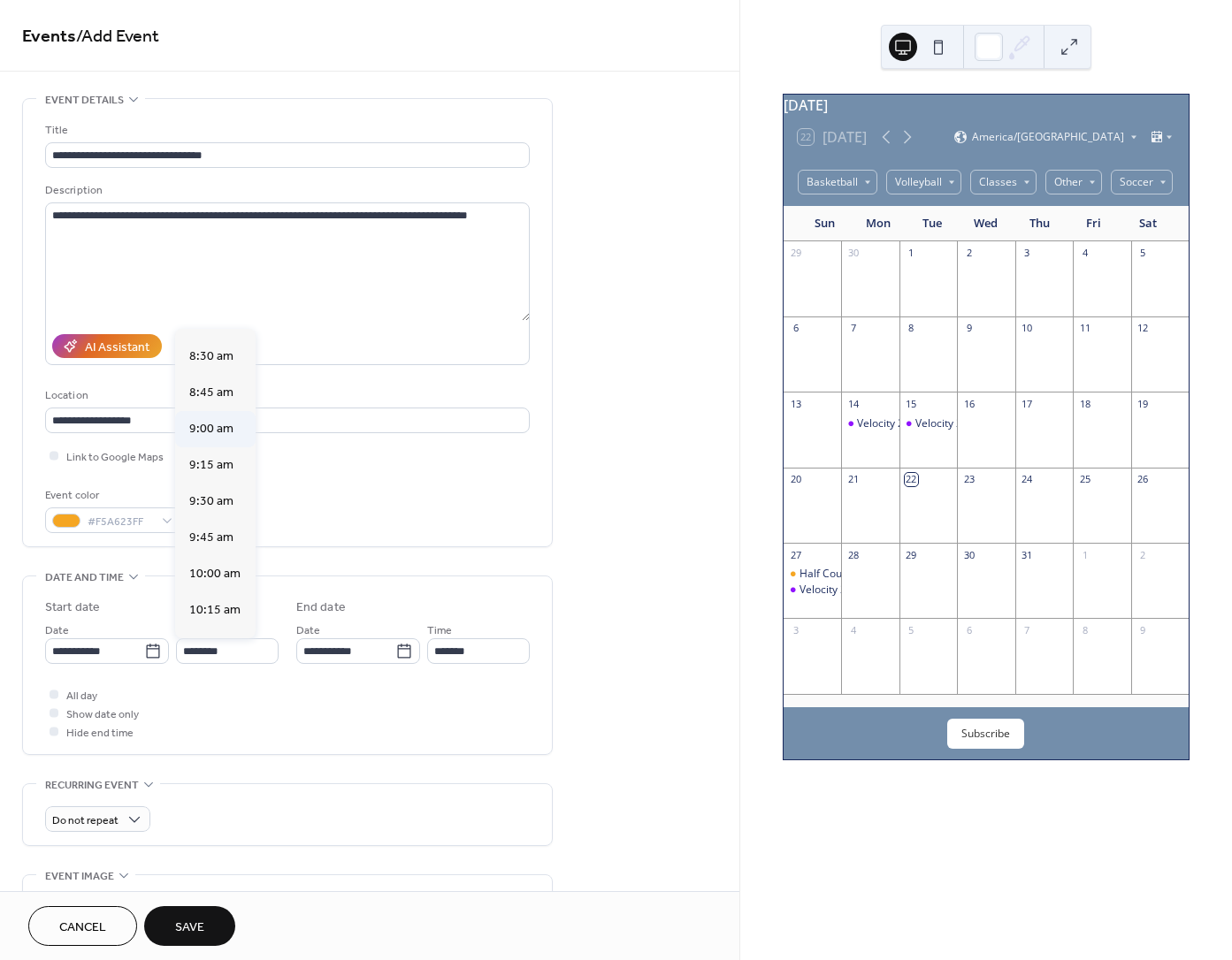 type on "*******" 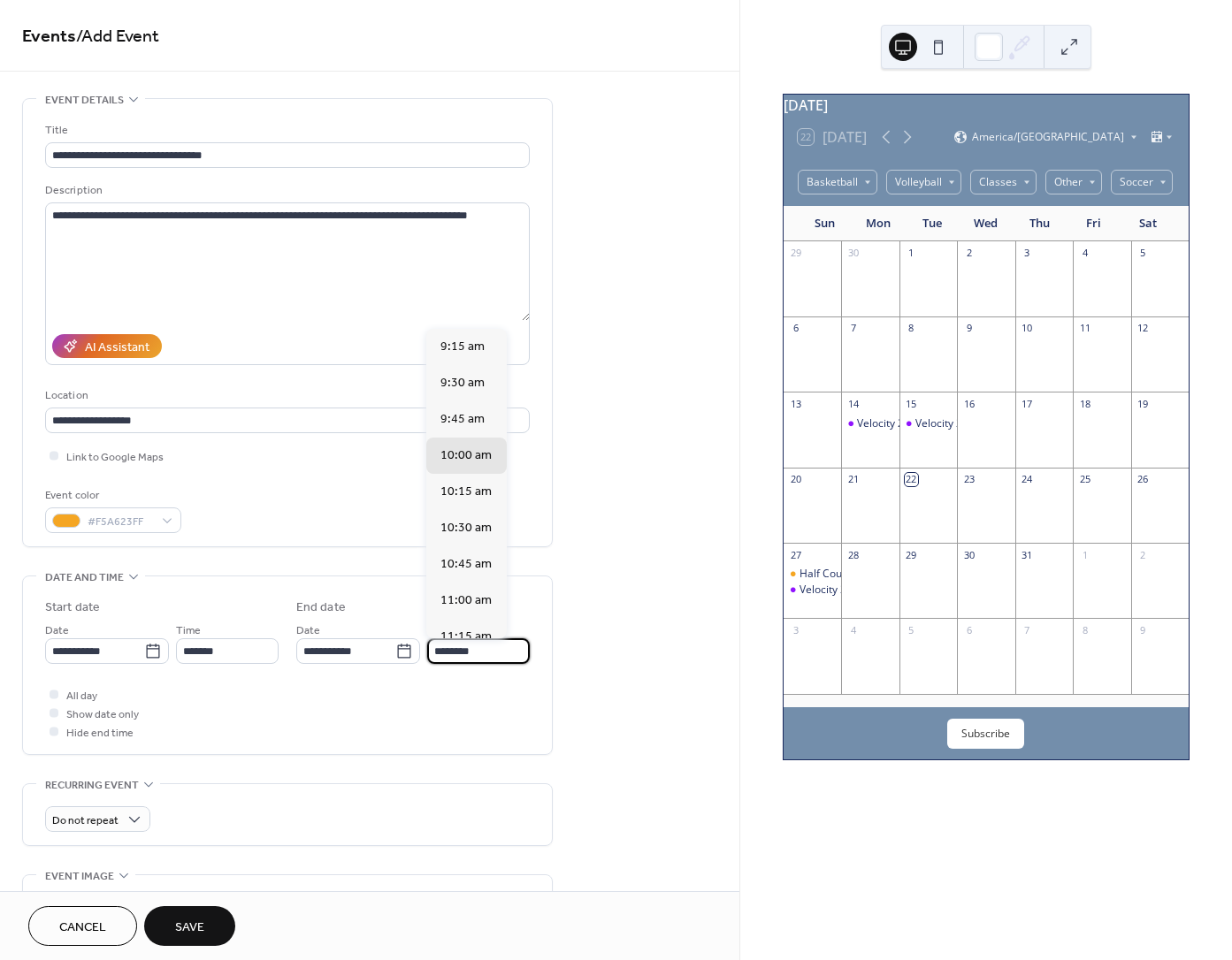 click on "********" at bounding box center [478, 651] 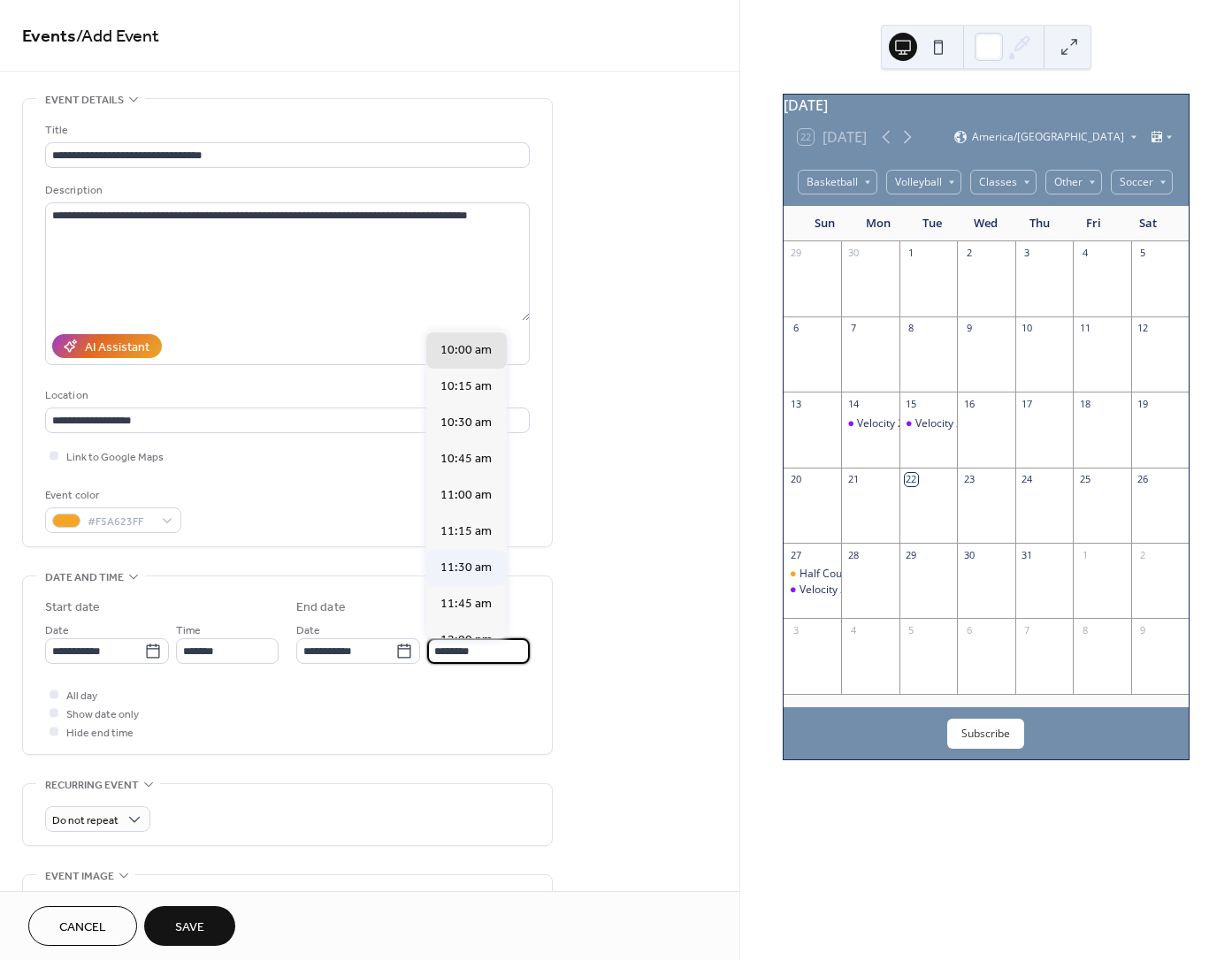 scroll, scrollTop: 110, scrollLeft: 0, axis: vertical 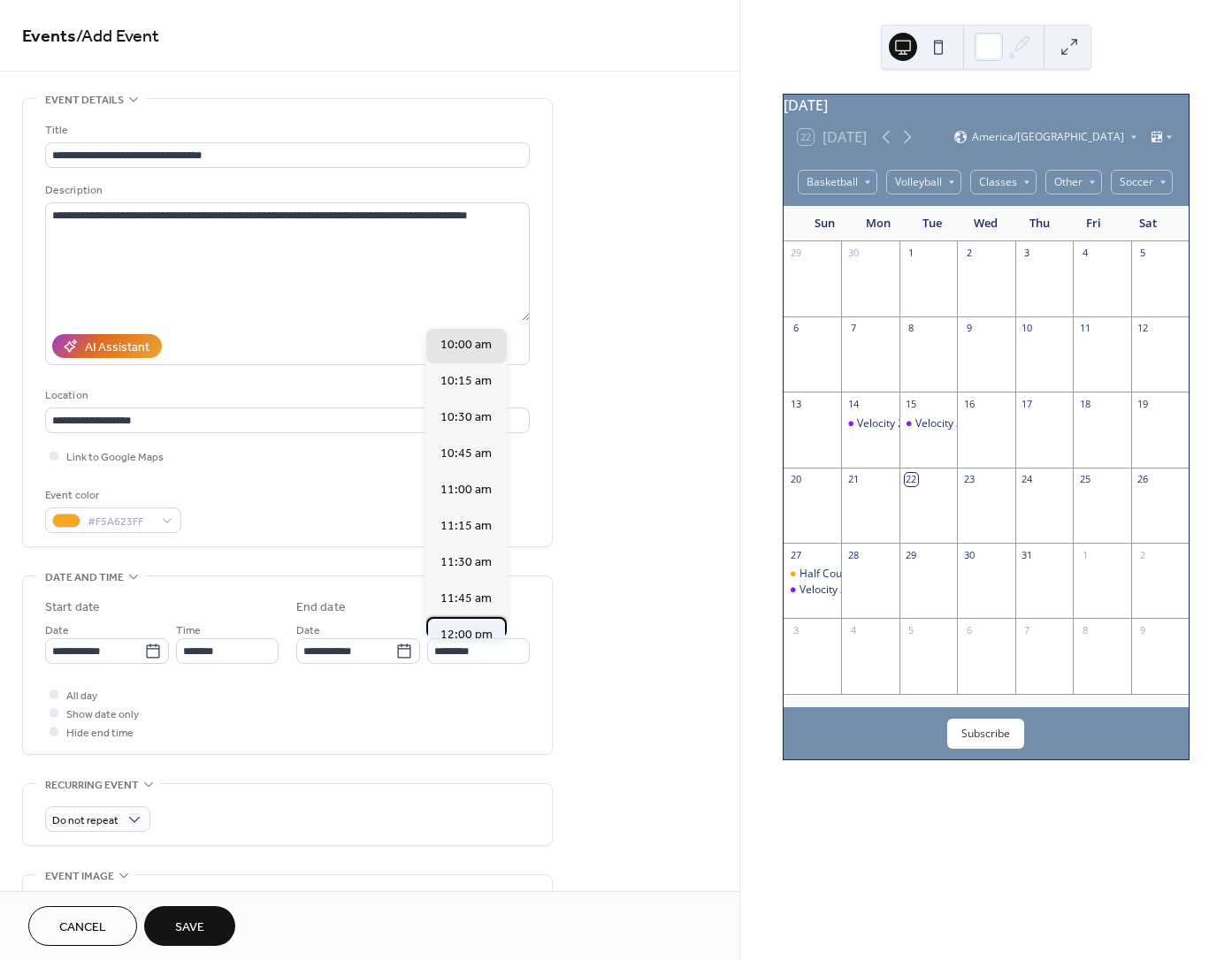 click on "12:00 pm" at bounding box center (466, 635) 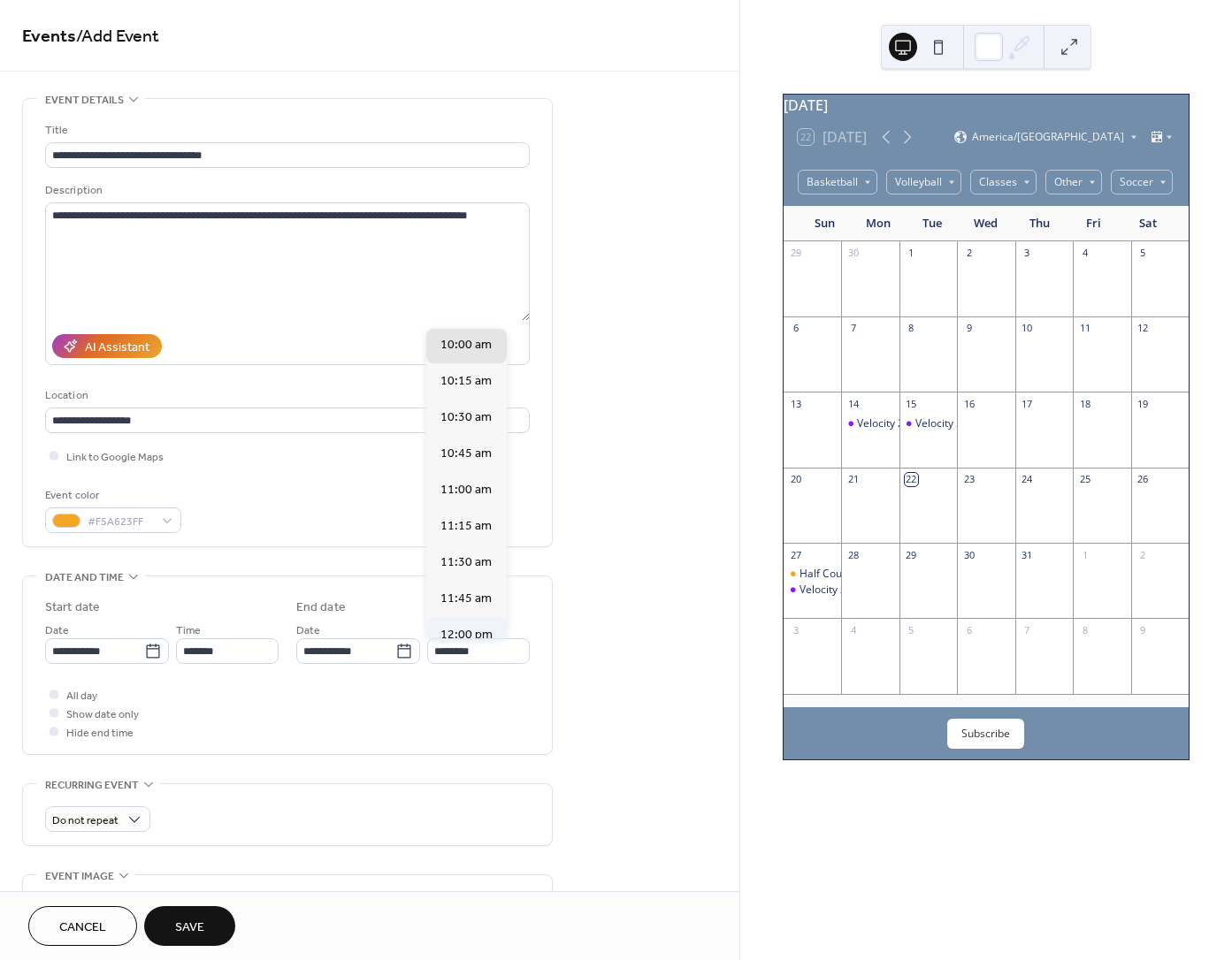 type on "********" 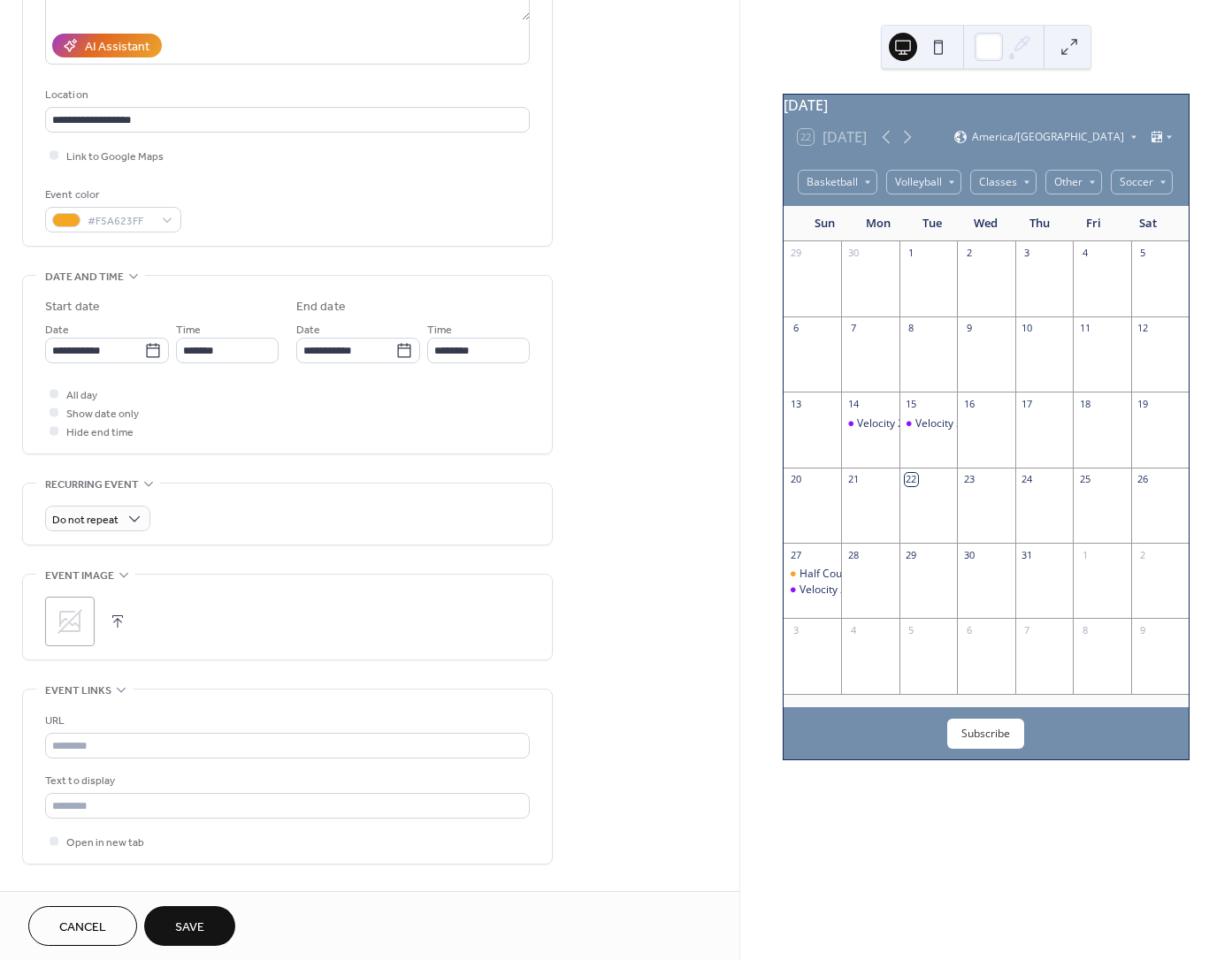 scroll, scrollTop: 317, scrollLeft: 0, axis: vertical 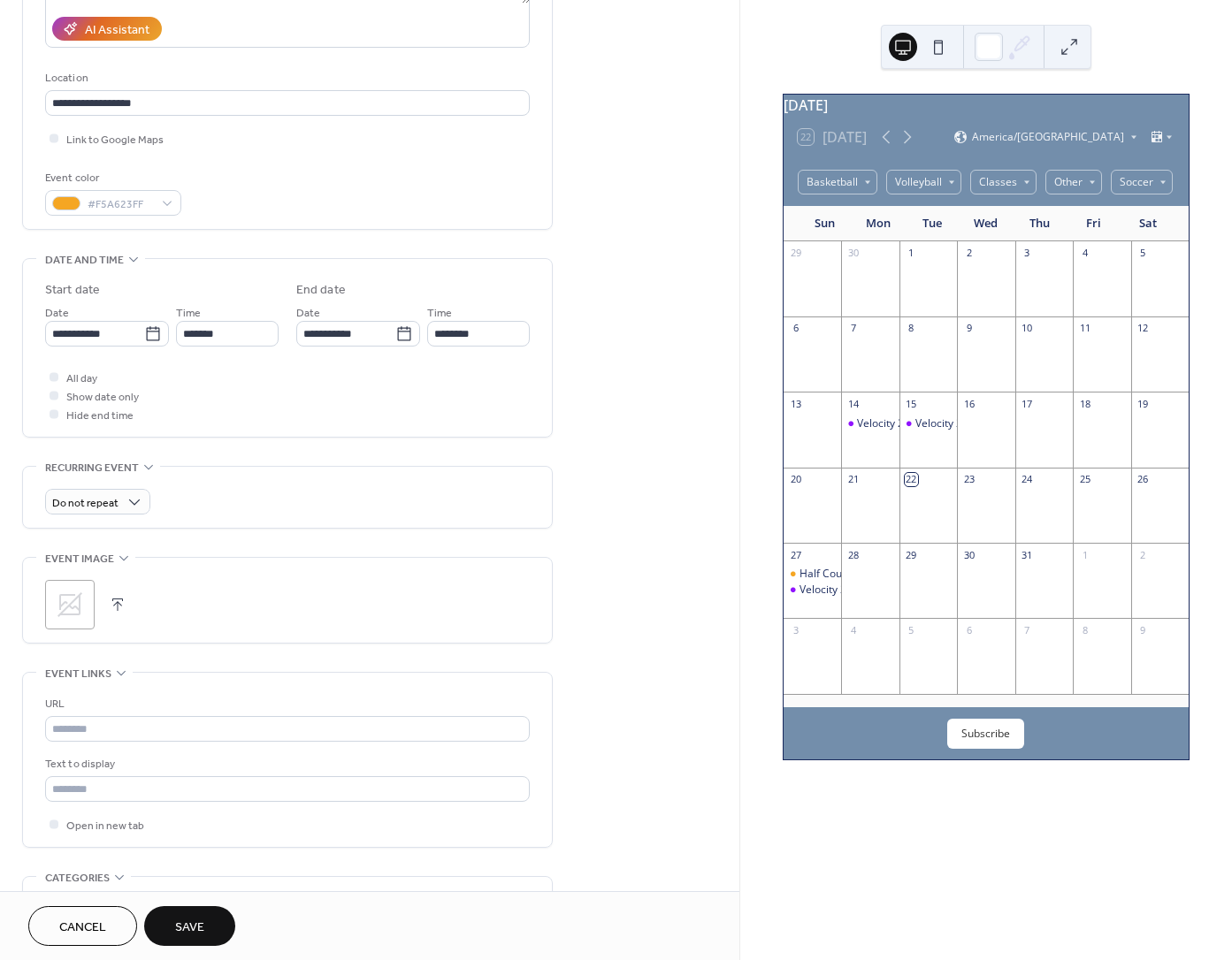 click at bounding box center [118, 605] 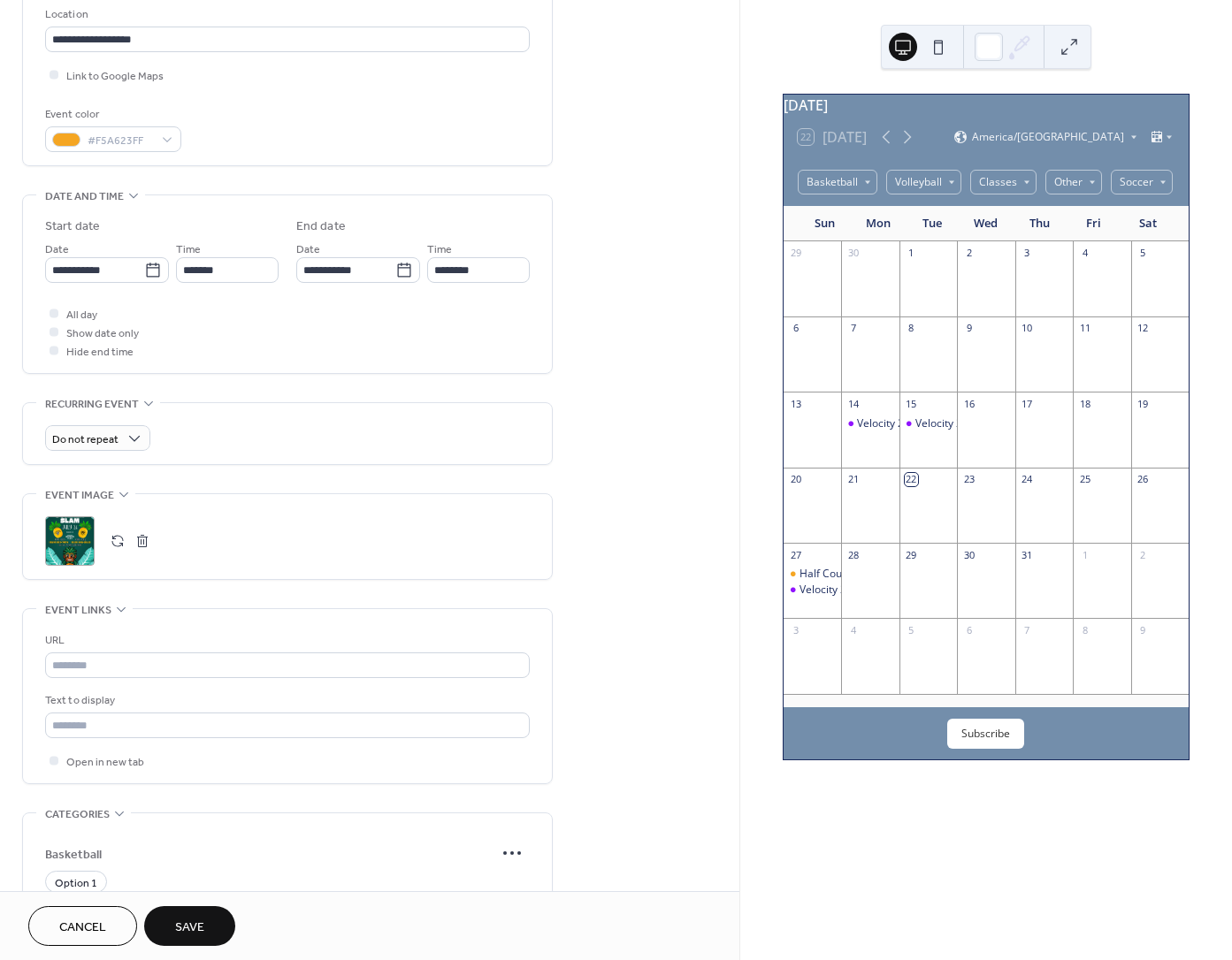 scroll, scrollTop: 566, scrollLeft: 0, axis: vertical 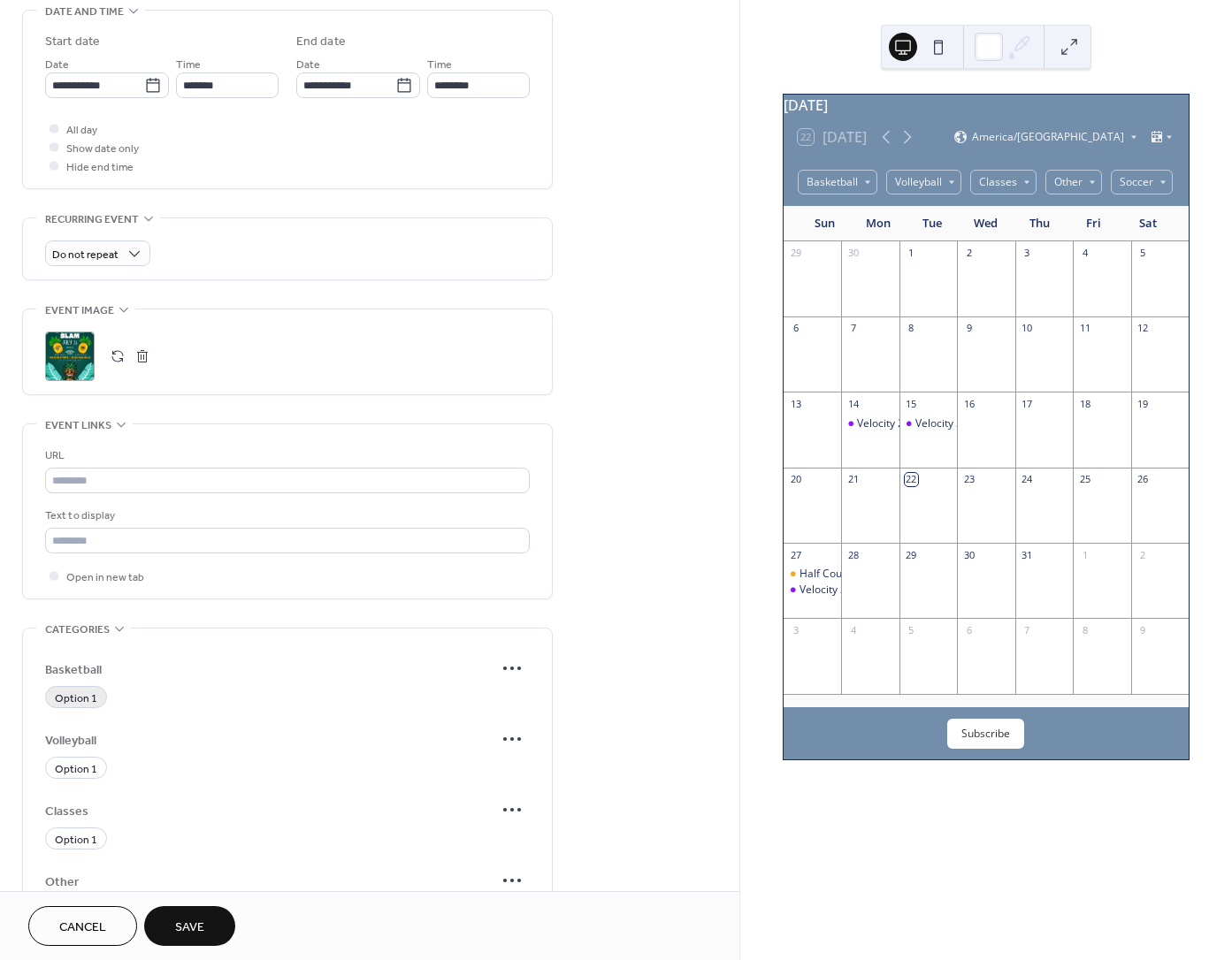 click on "Option 1" at bounding box center [76, 698] 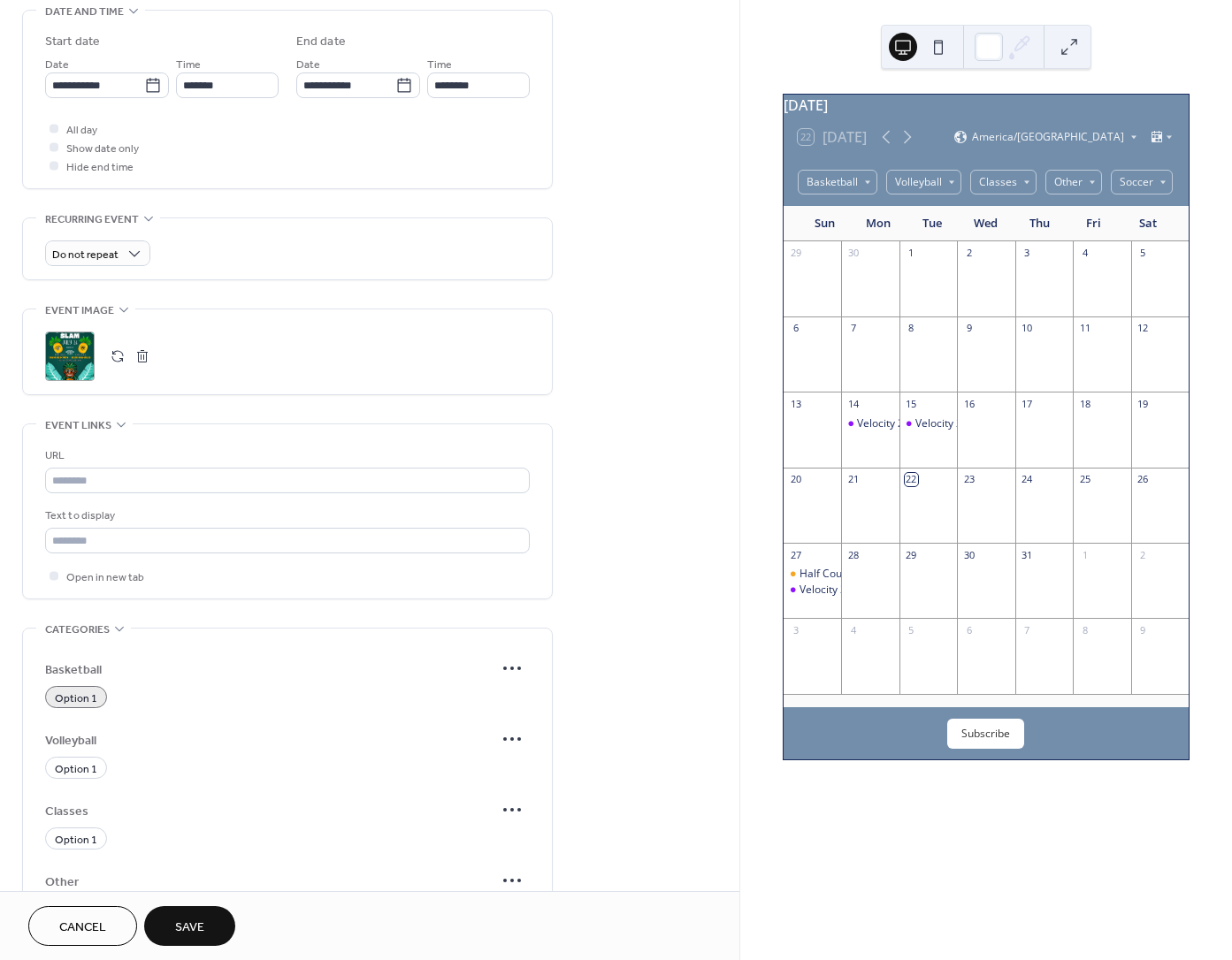 click on "Save" at bounding box center [189, 927] 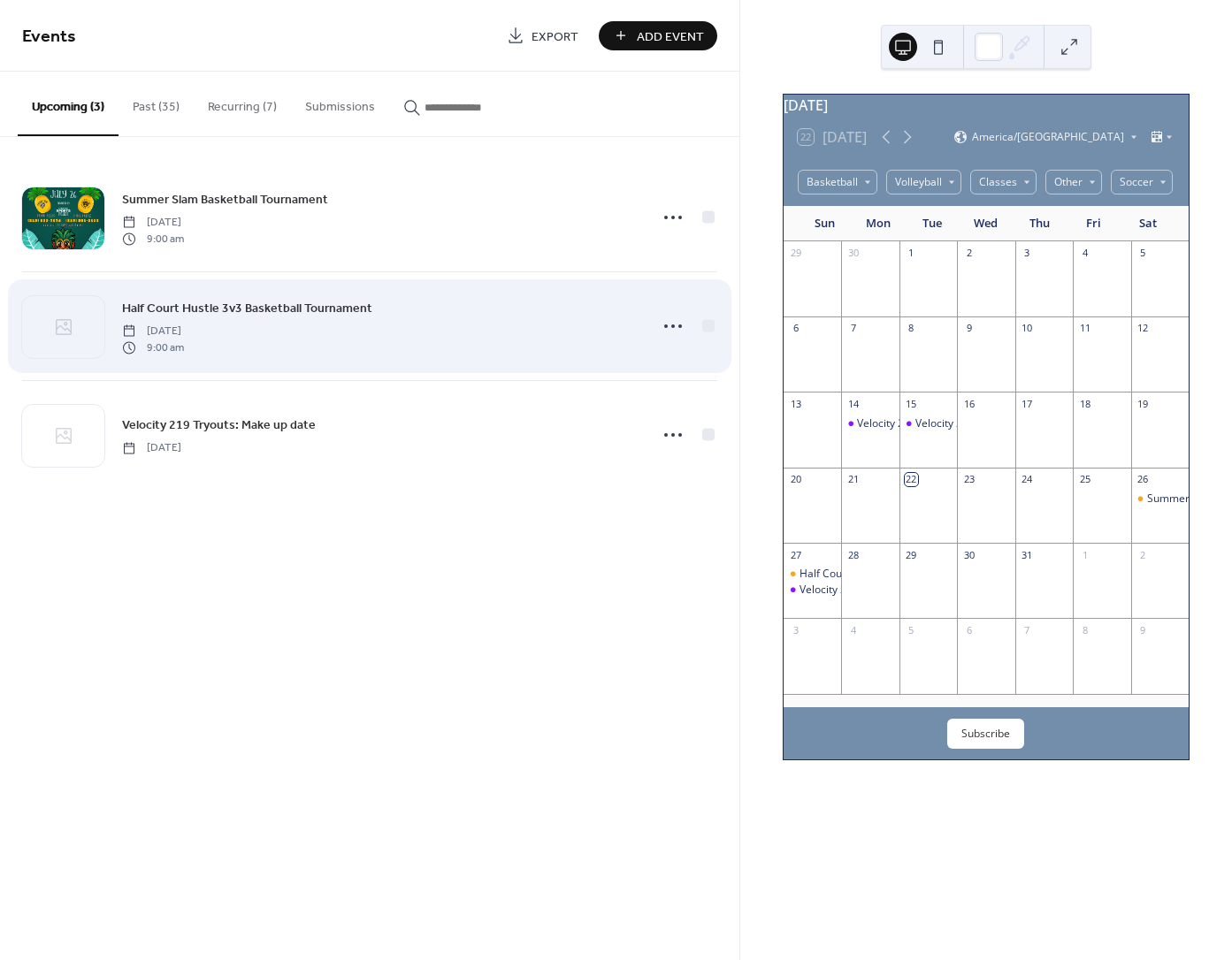 click on "Half Court Hustle 3v3 Basketball Tournament" at bounding box center (247, 309) 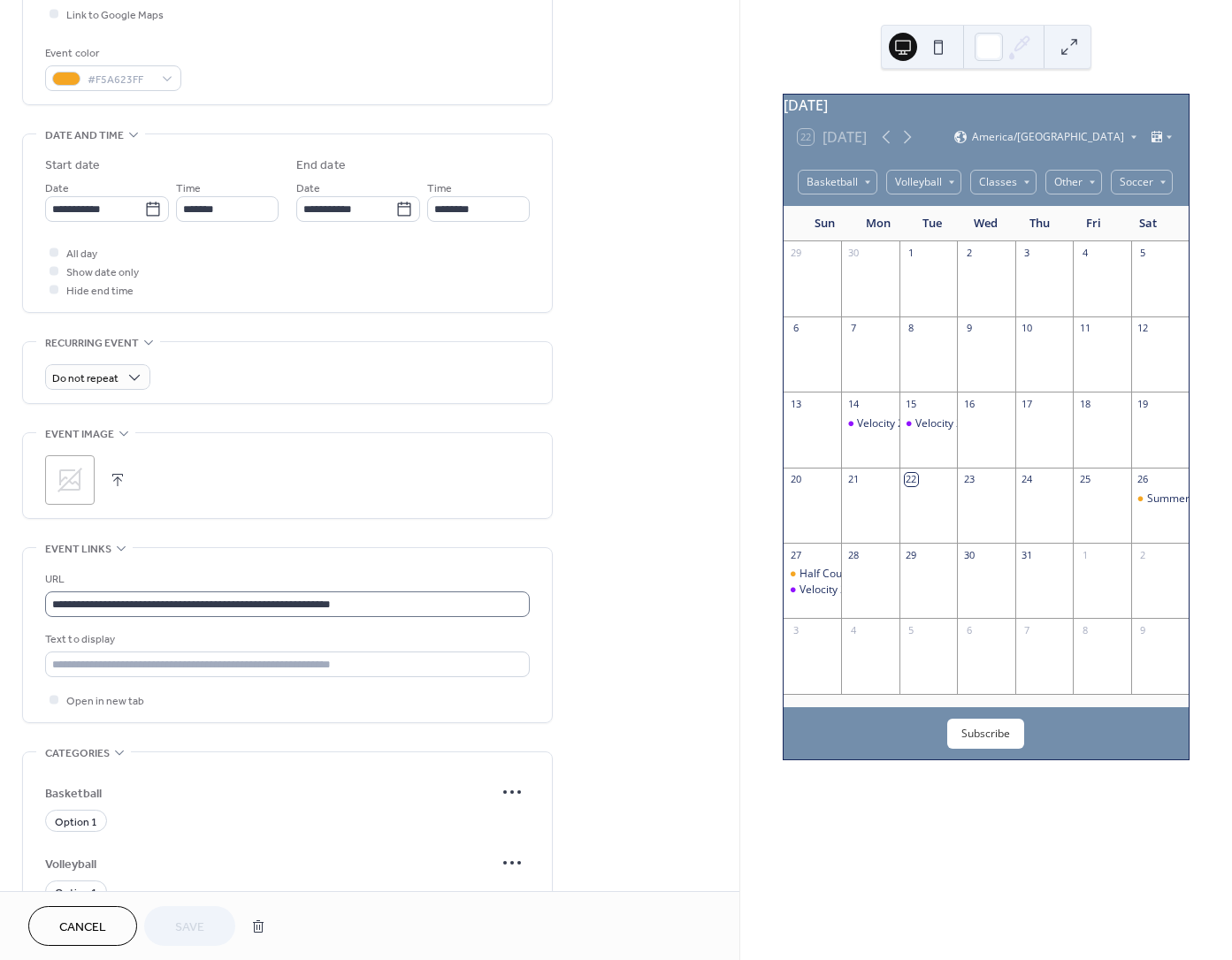 scroll, scrollTop: 543, scrollLeft: 0, axis: vertical 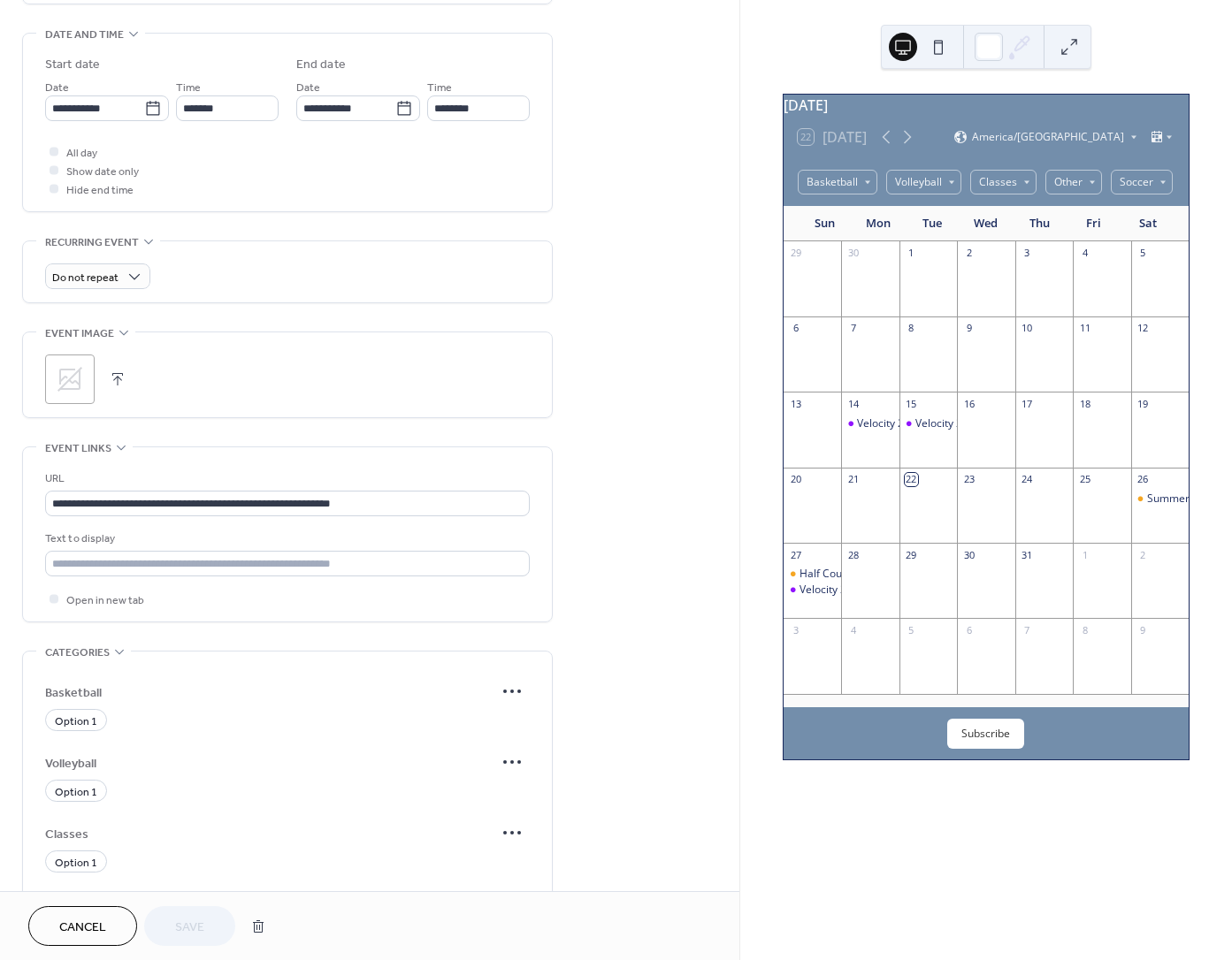 click on ";" at bounding box center [287, 375] 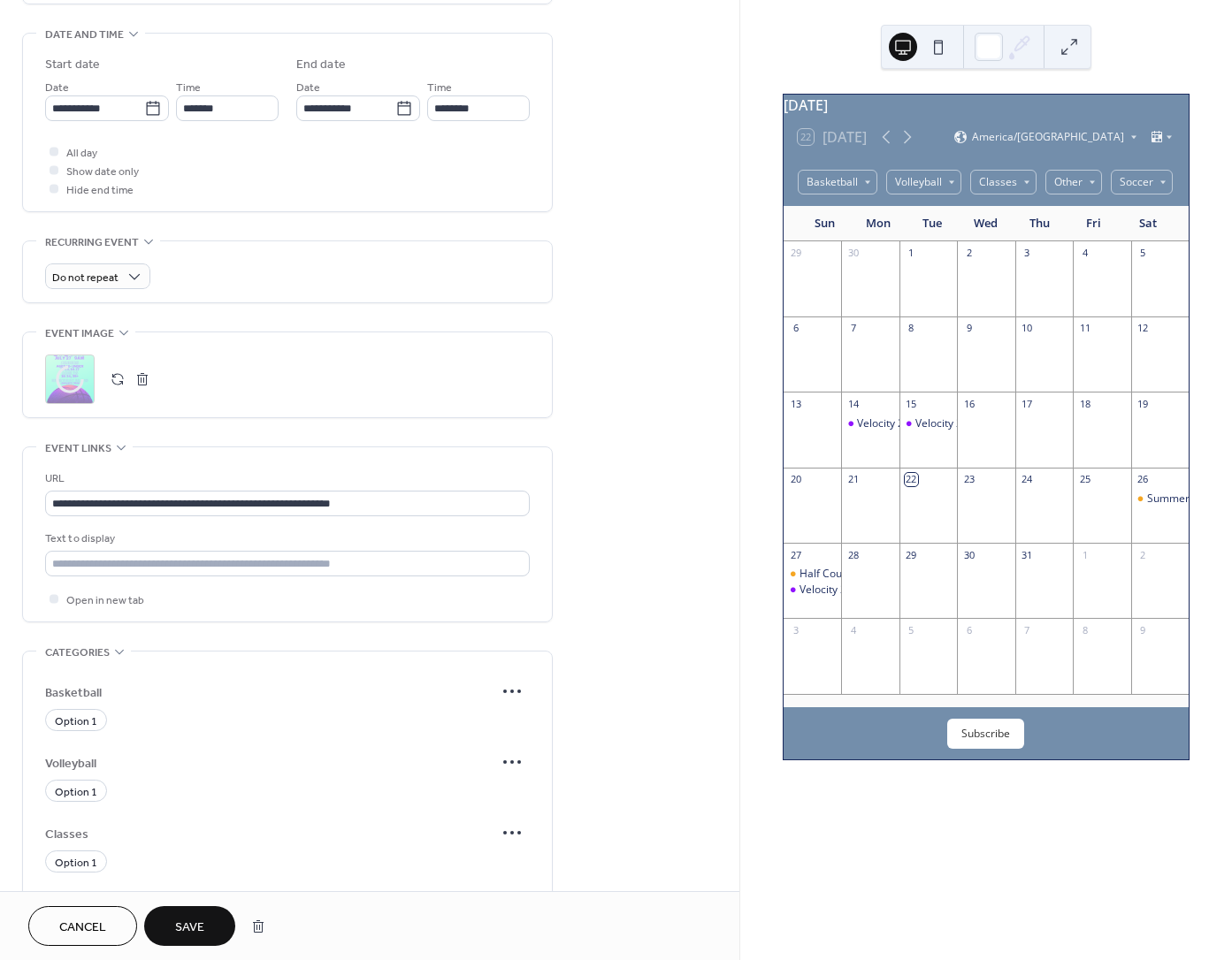 click on "Save" at bounding box center [189, 927] 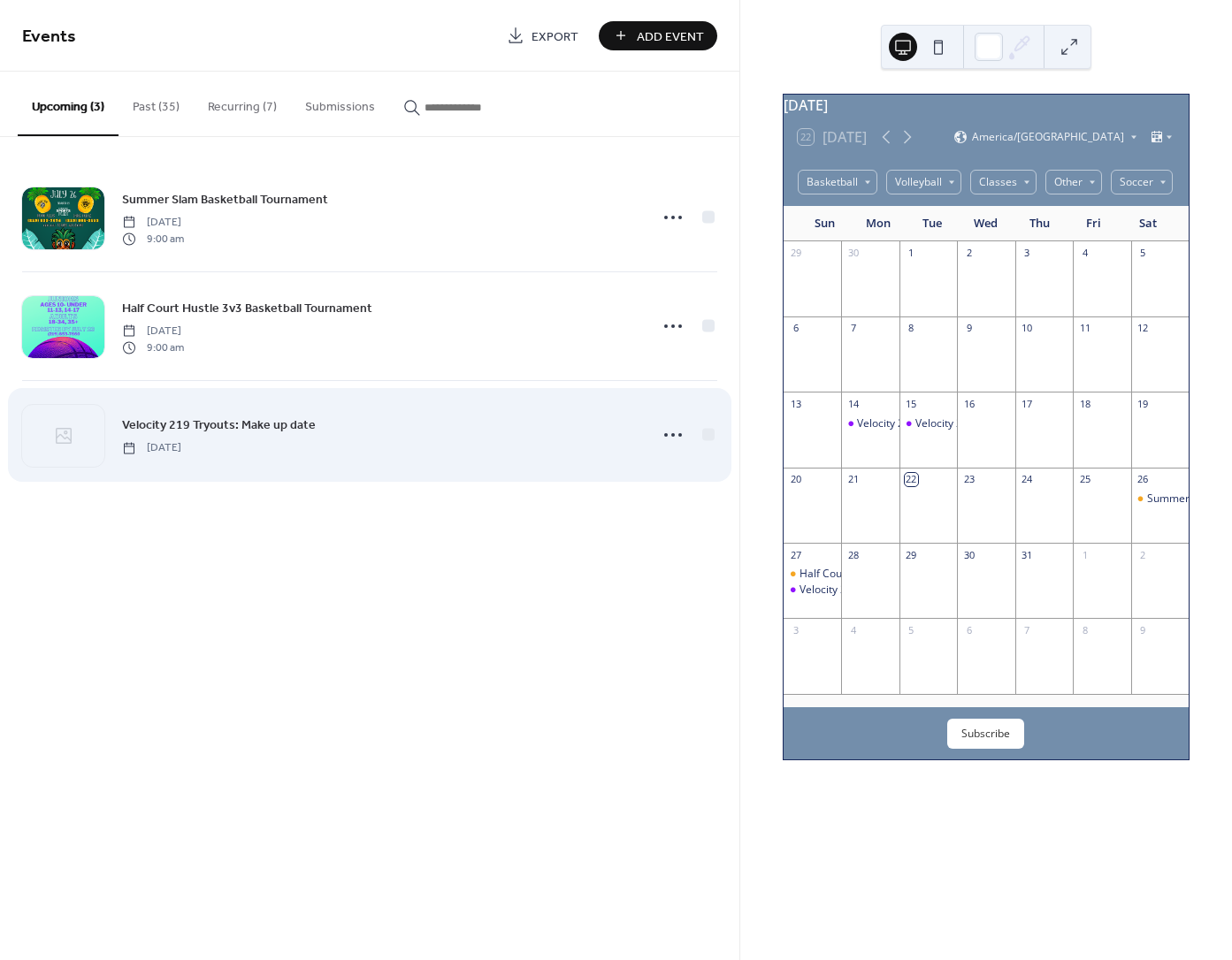 click on "Velocity 219 Tryouts: Make up date Sunday, July 27, 2025" at bounding box center (370, 435) 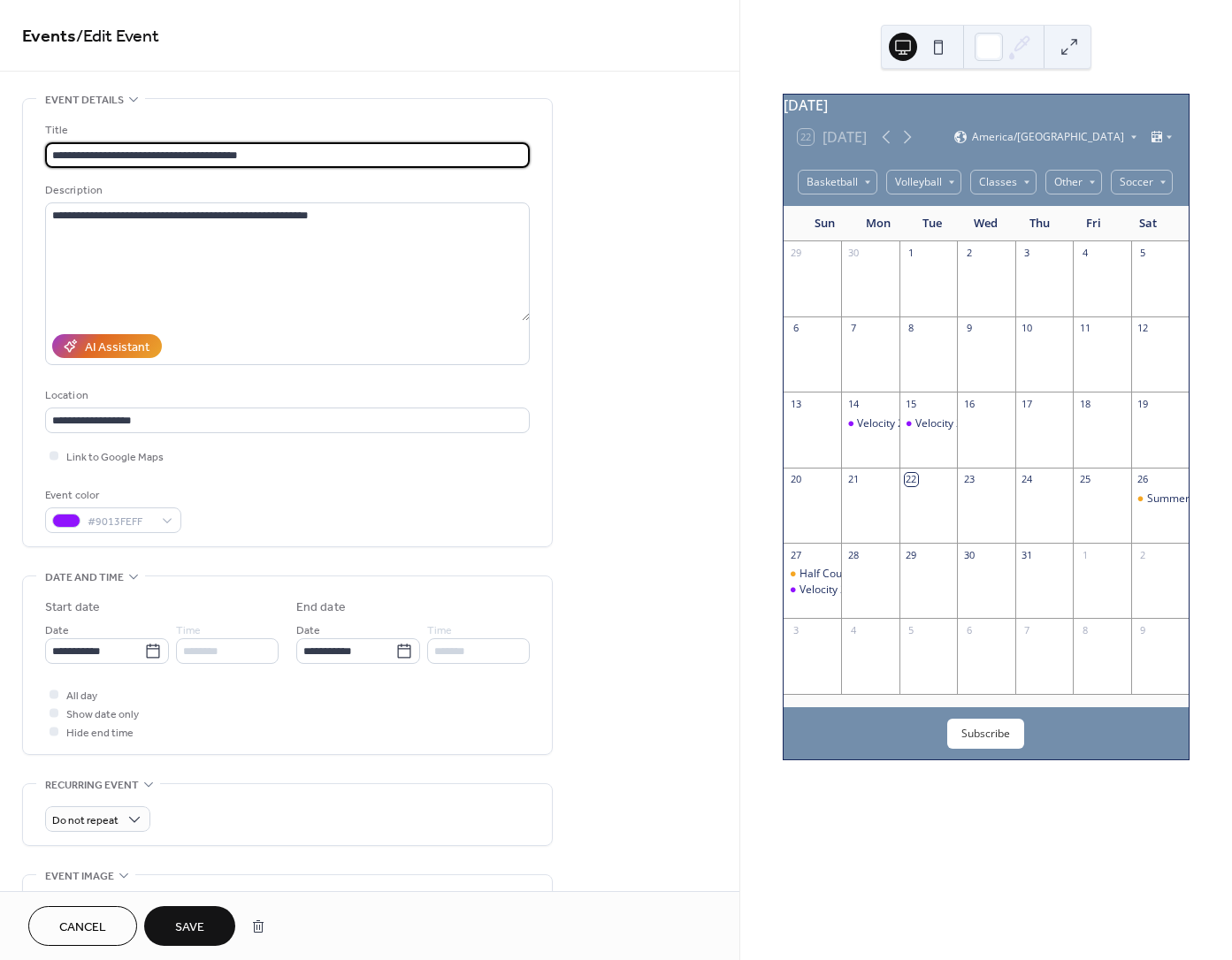 type on "**********" 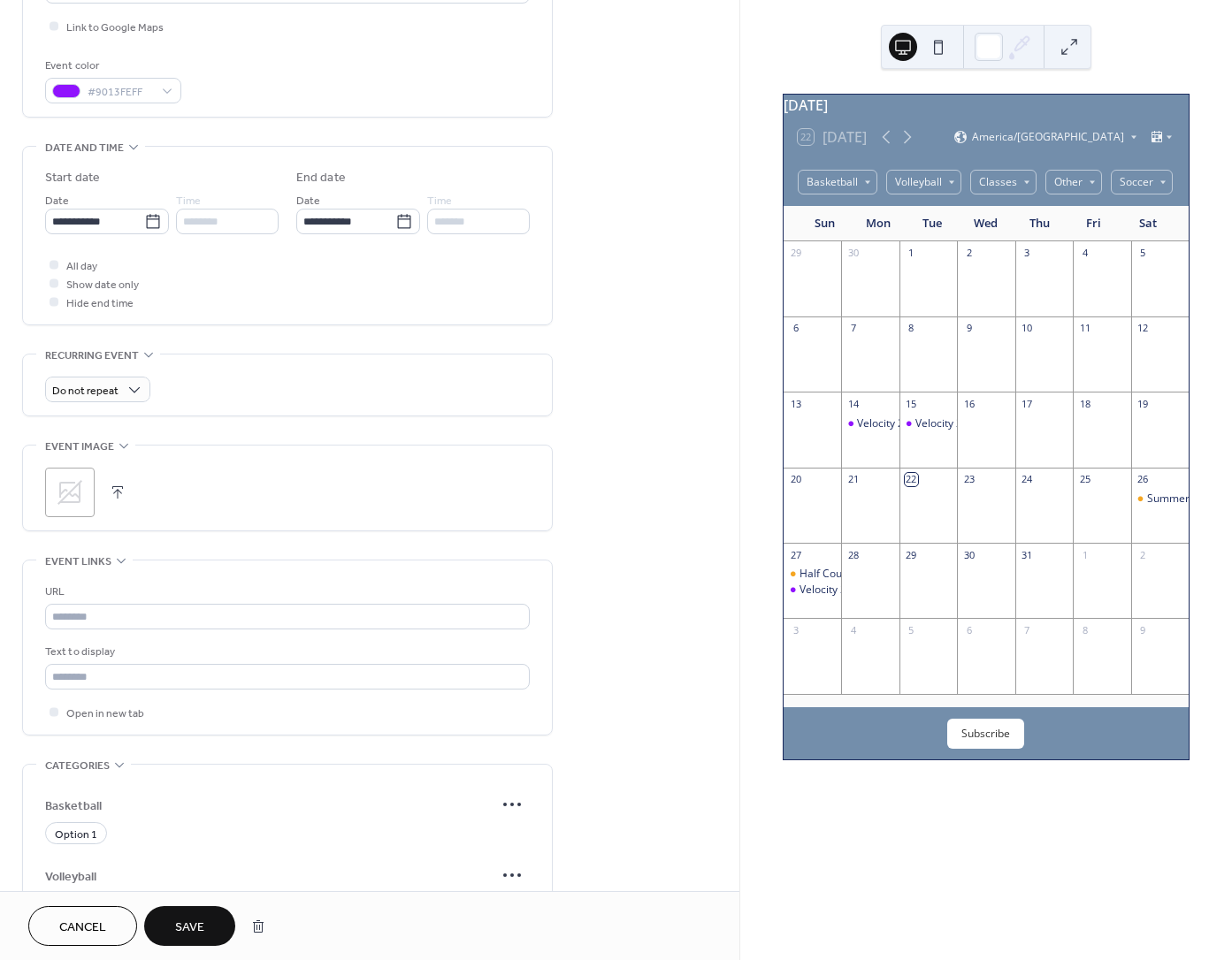 scroll, scrollTop: 457, scrollLeft: 0, axis: vertical 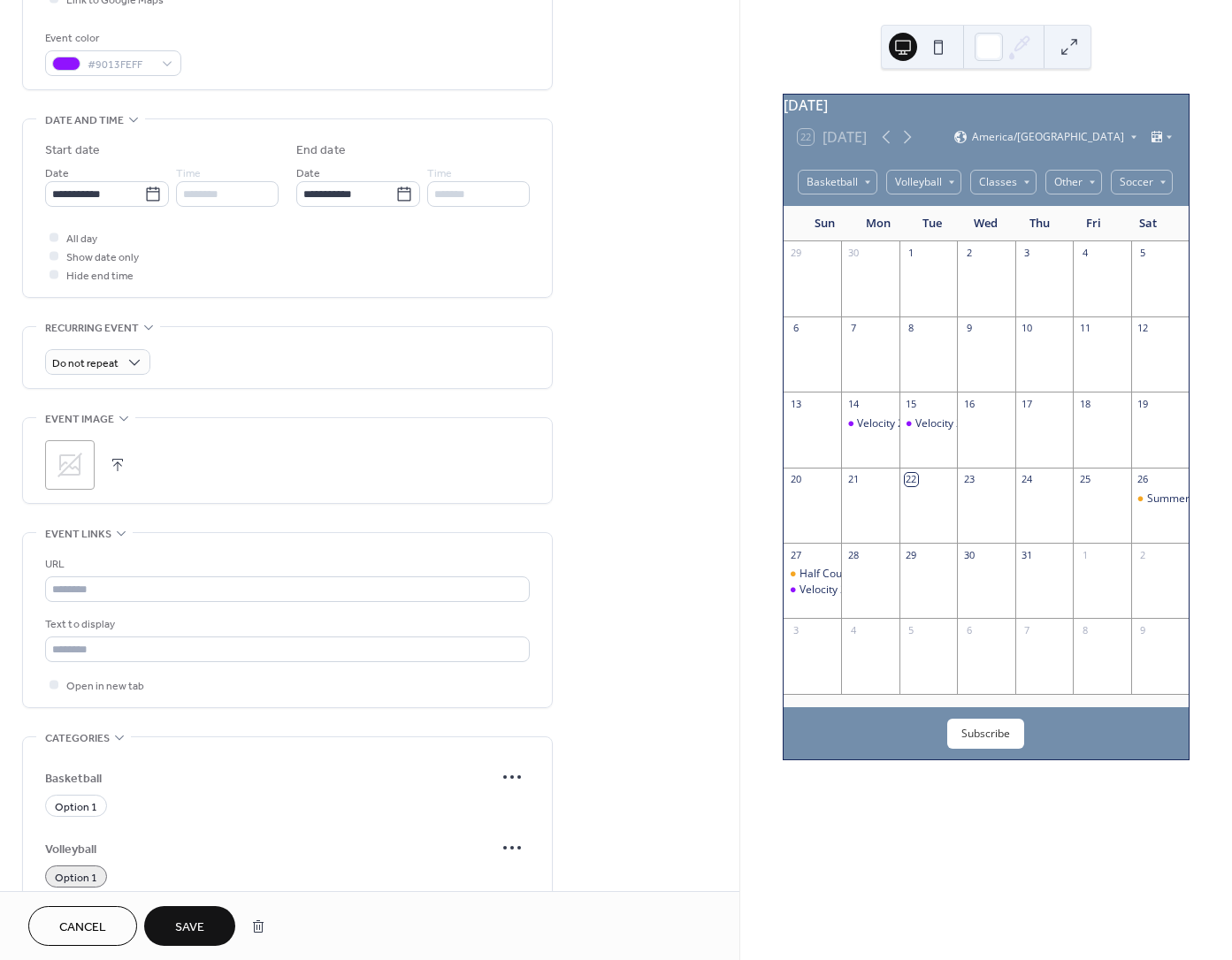 click at bounding box center [118, 465] 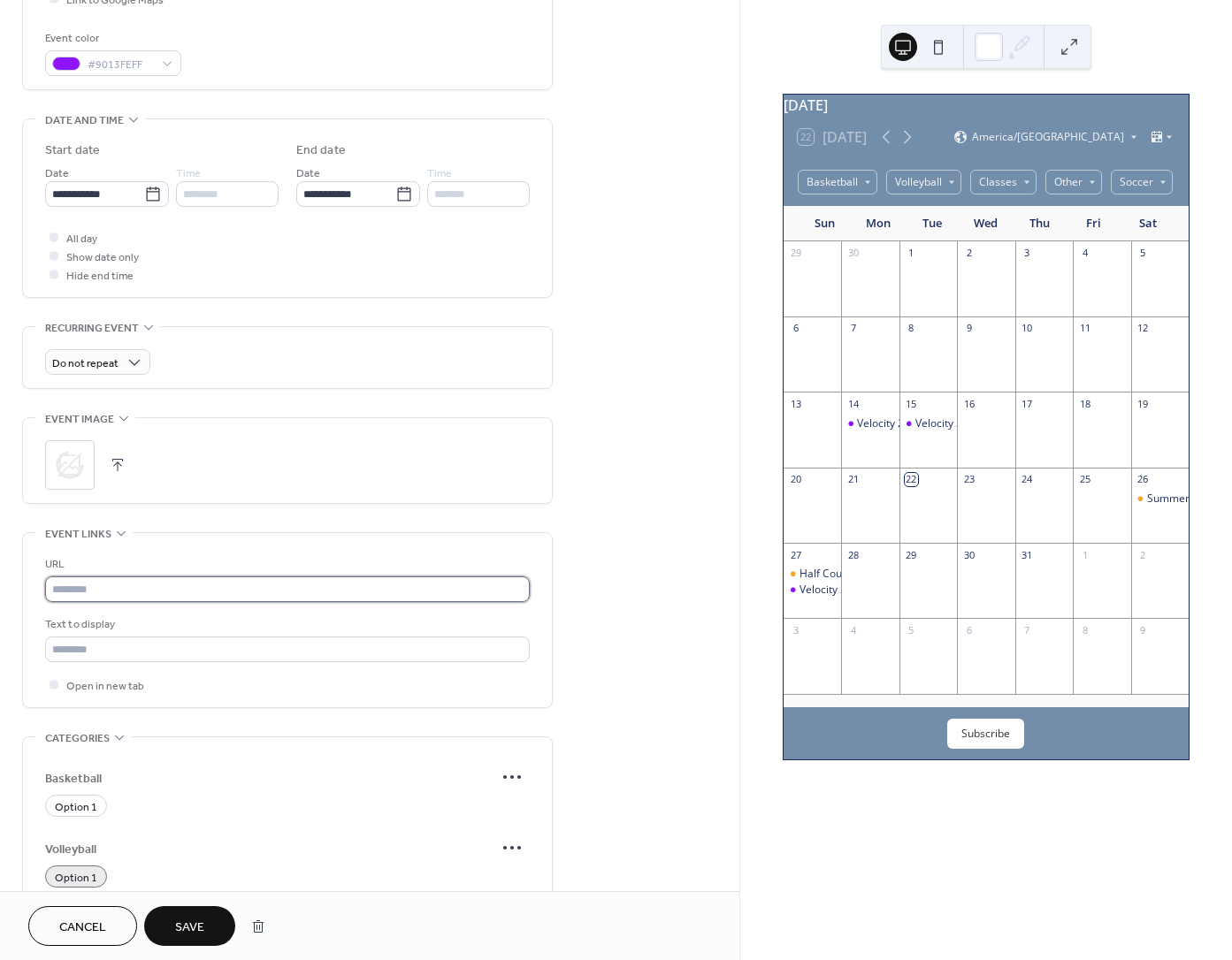 click at bounding box center [287, 589] 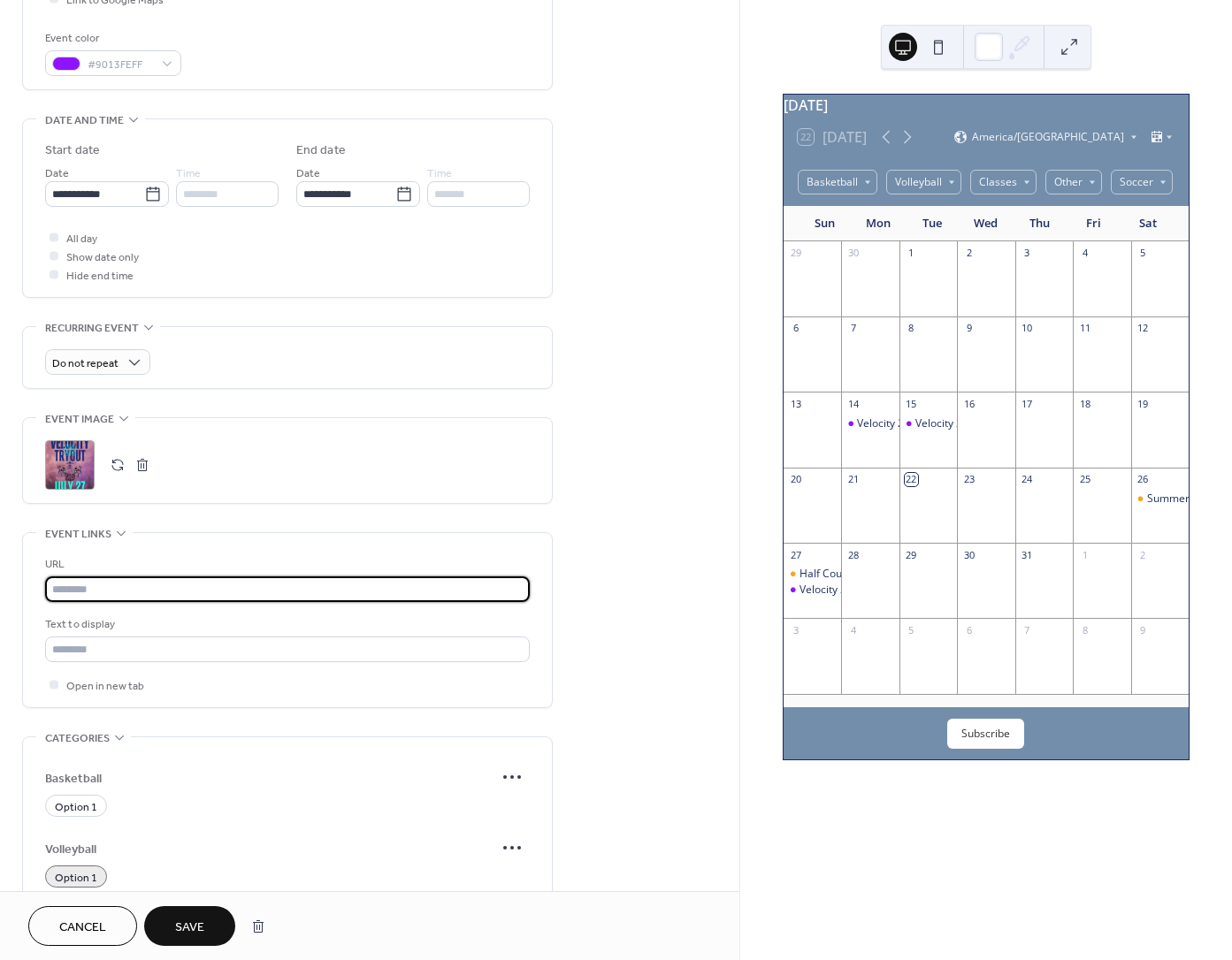 paste on "**********" 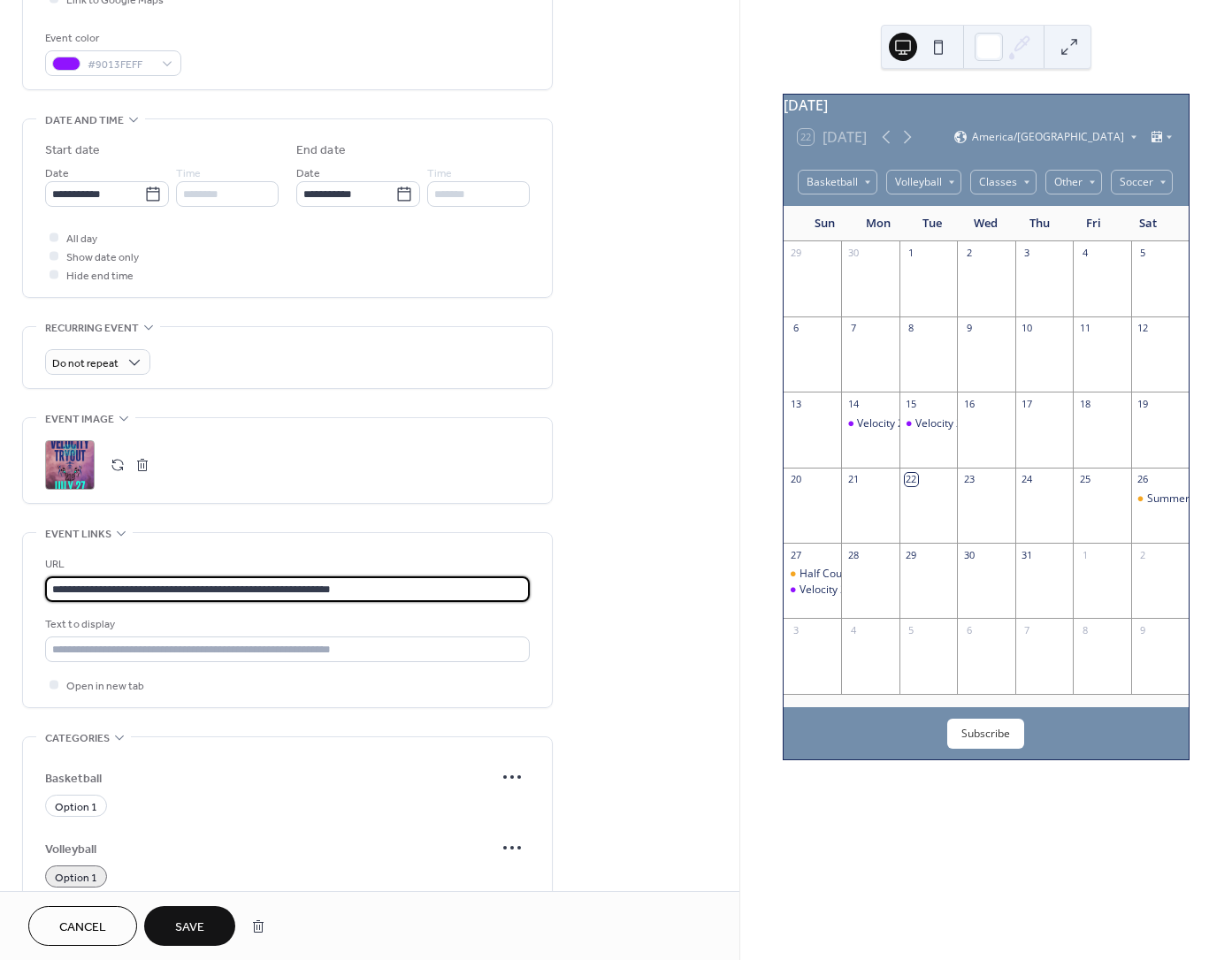 type on "**********" 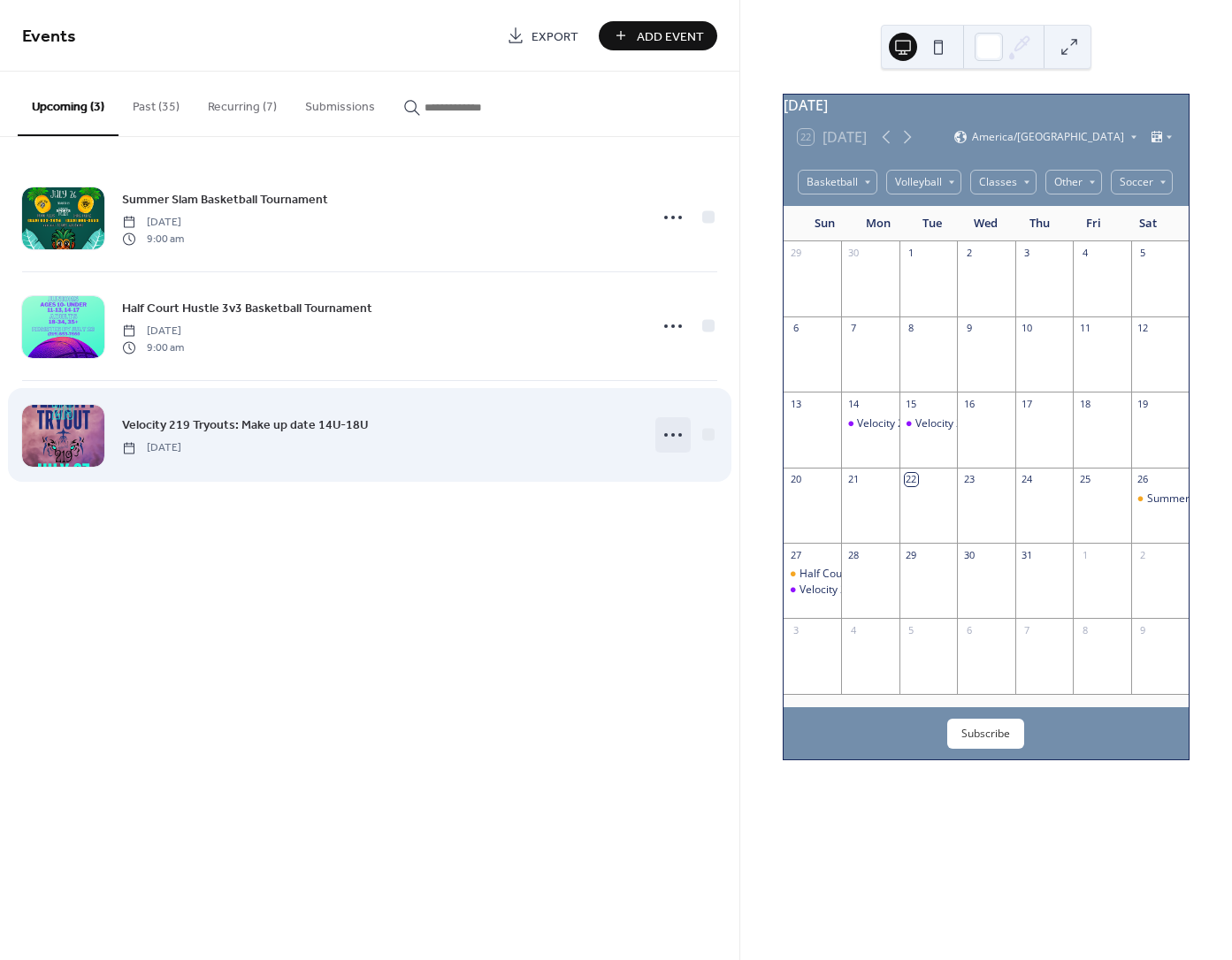 click 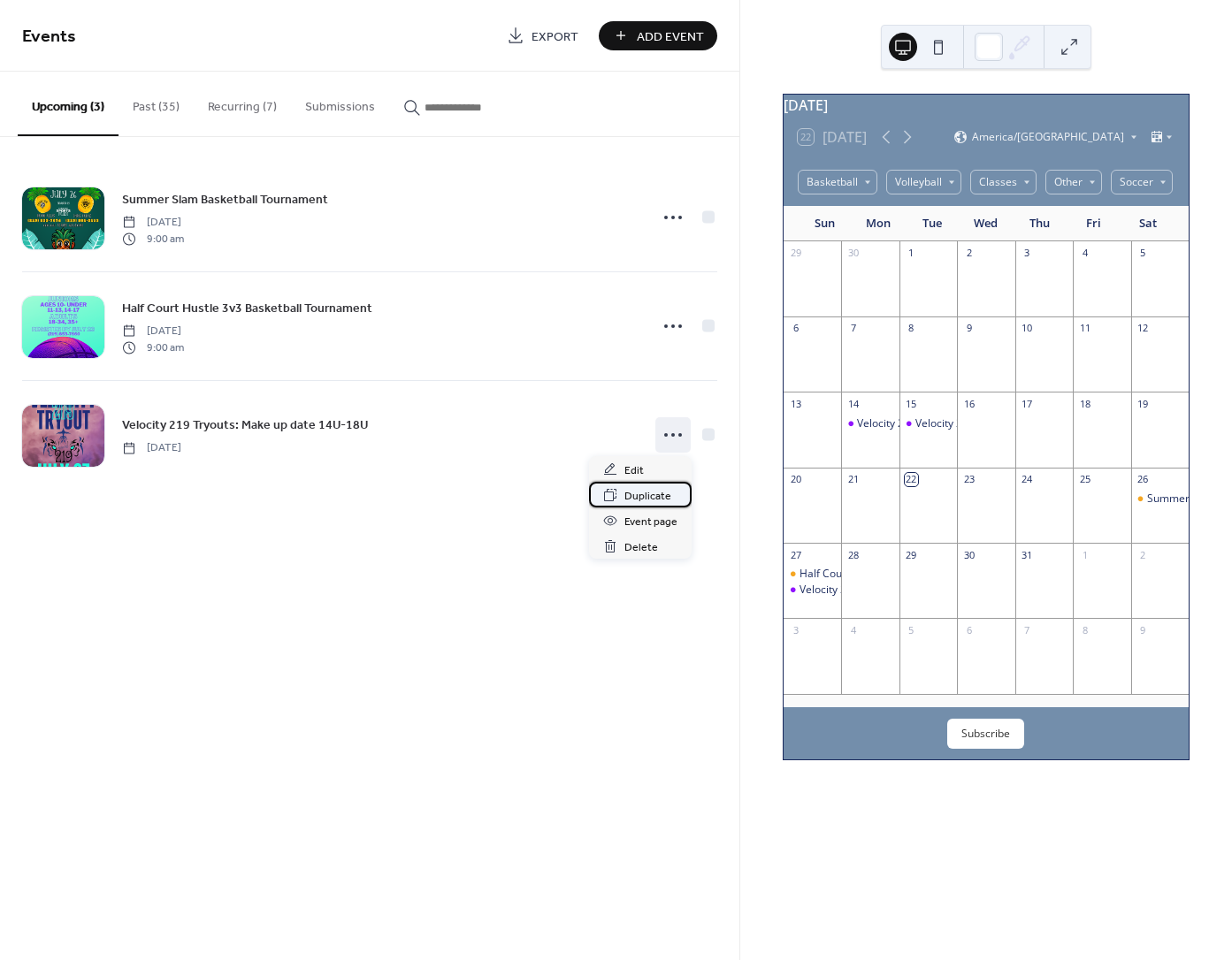 click on "Duplicate" at bounding box center (647, 496) 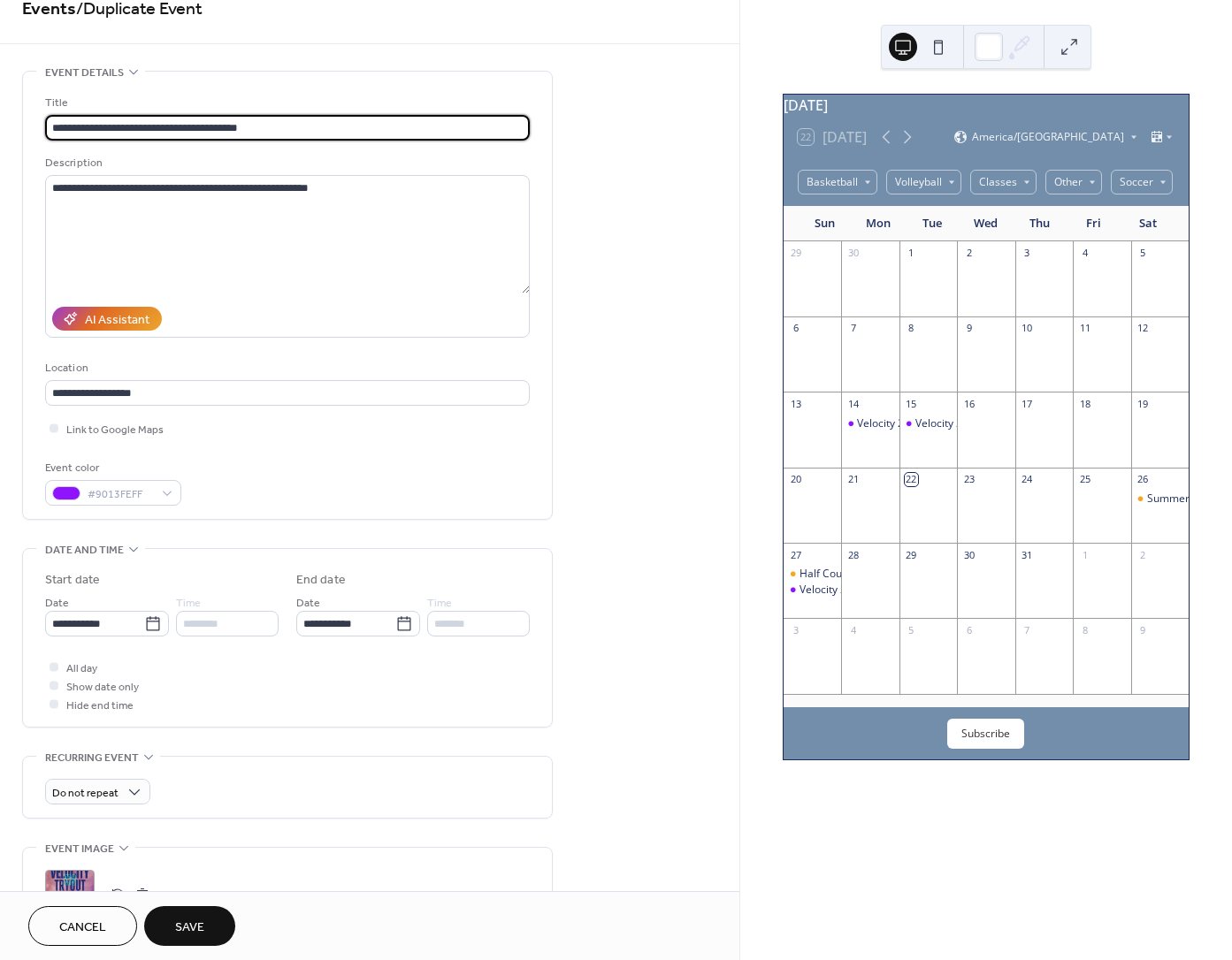 scroll, scrollTop: 288, scrollLeft: 0, axis: vertical 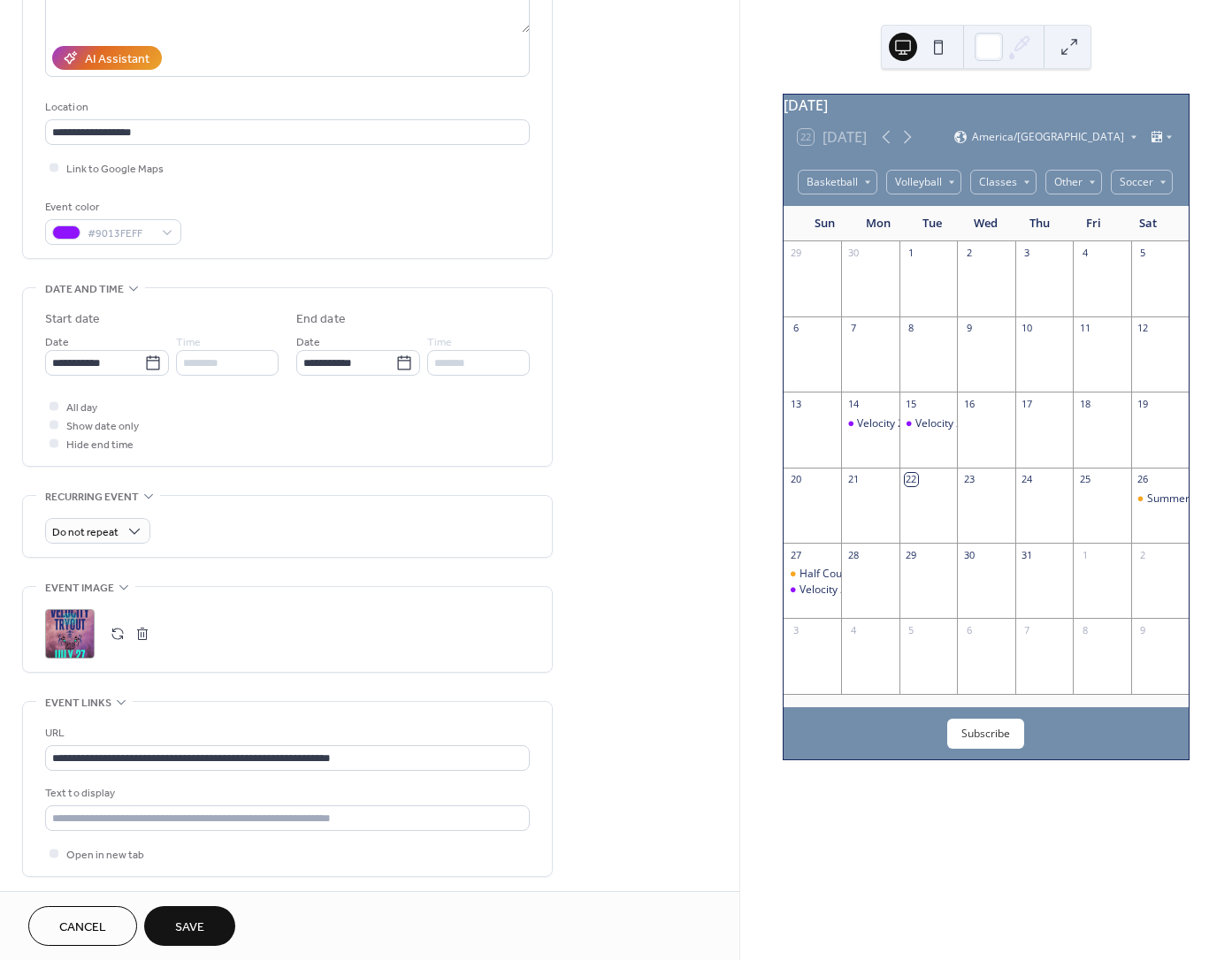 type on "**********" 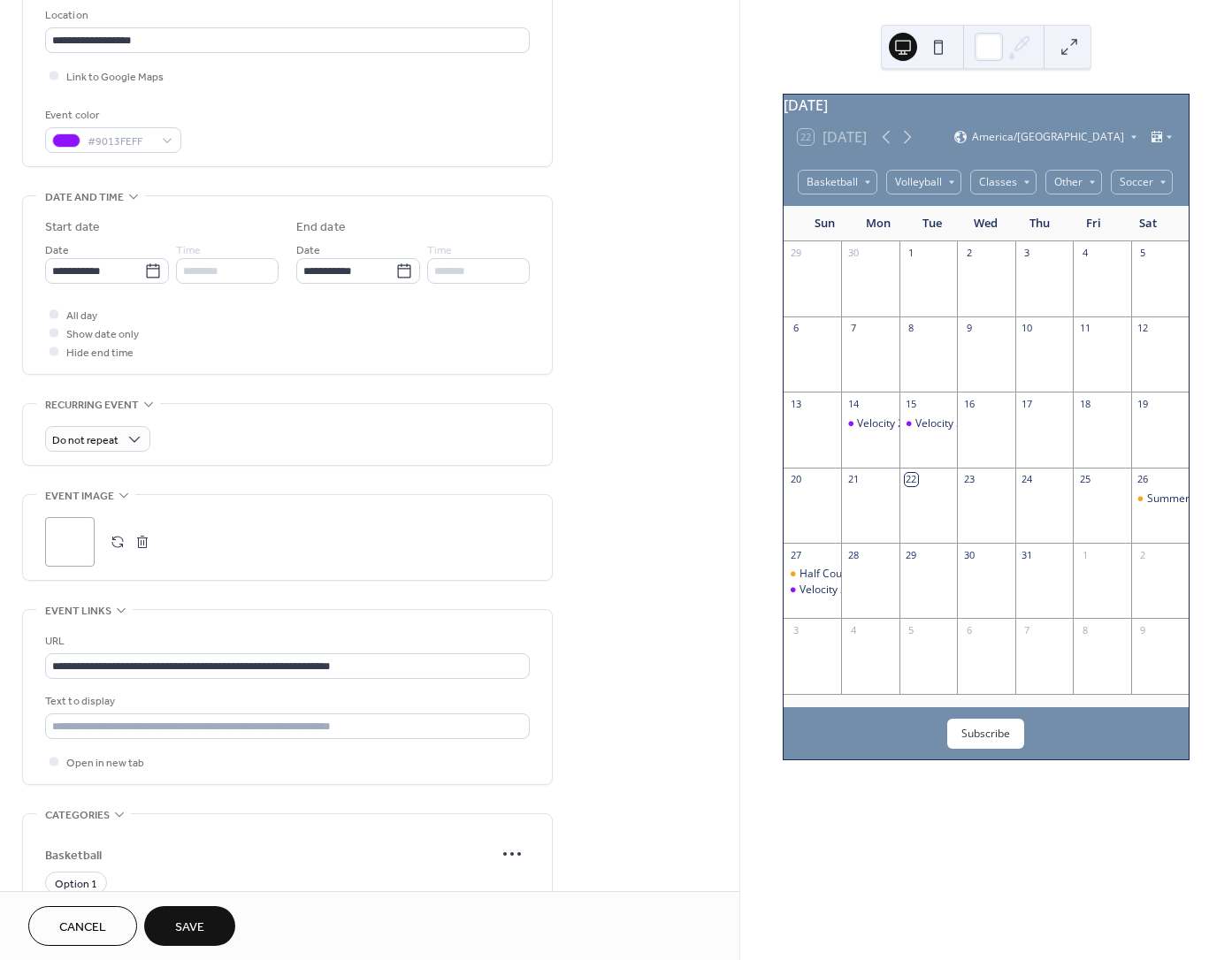 scroll, scrollTop: 390, scrollLeft: 0, axis: vertical 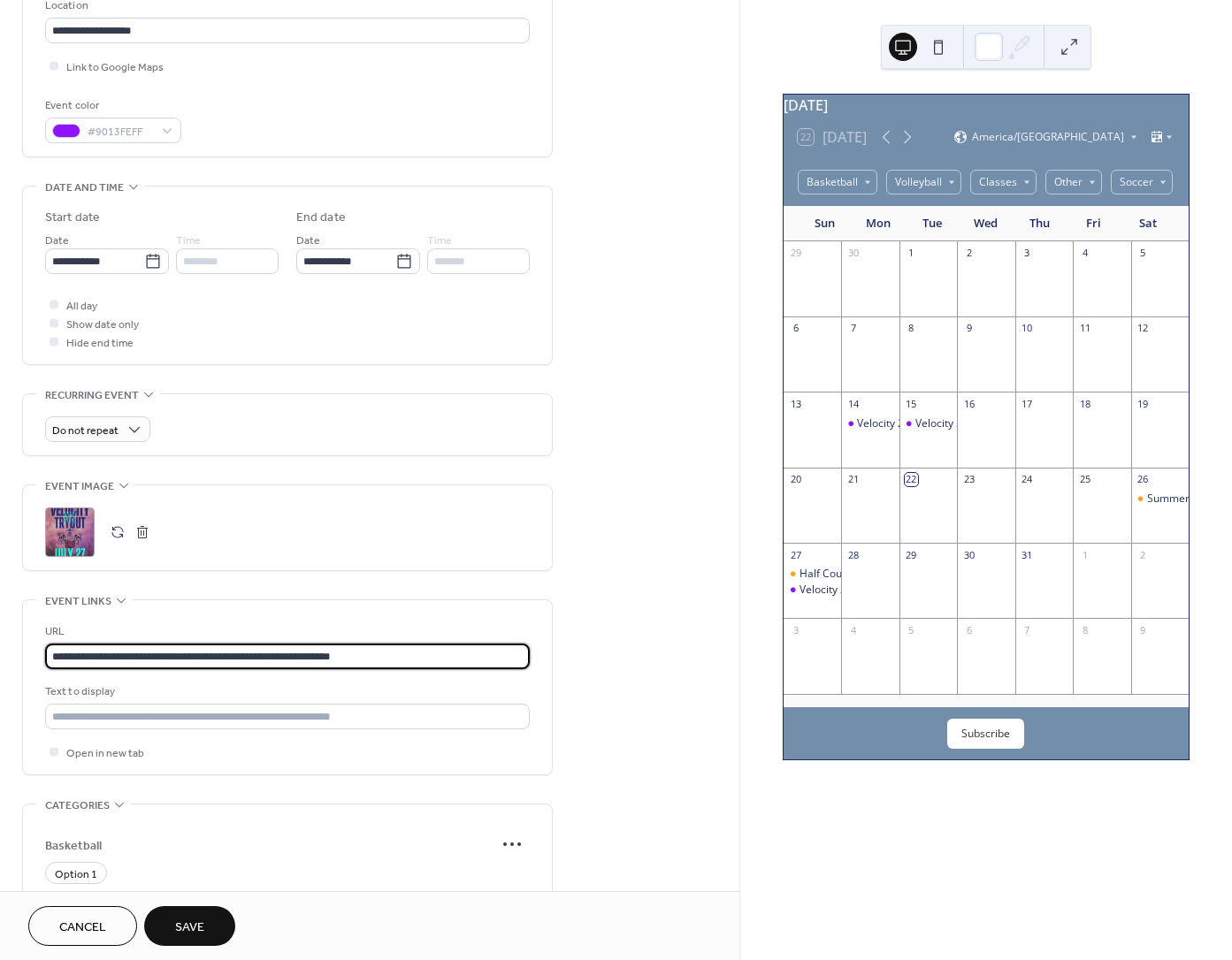 drag, startPoint x: 424, startPoint y: 661, endPoint x: 111, endPoint y: 632, distance: 314.34058 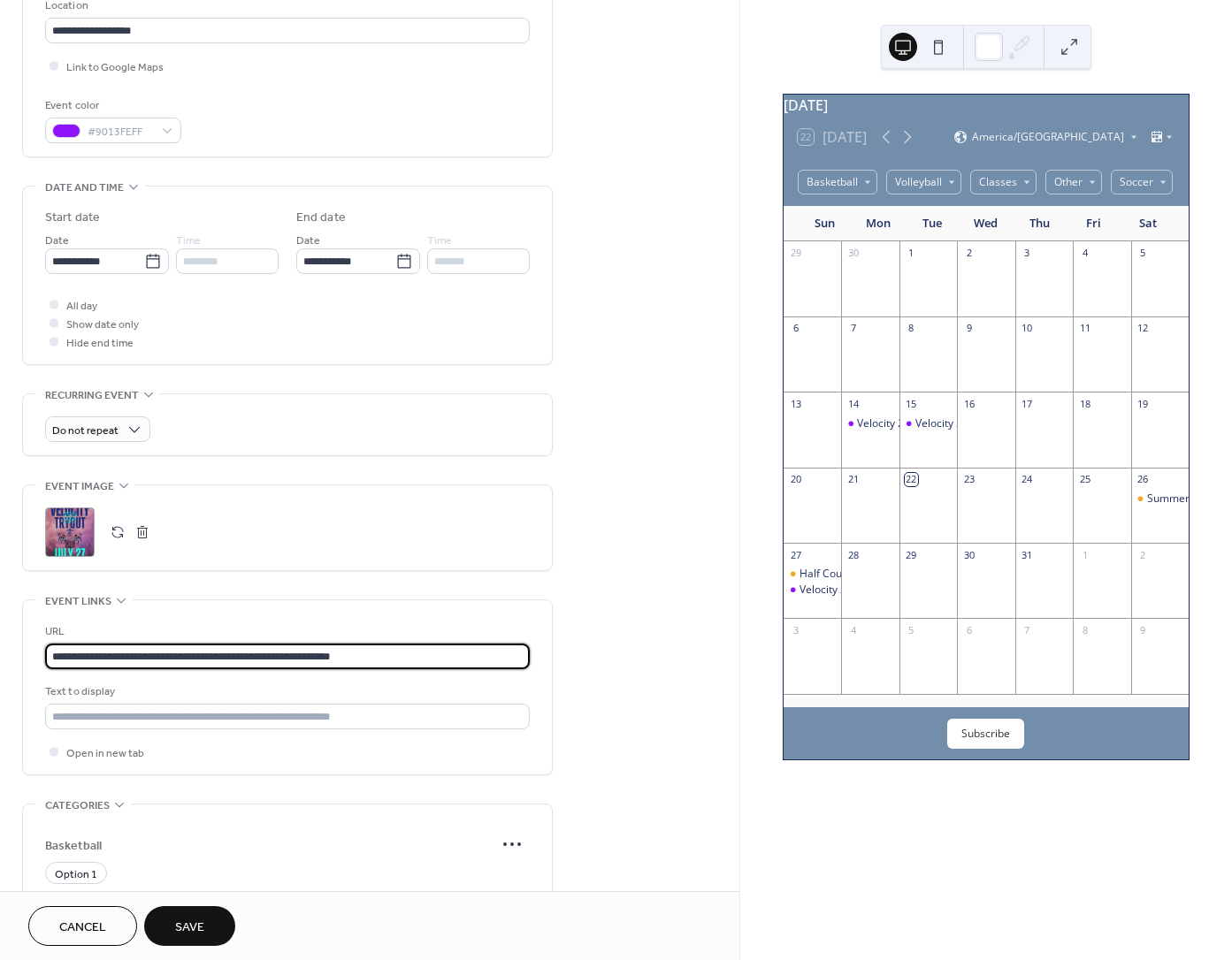click on "**********" at bounding box center [287, 645] 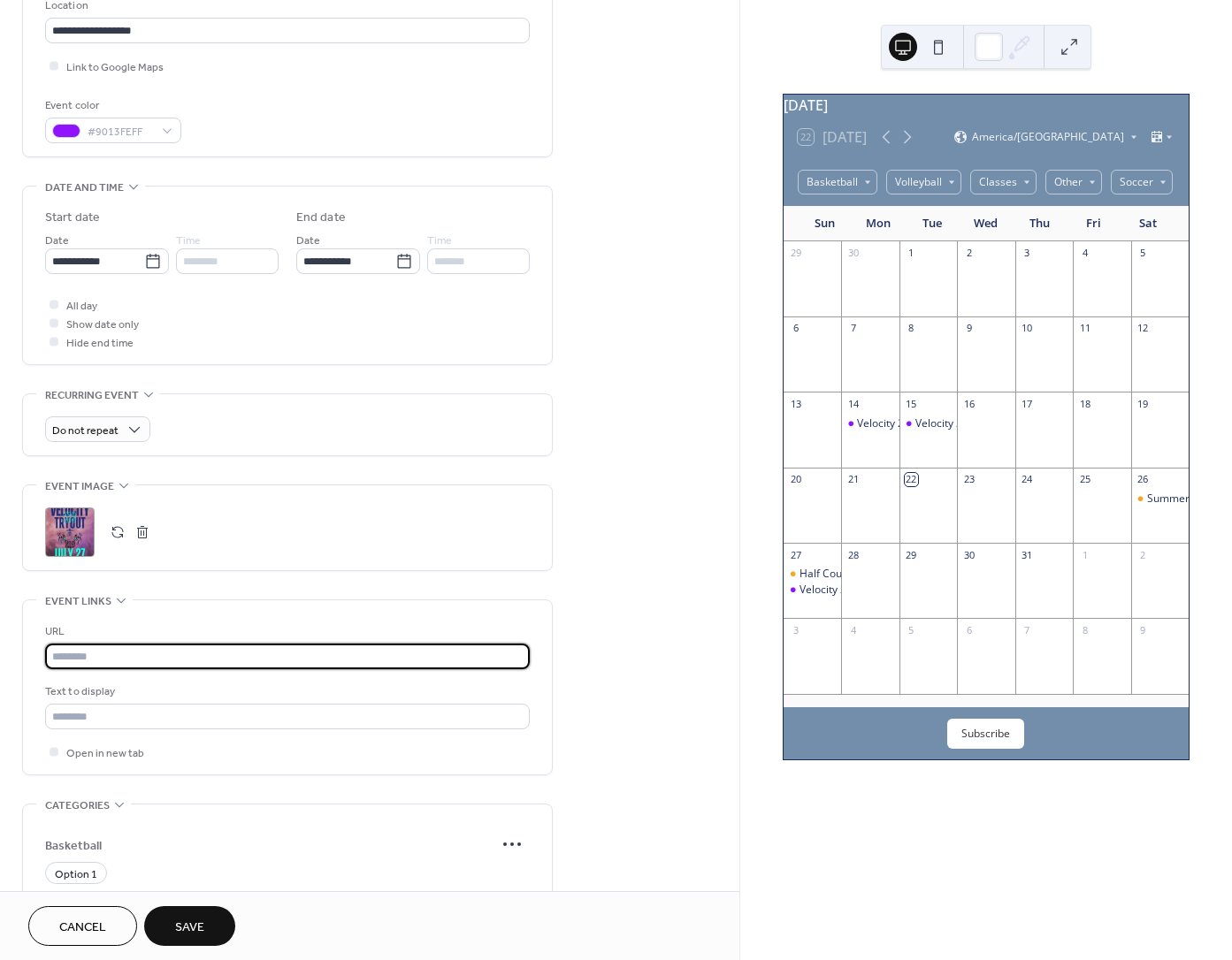 paste on "**********" 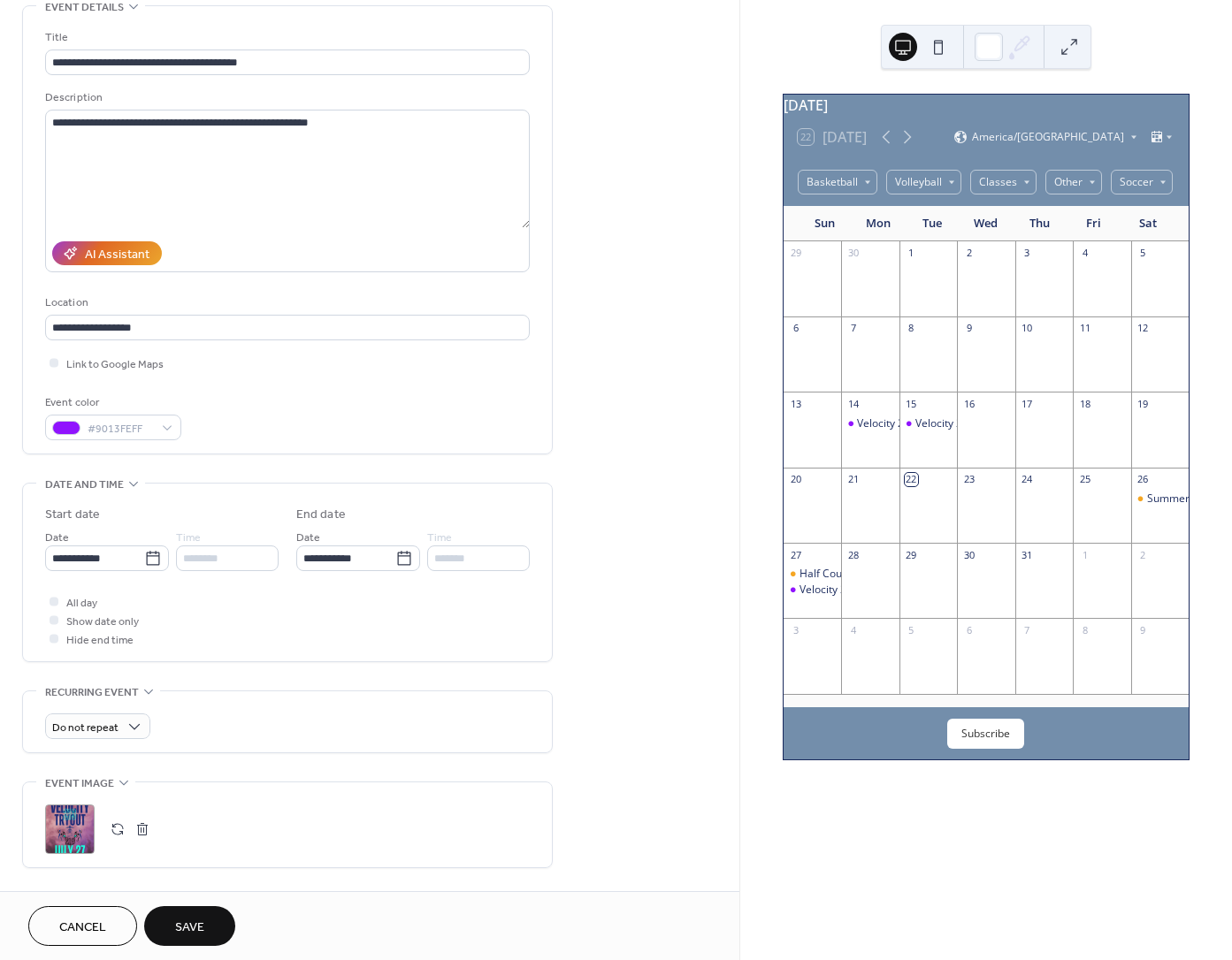 scroll, scrollTop: 94, scrollLeft: 0, axis: vertical 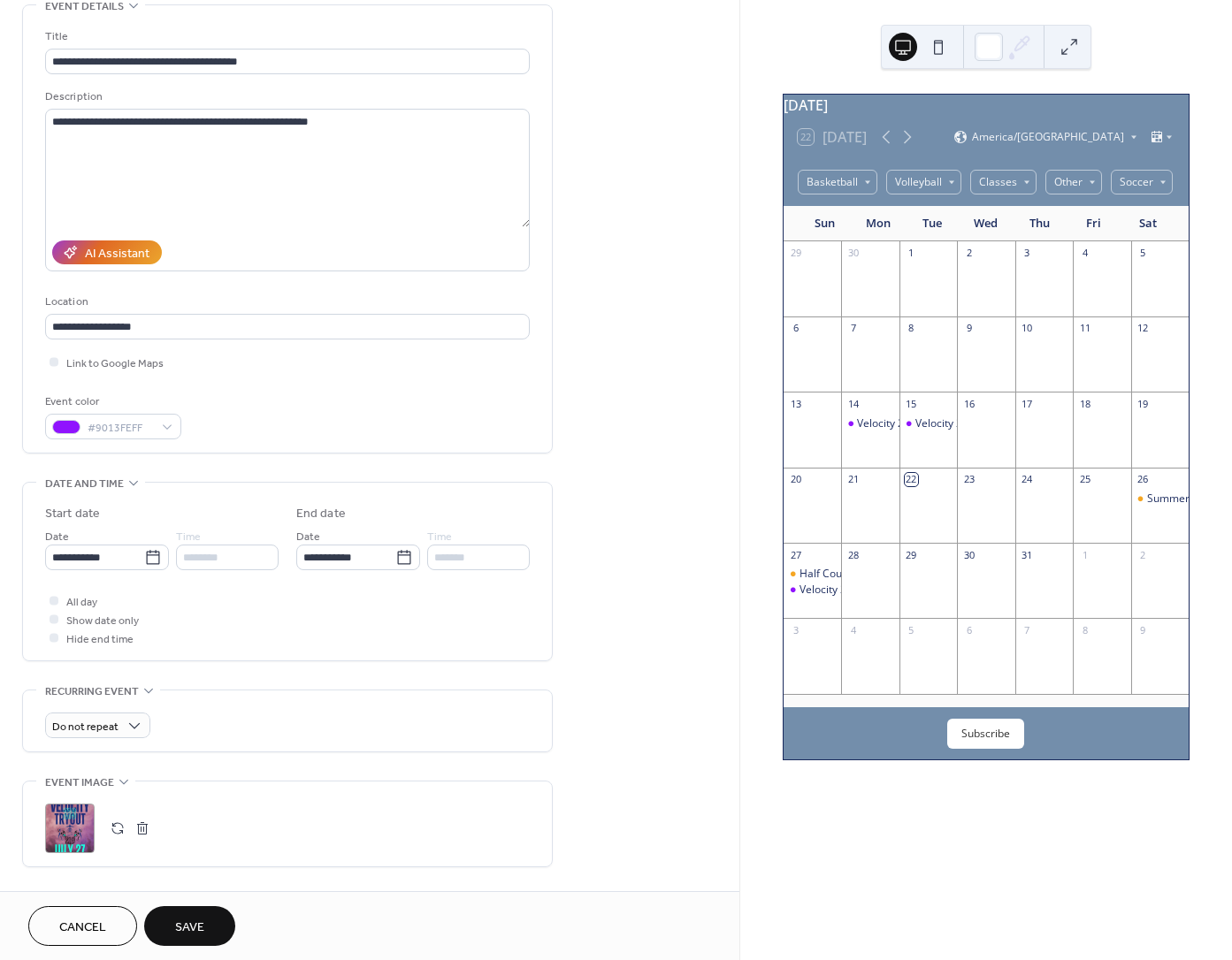 type on "**********" 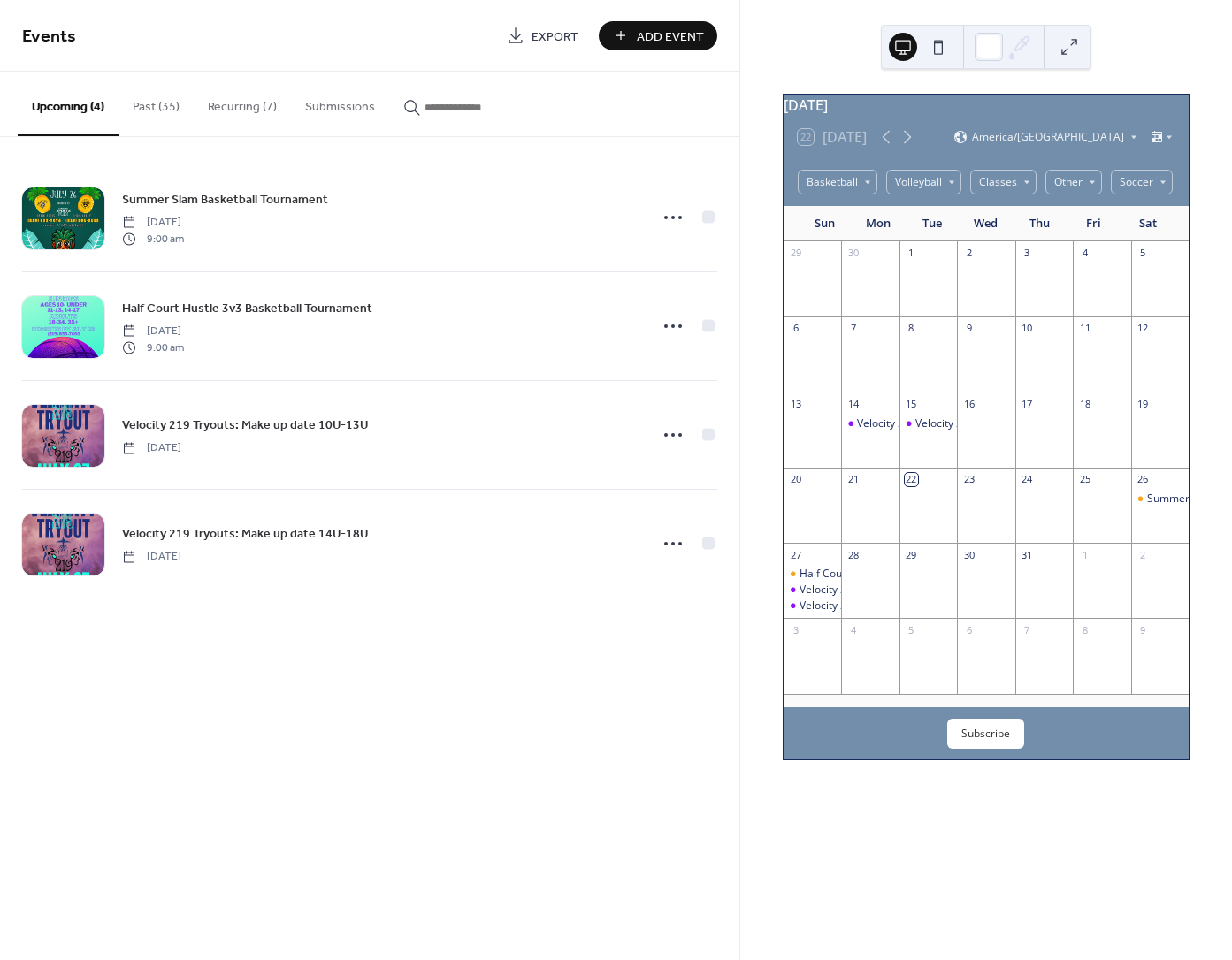 click on "Add Event" at bounding box center (670, 36) 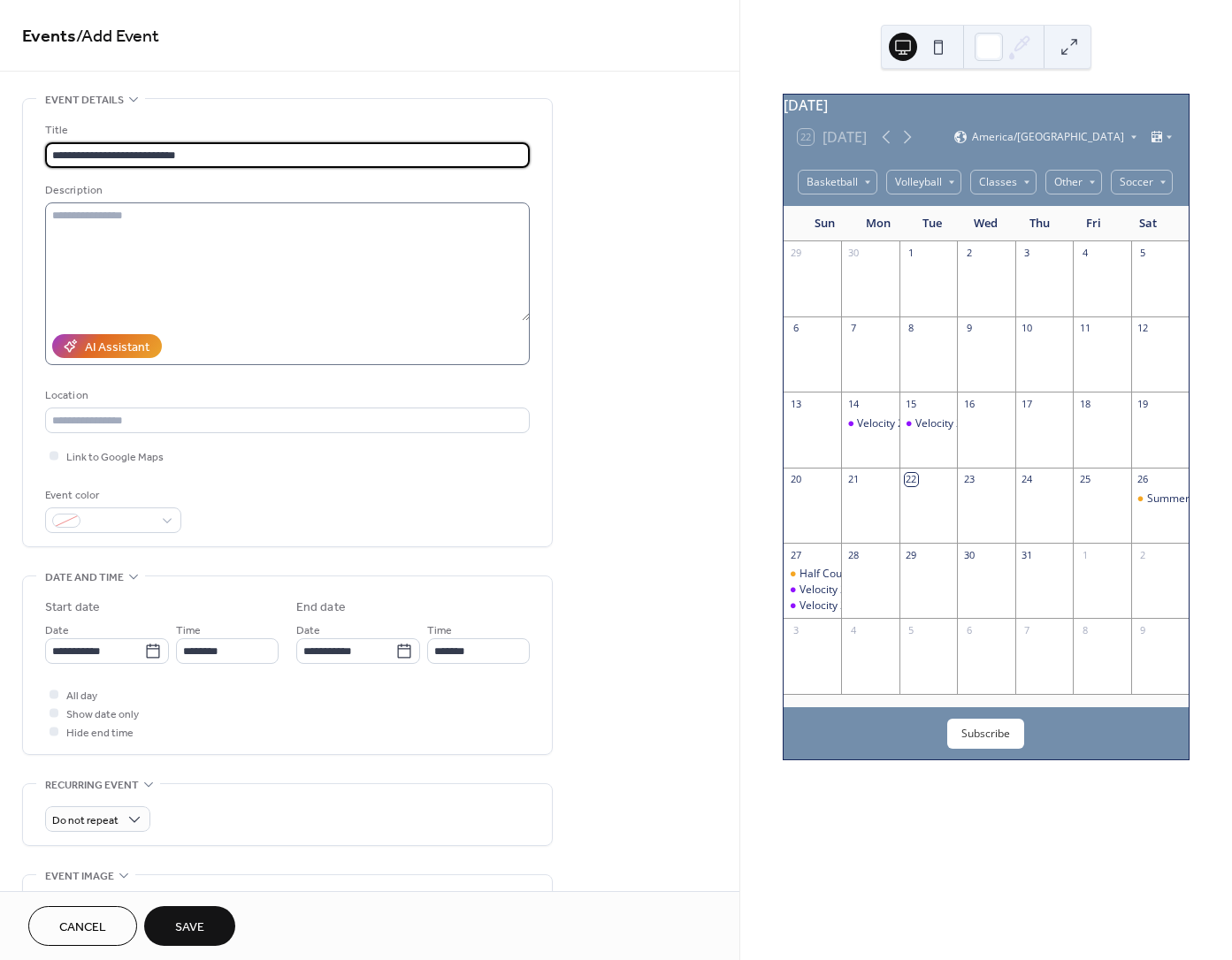 type on "**********" 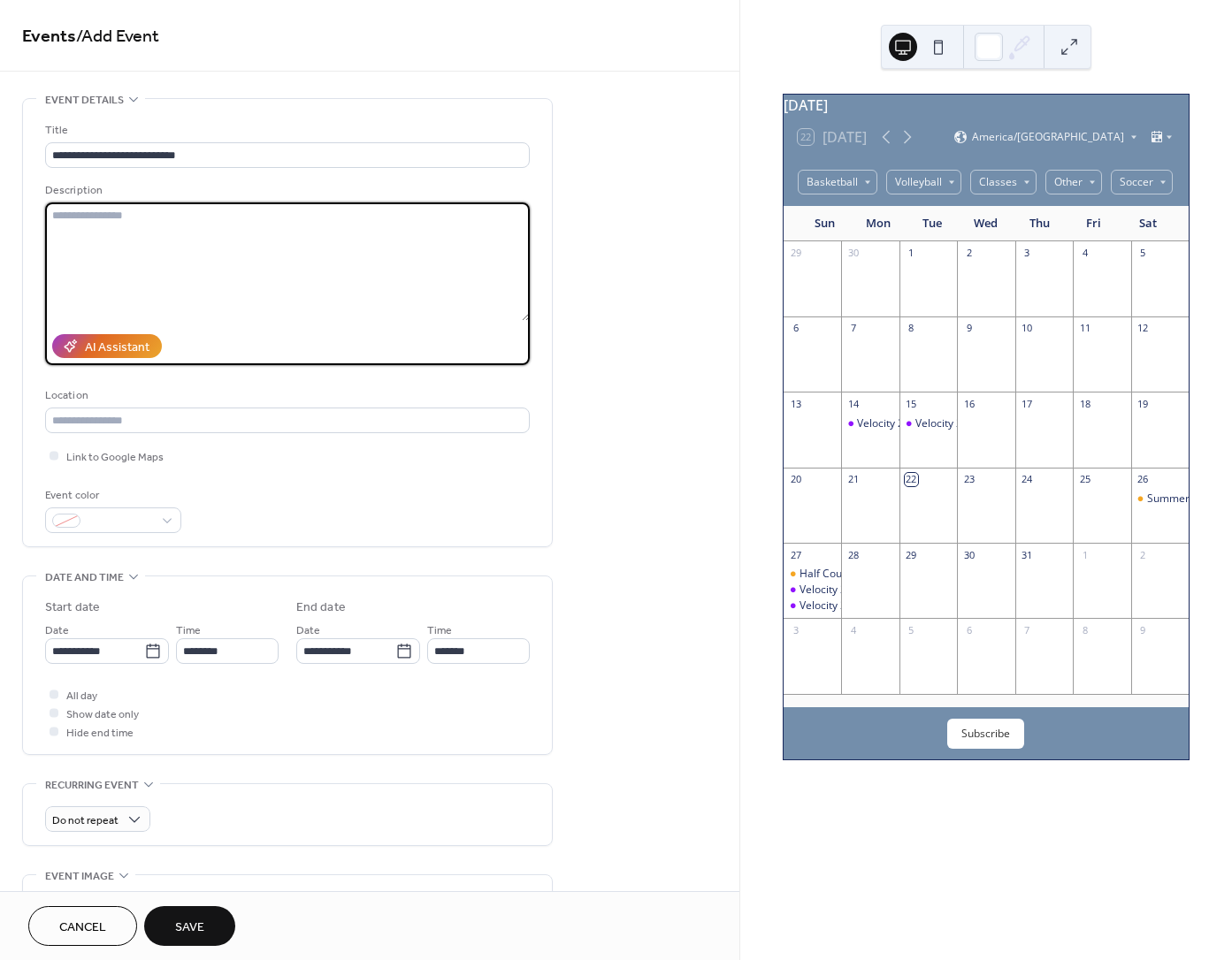 click at bounding box center [287, 262] 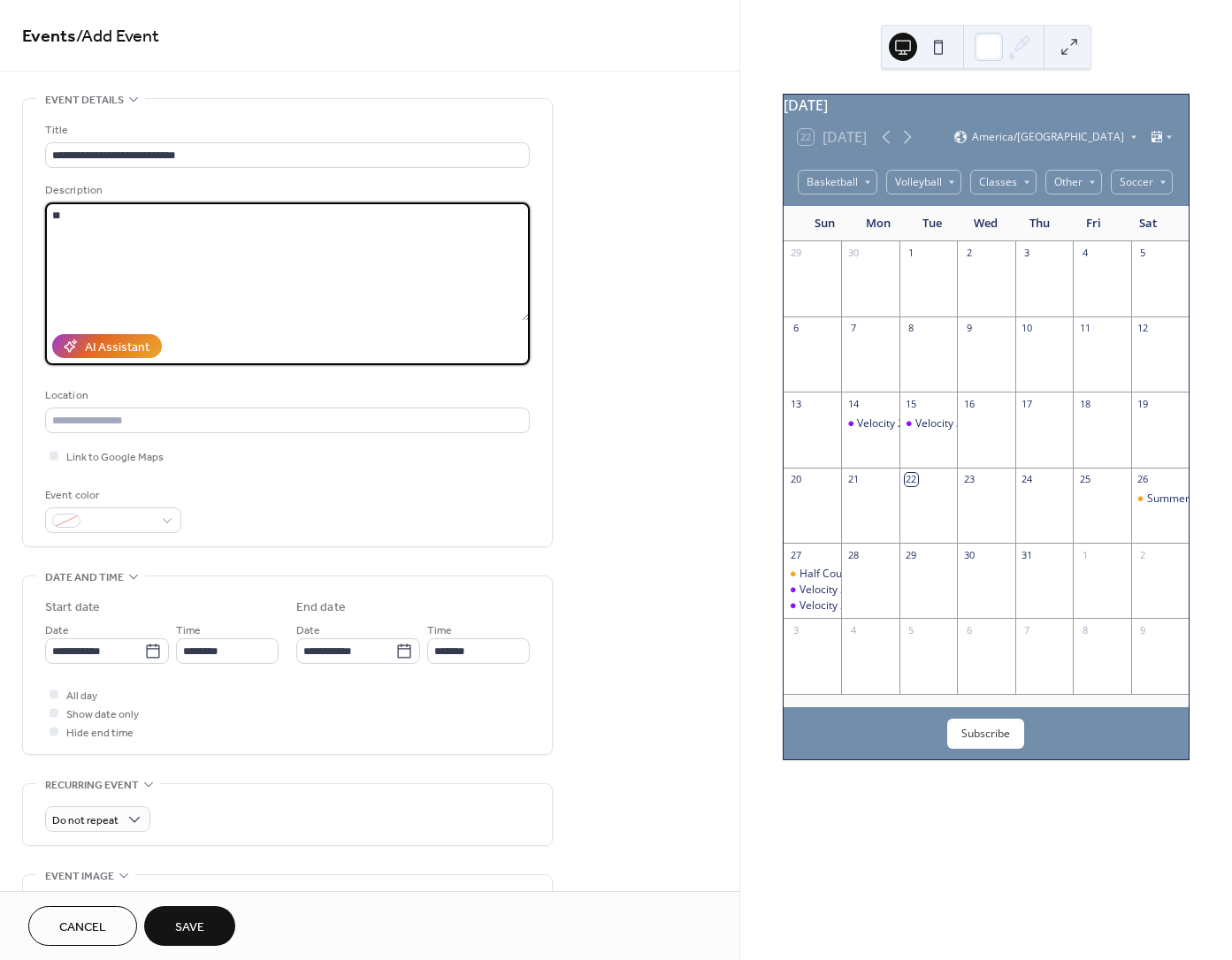 type on "*" 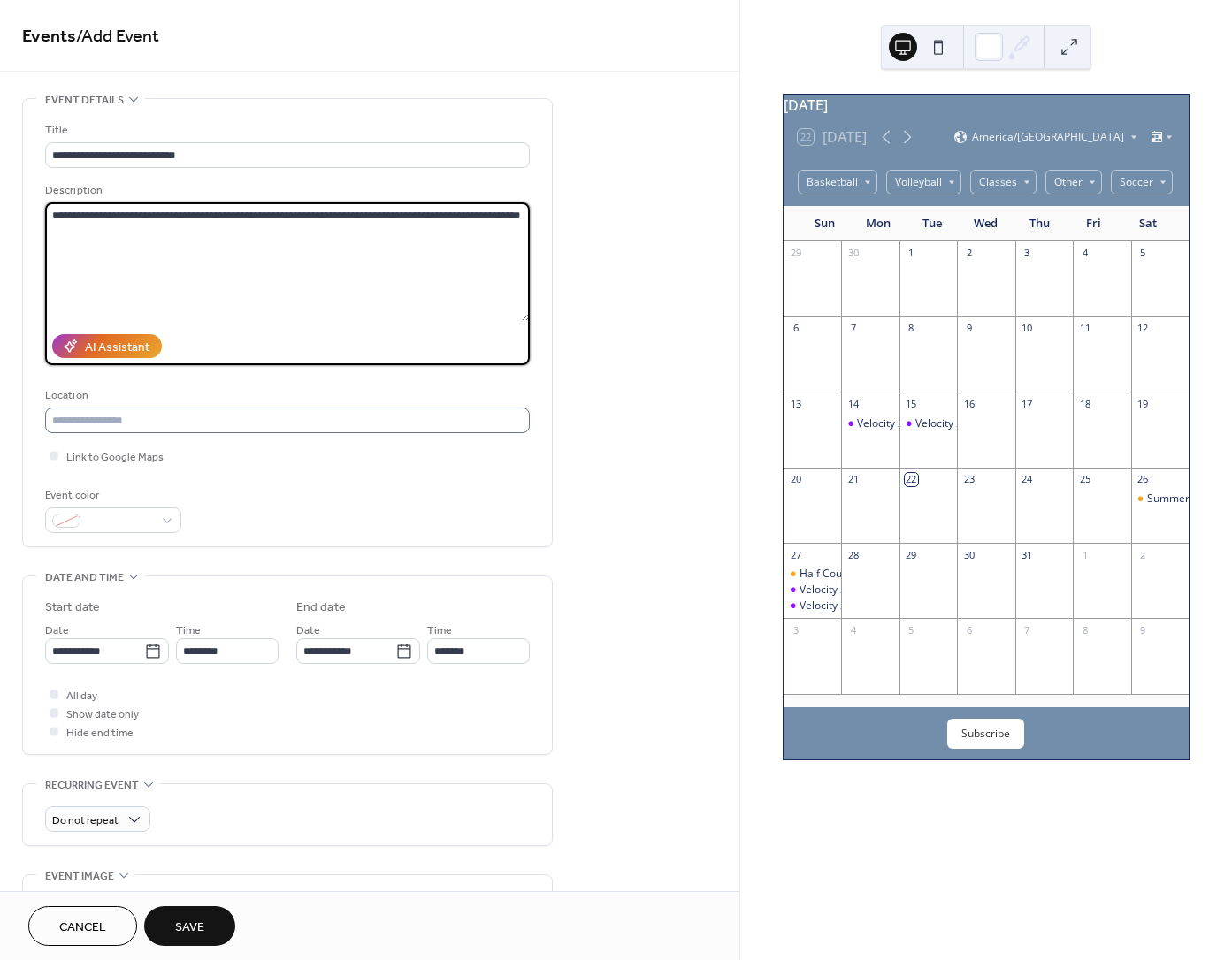 type on "**********" 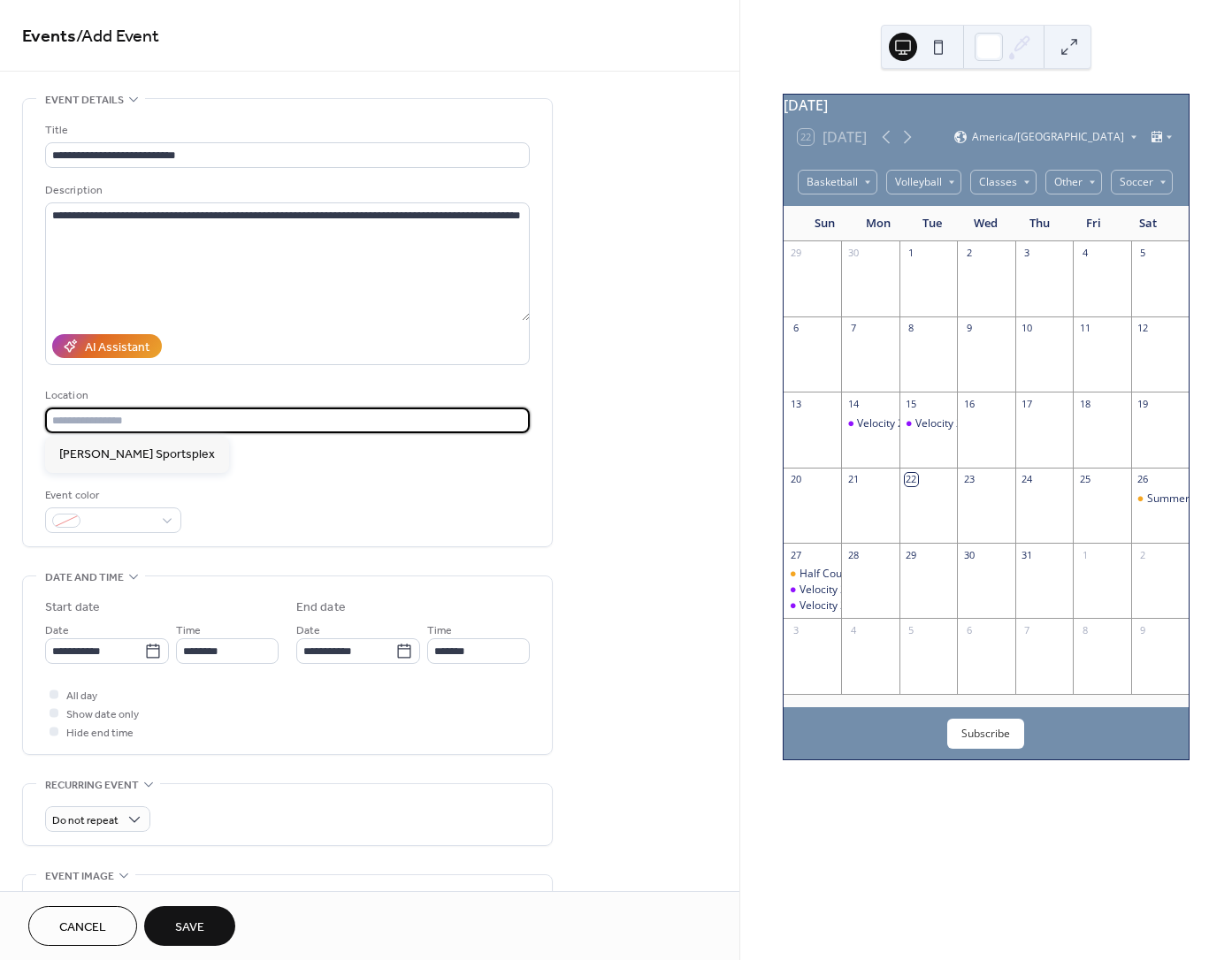 click at bounding box center (287, 420) 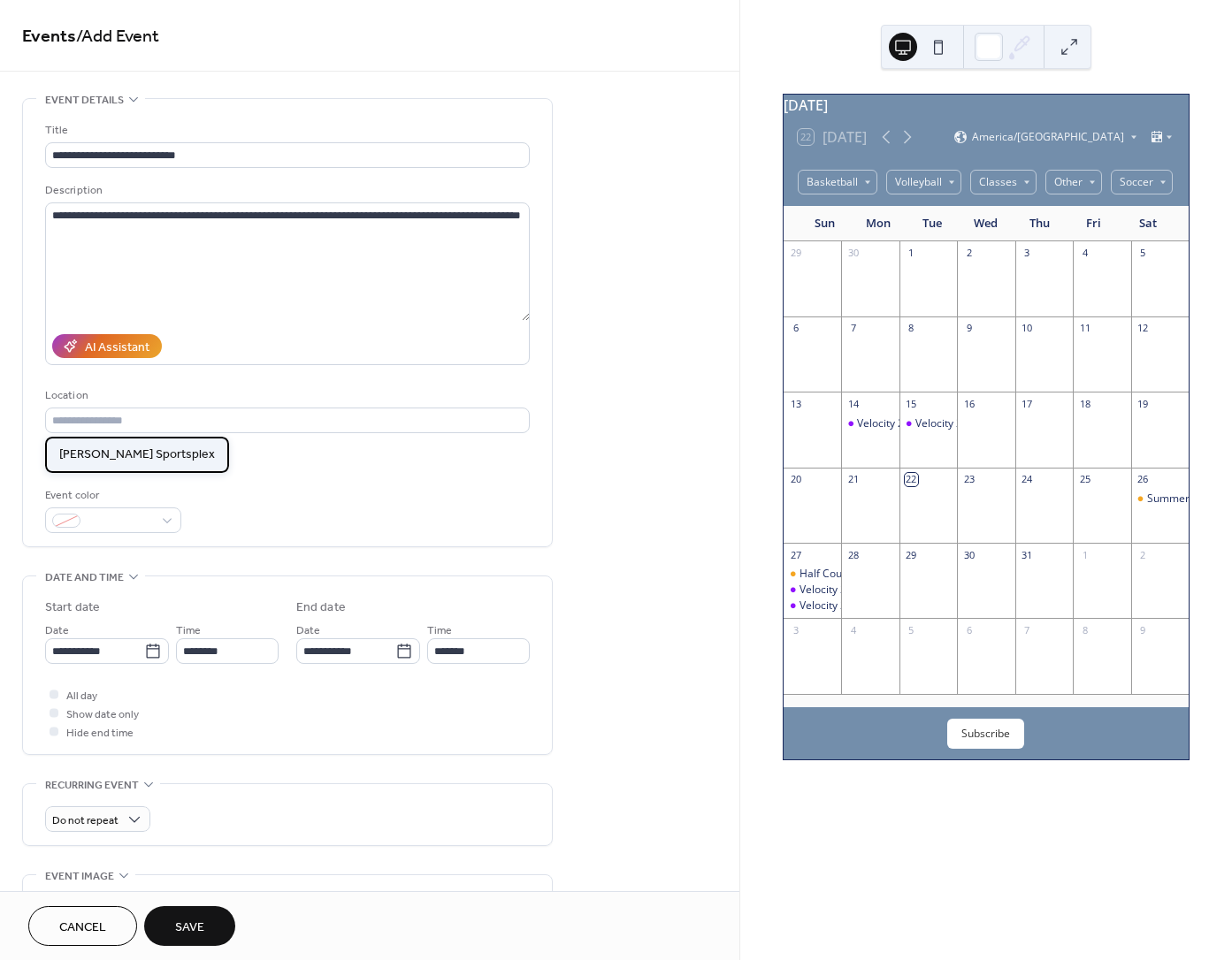 click on "Hammond Sportsplex" at bounding box center (137, 454) 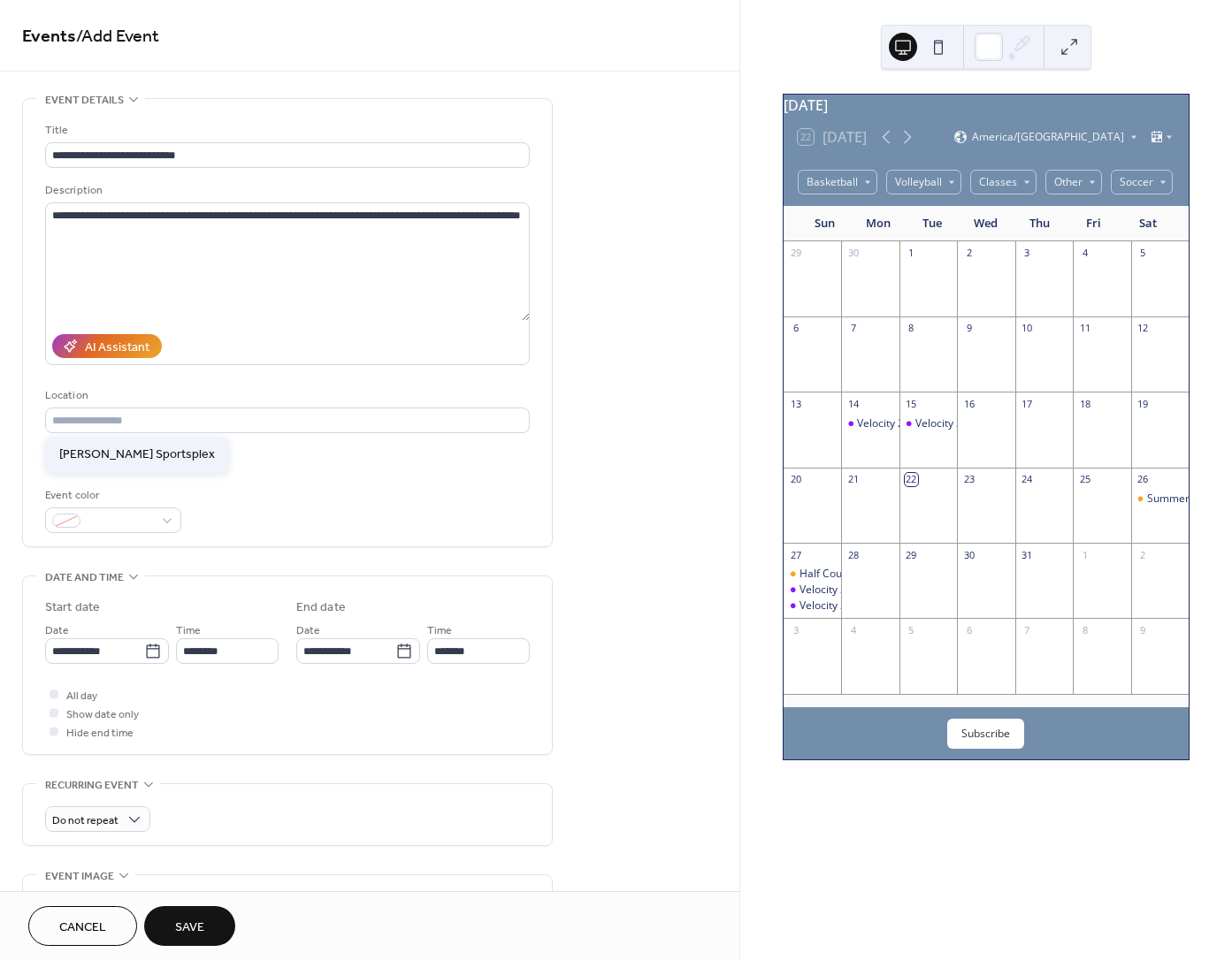 type on "**********" 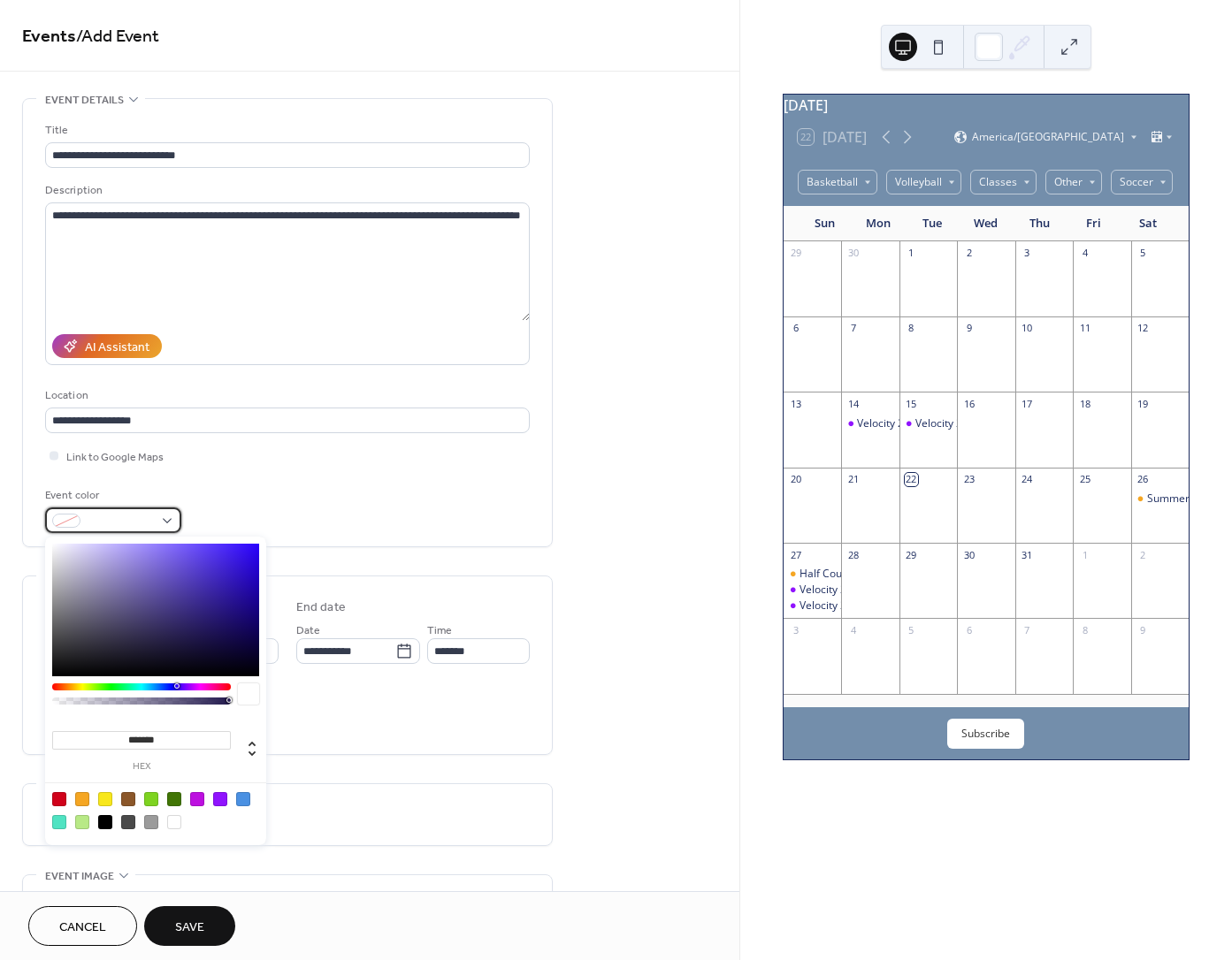 click at bounding box center [113, 520] 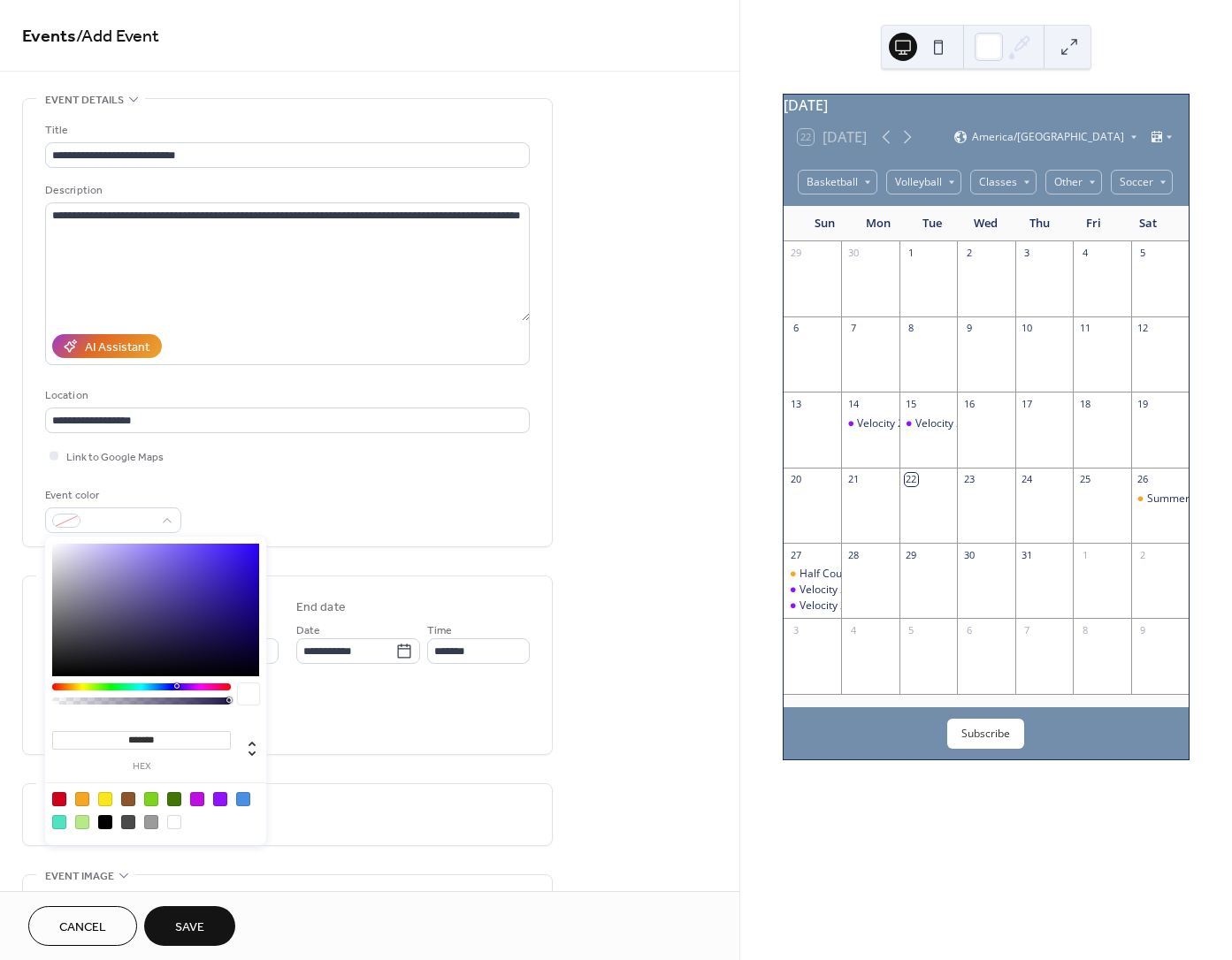 click at bounding box center [82, 799] 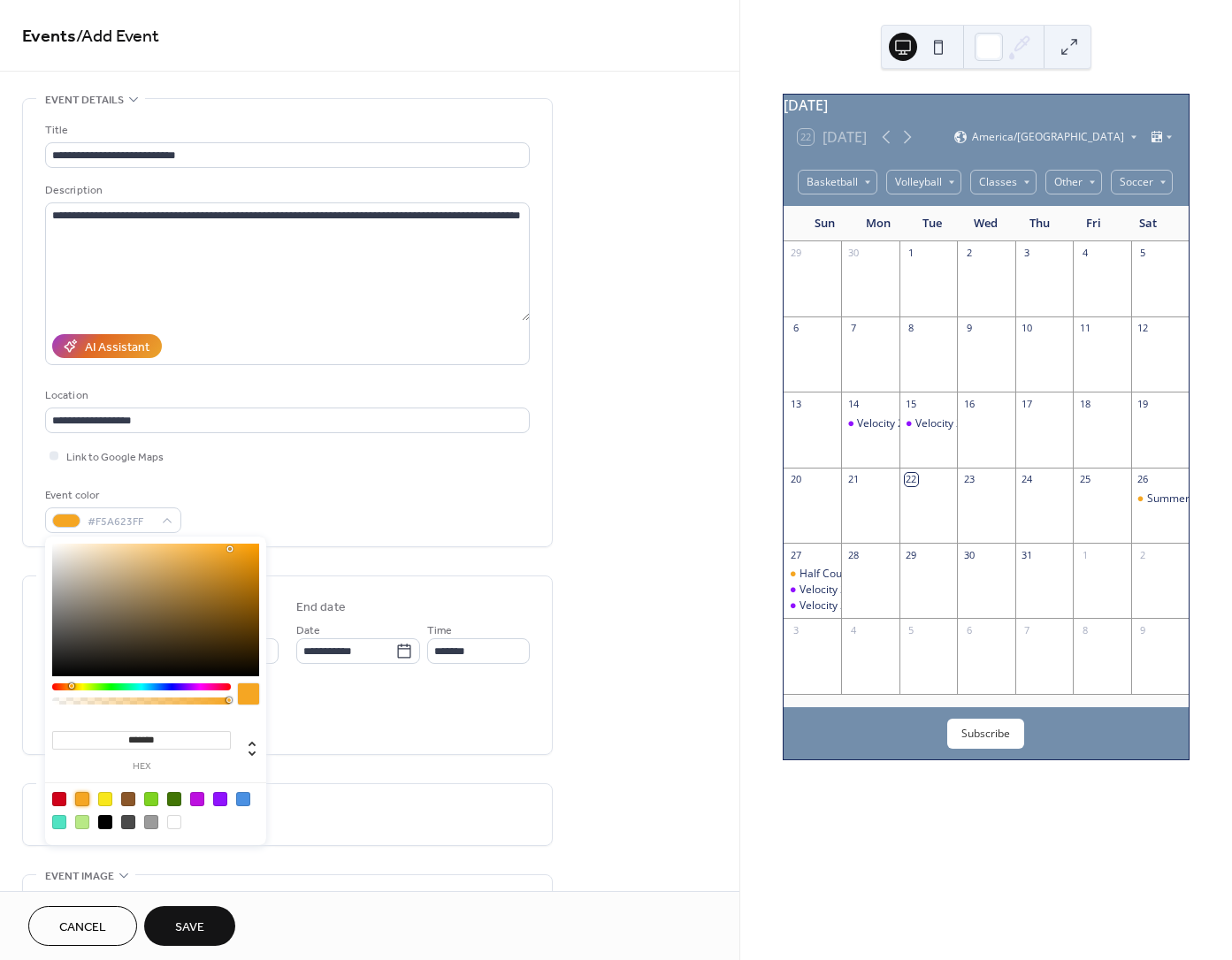 click on "**********" at bounding box center [287, 665] 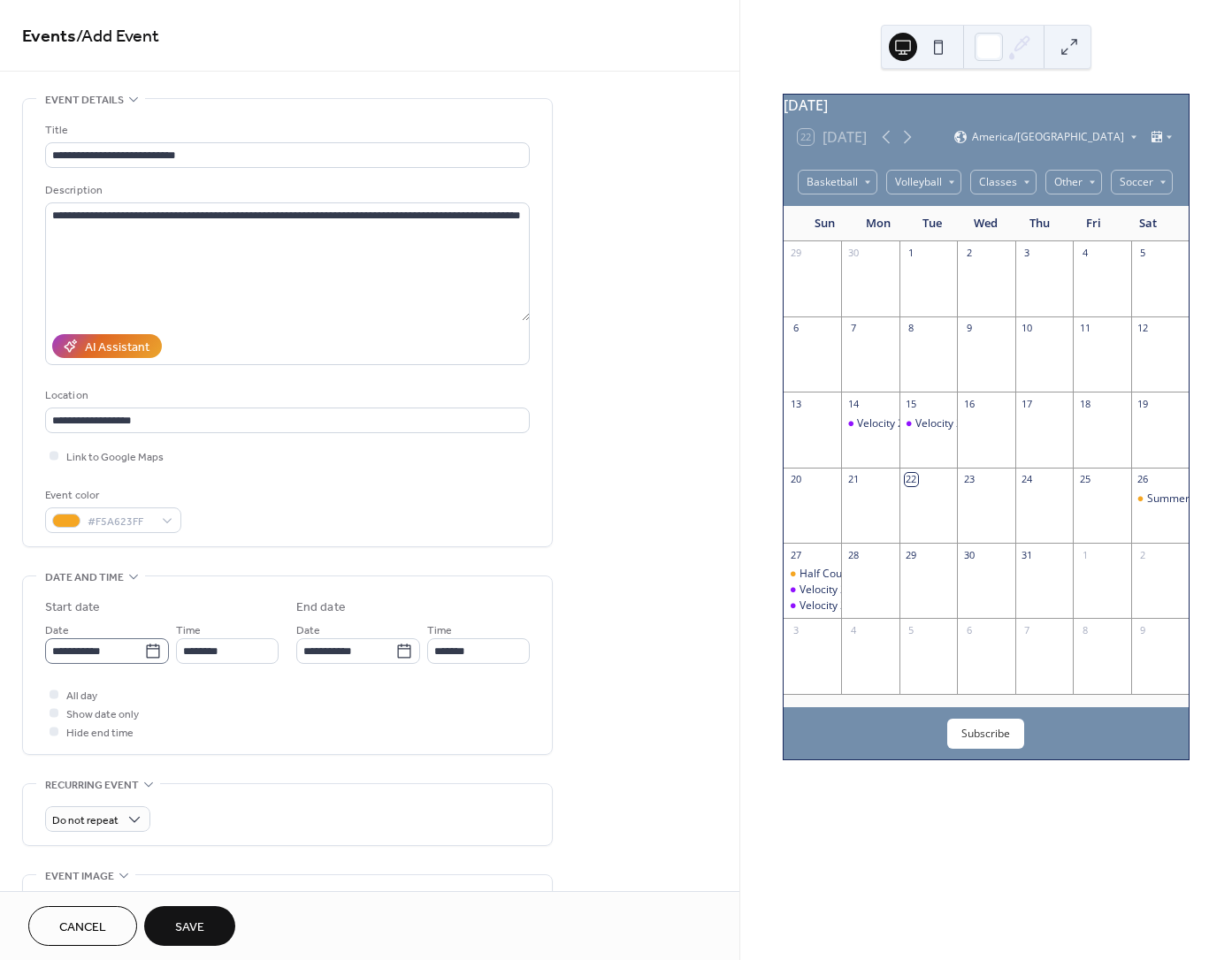 click on "**********" at bounding box center [107, 651] 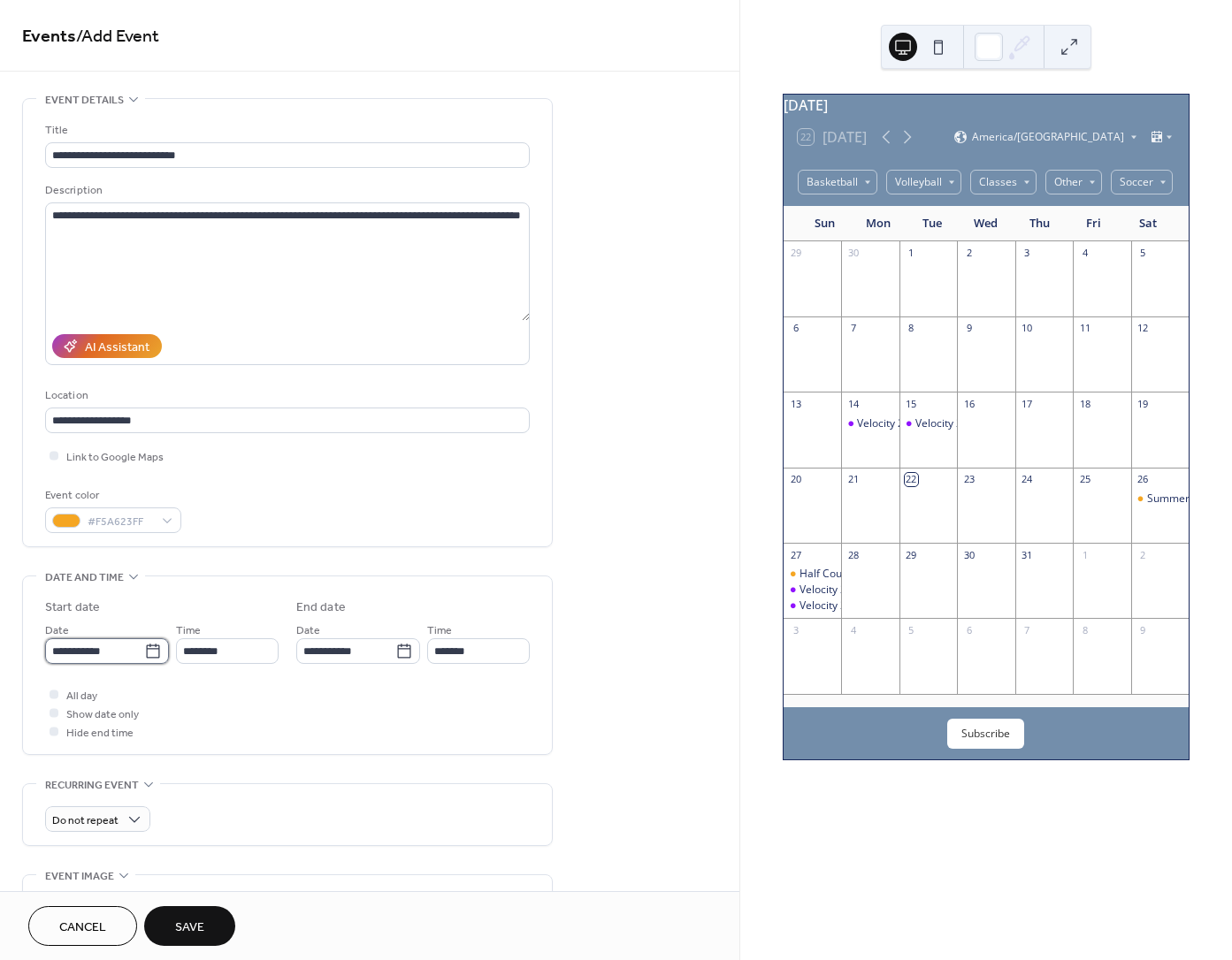 click on "**********" at bounding box center (95, 651) 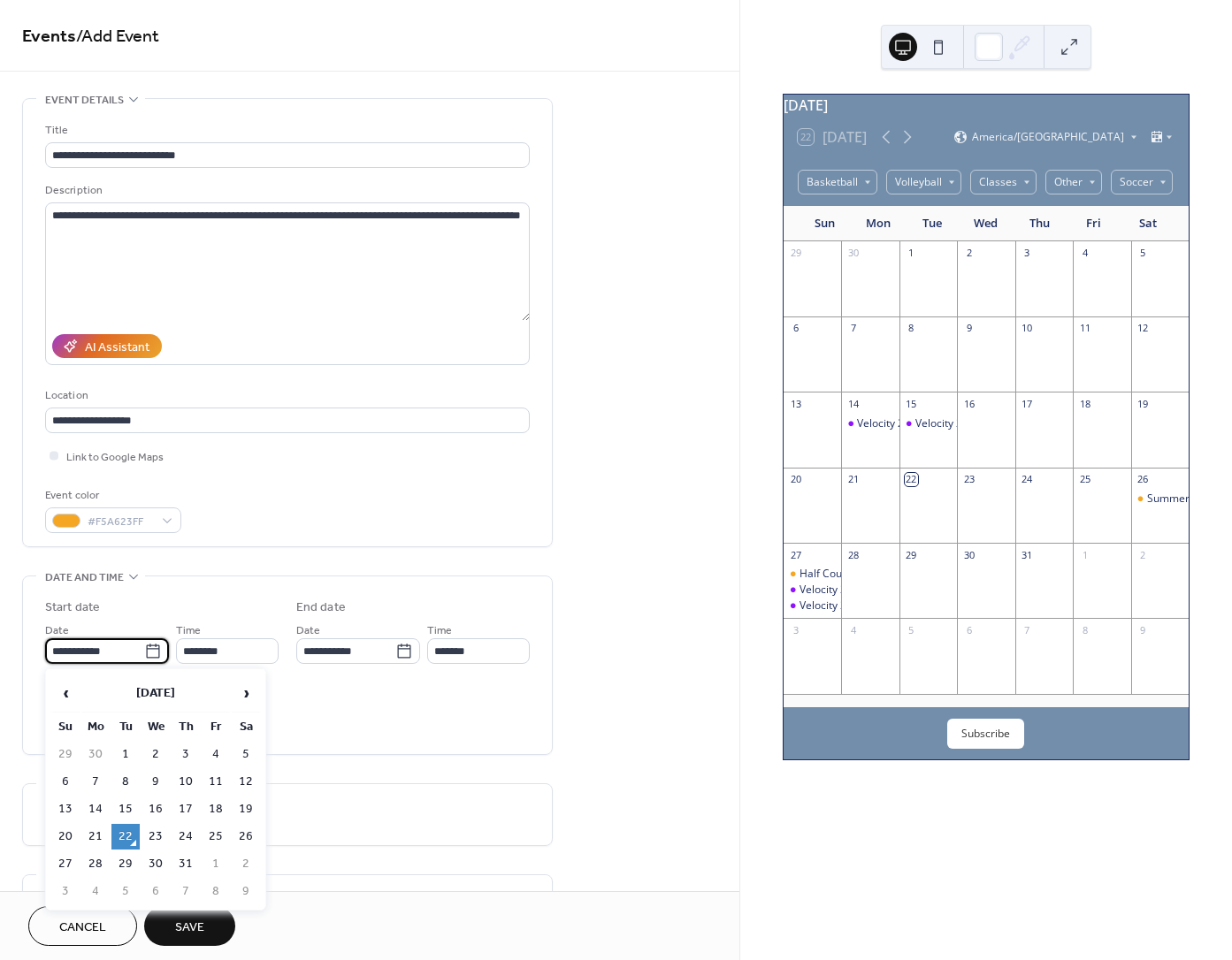click on "23" at bounding box center [156, 836] 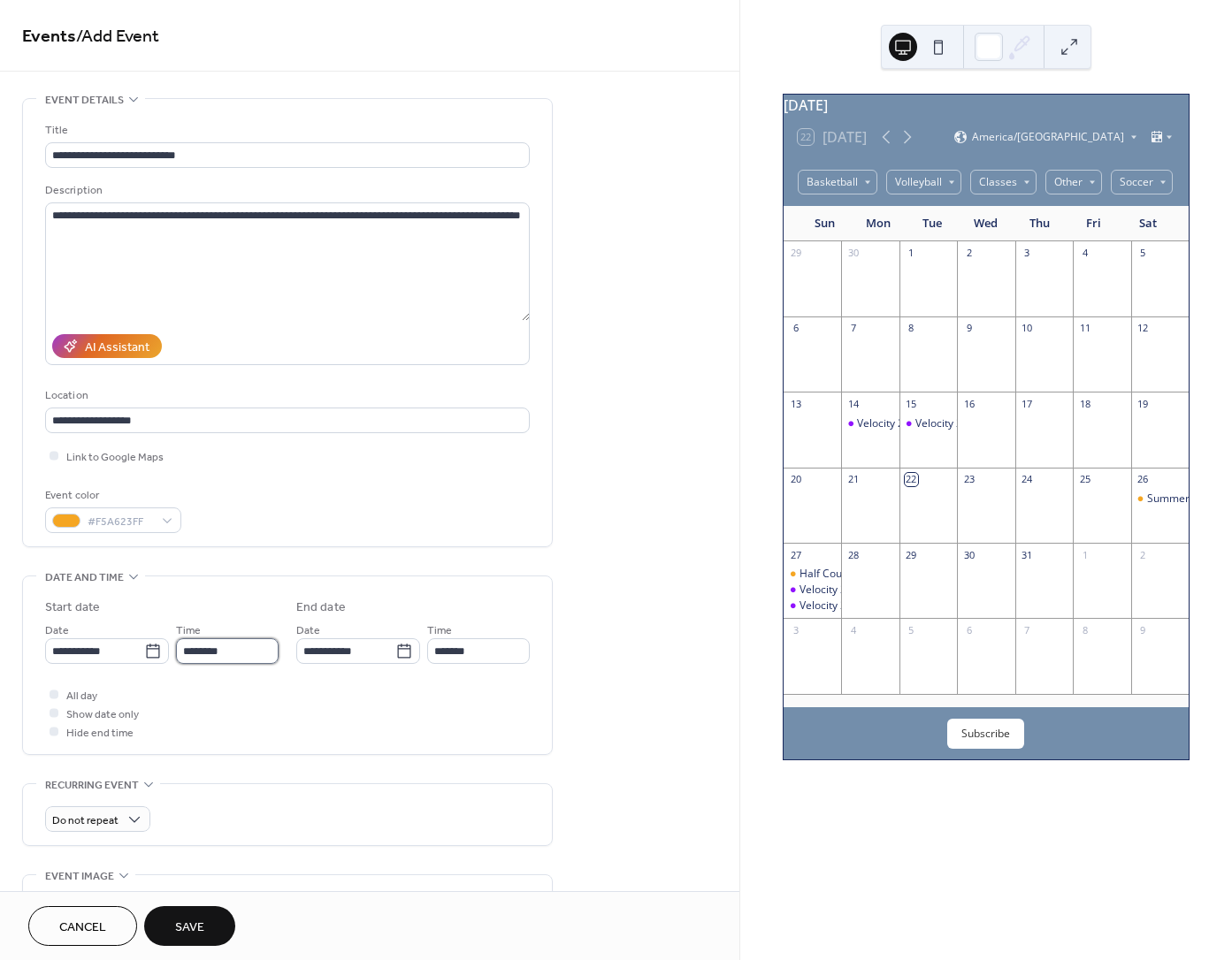 click on "********" at bounding box center [227, 651] 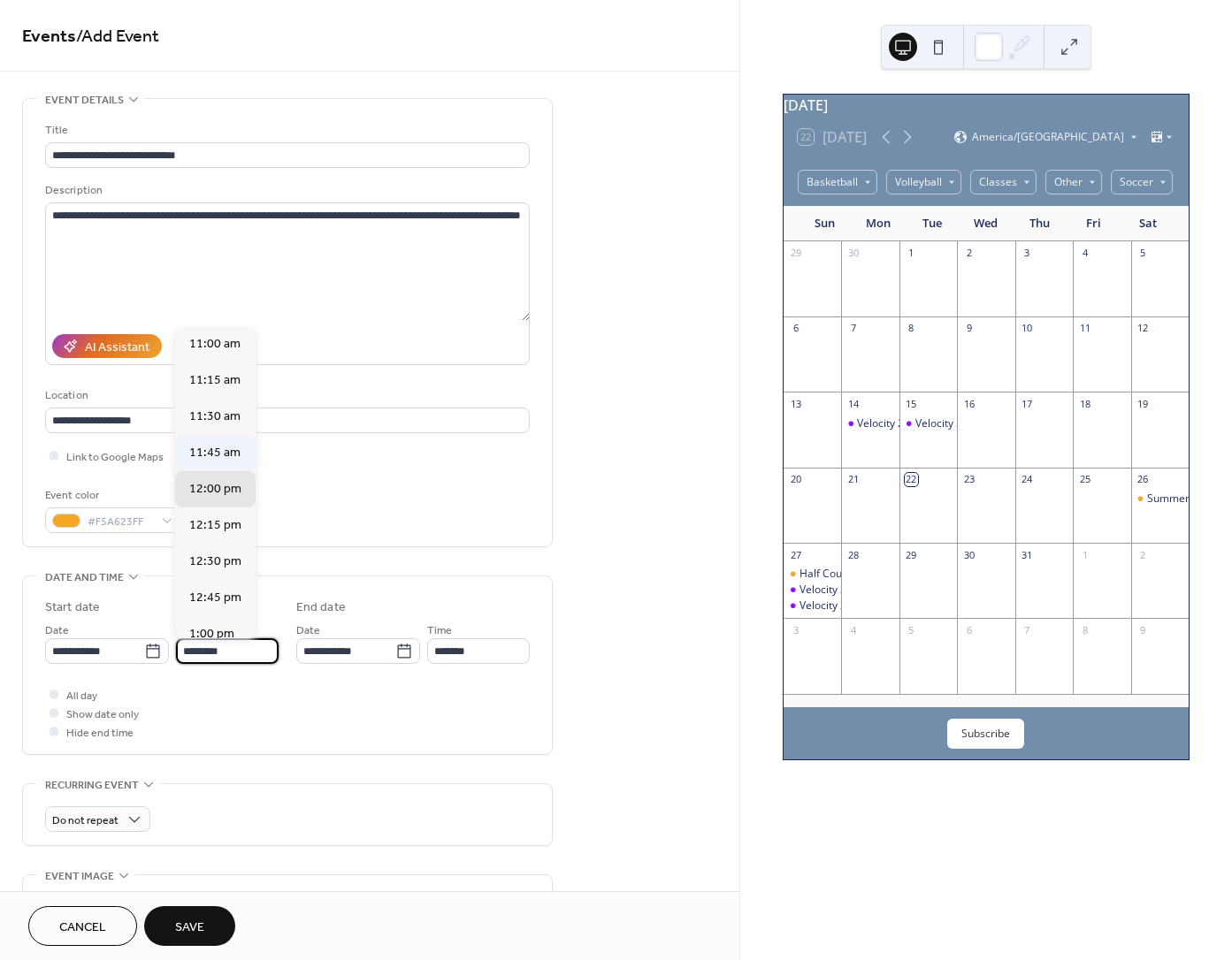 scroll, scrollTop: 1548, scrollLeft: 0, axis: vertical 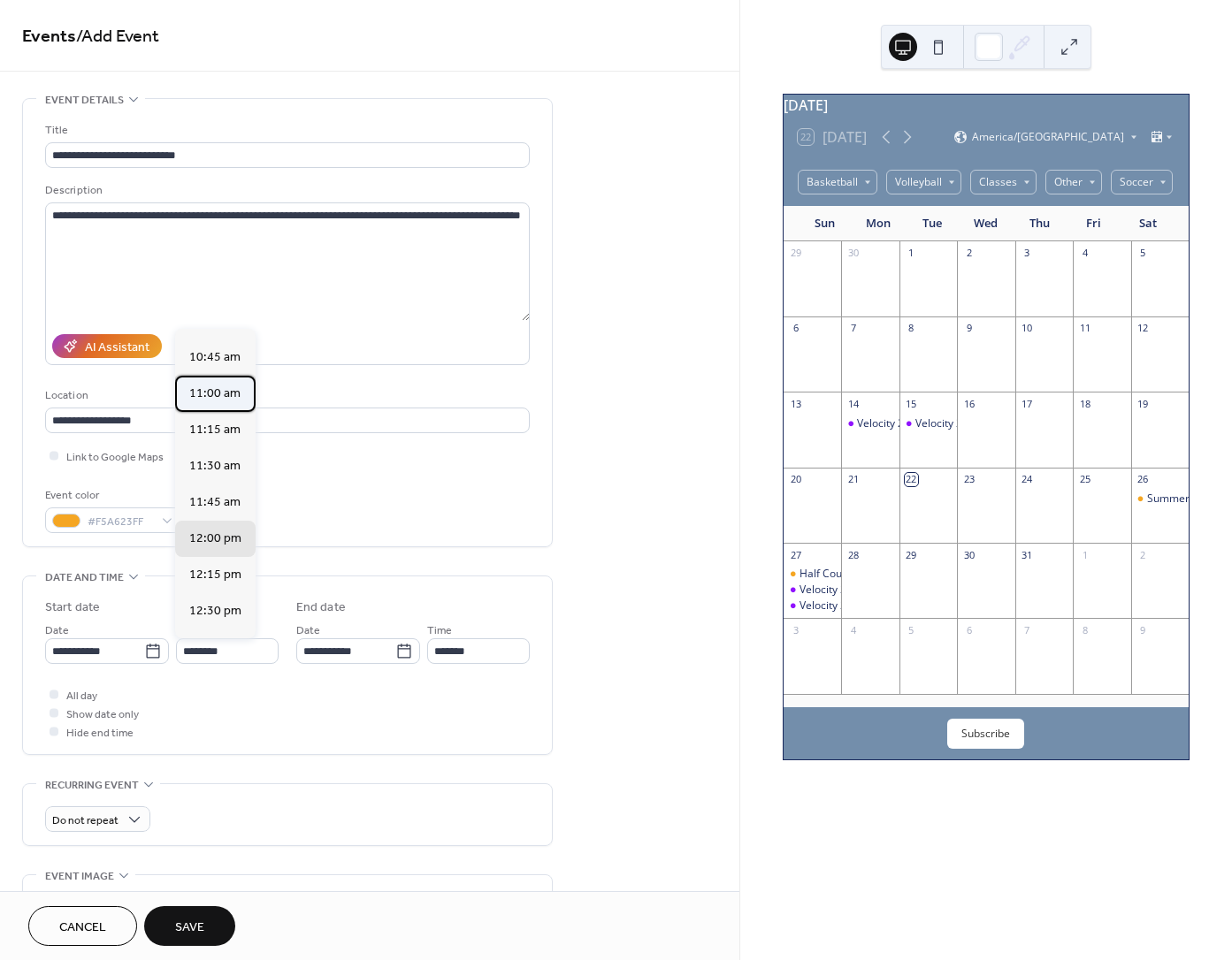 click on "11:00 am" at bounding box center (215, 393) 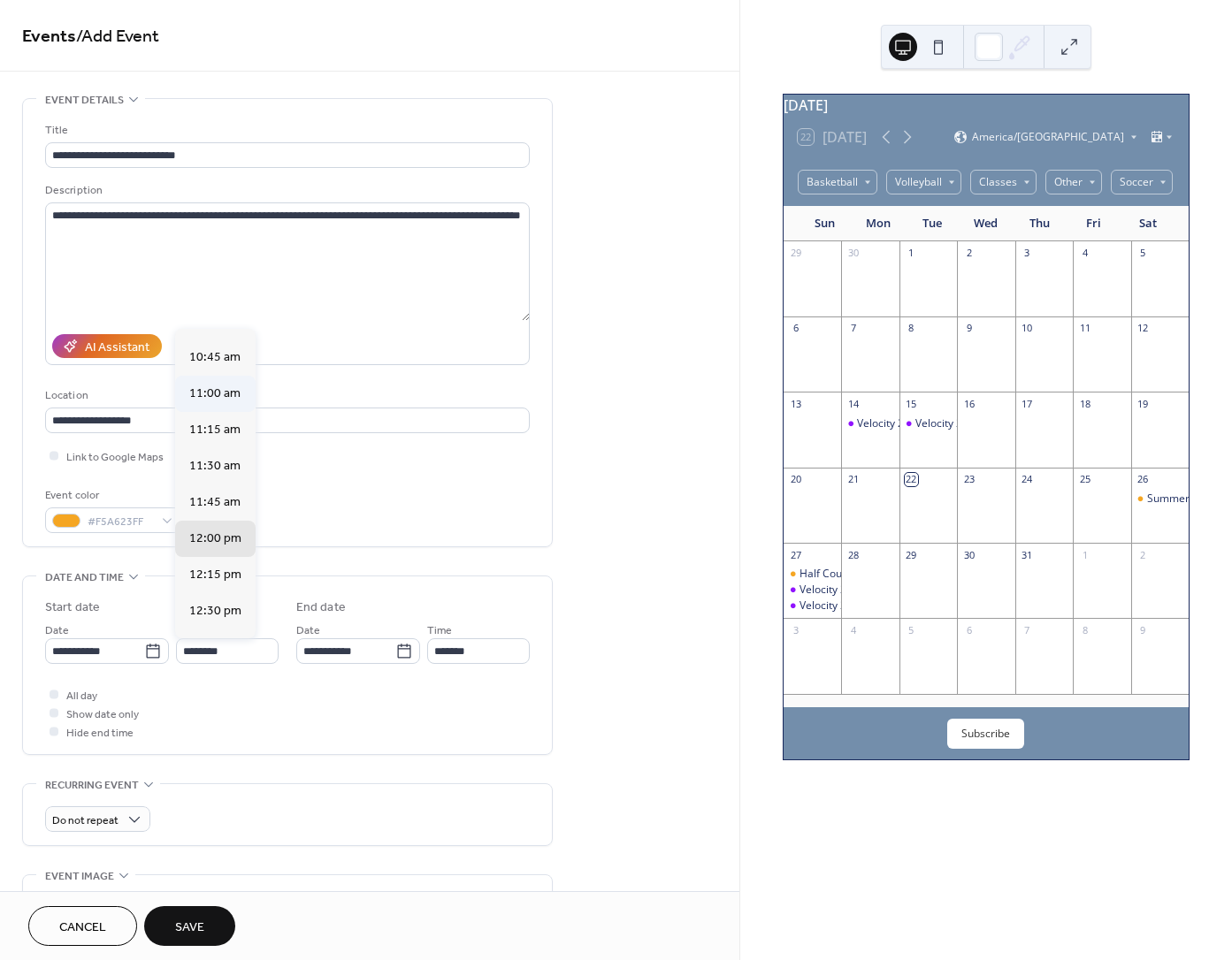 type on "********" 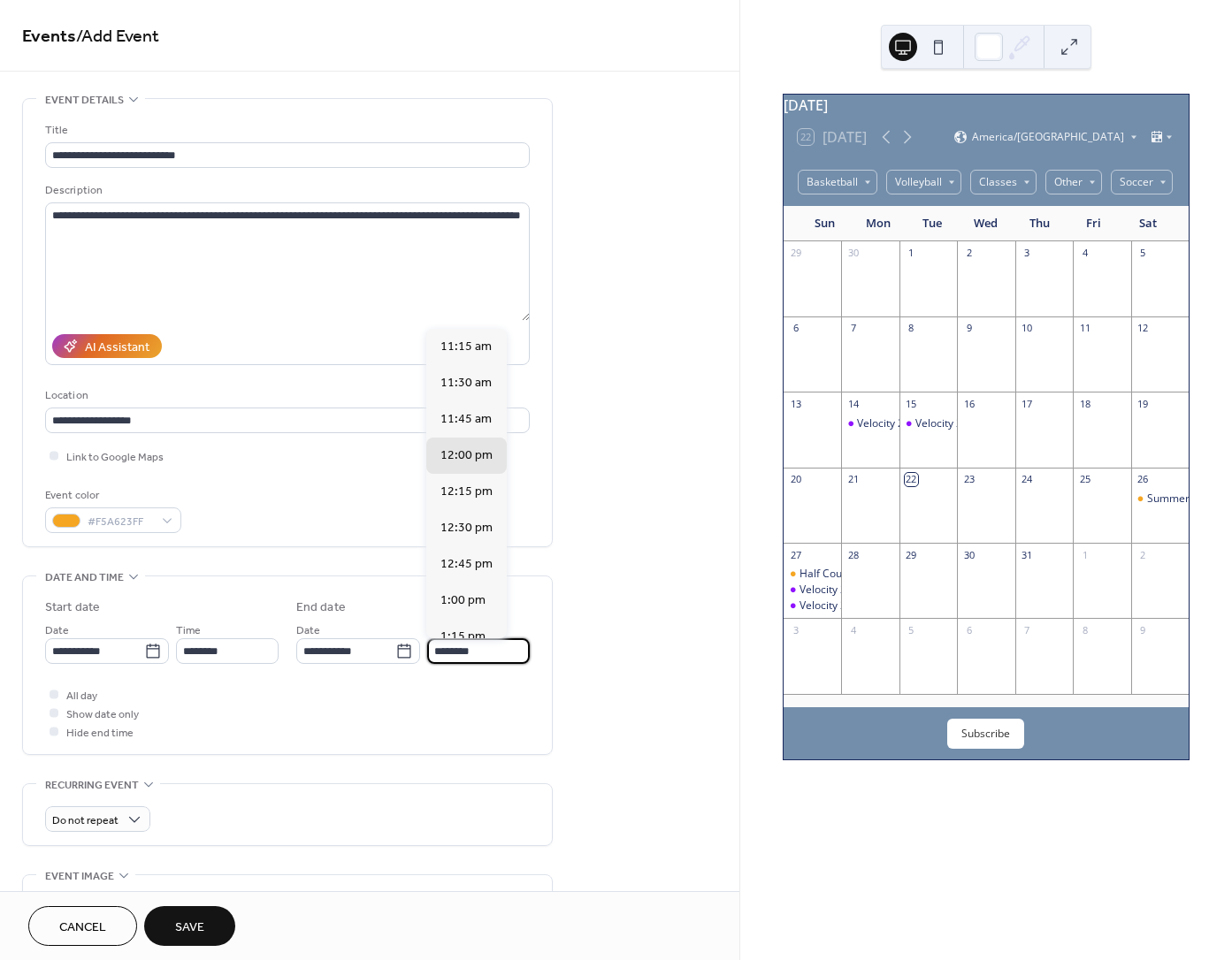 click on "********" at bounding box center (478, 651) 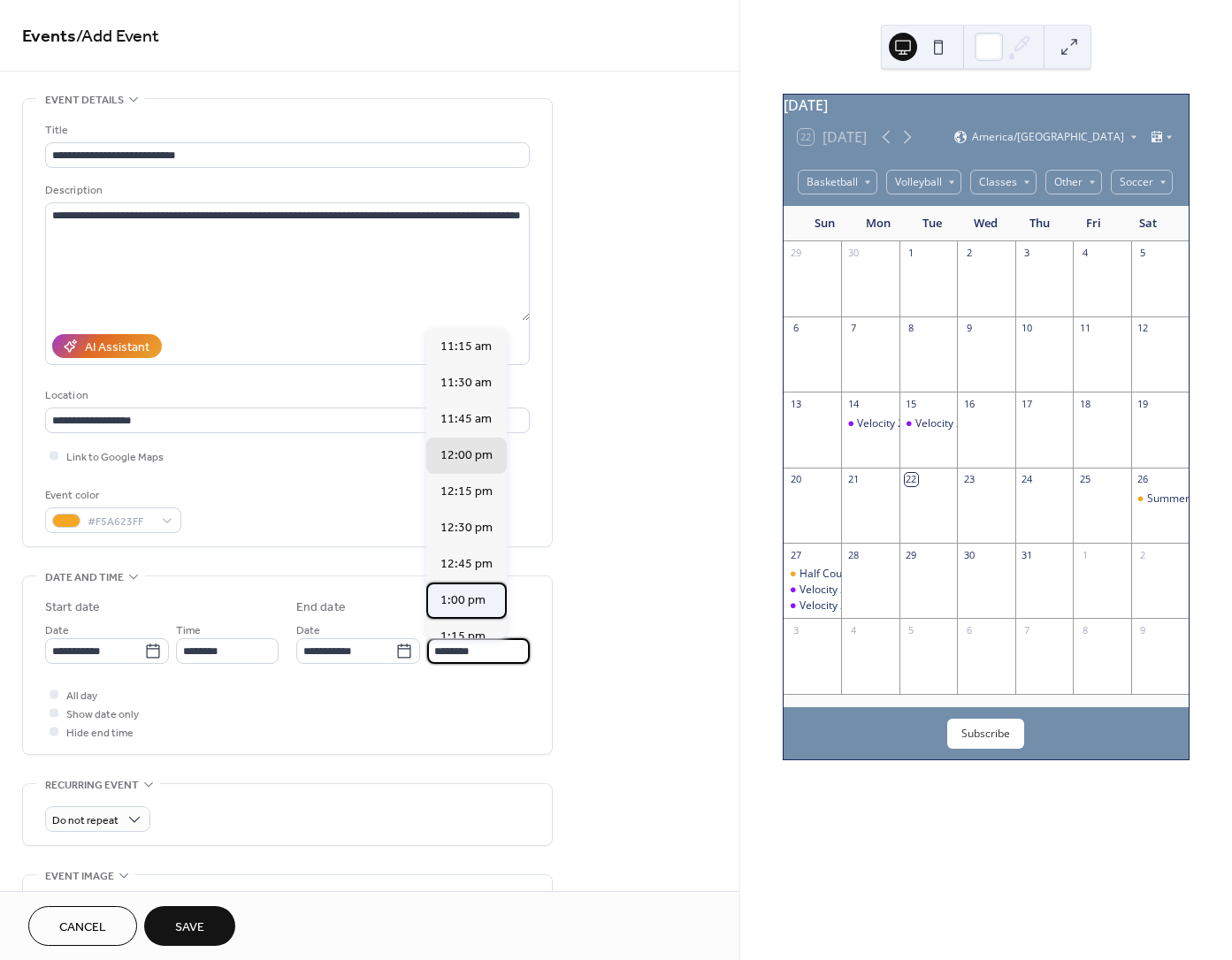 click on "1:00 pm" at bounding box center [463, 600] 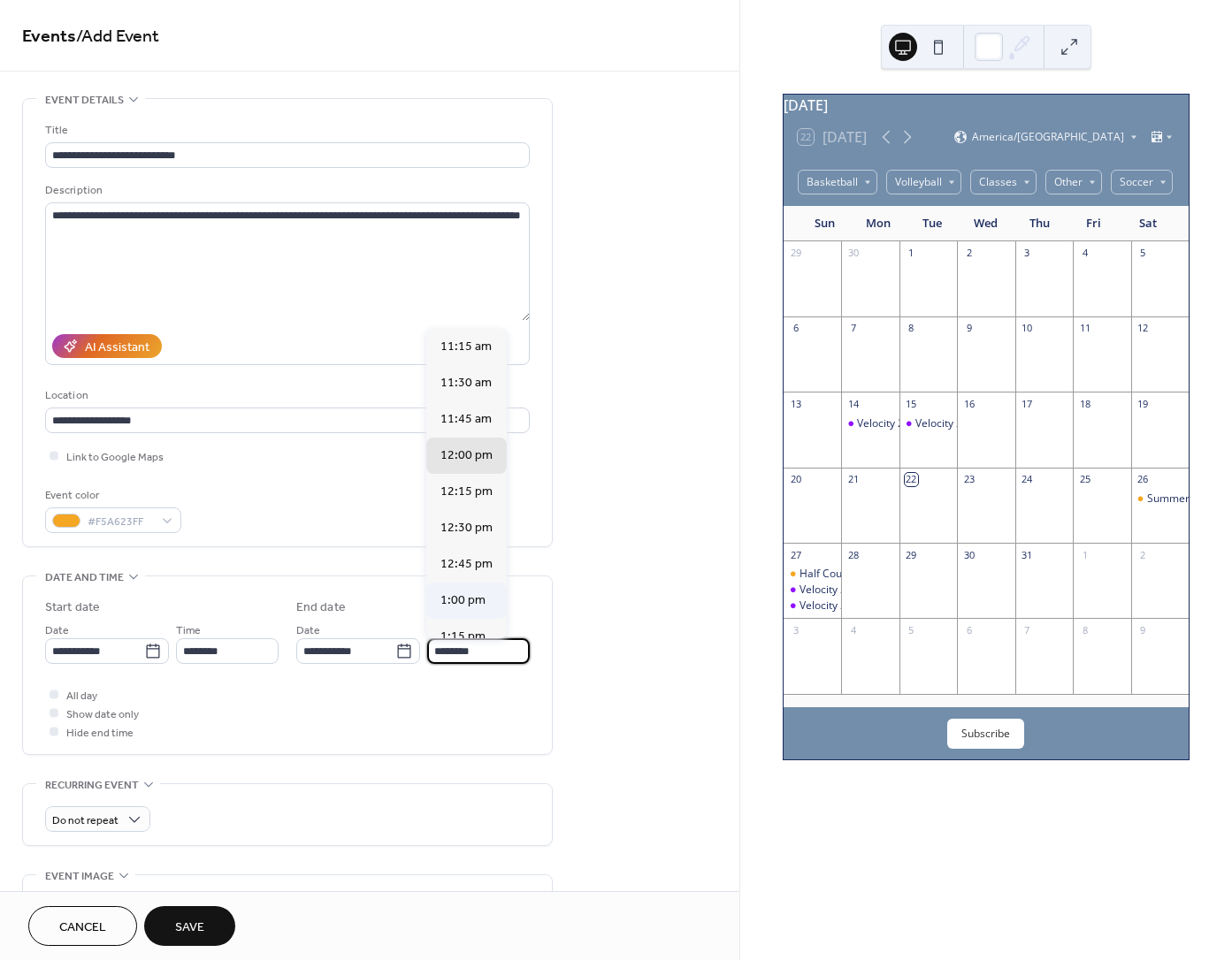 type on "*******" 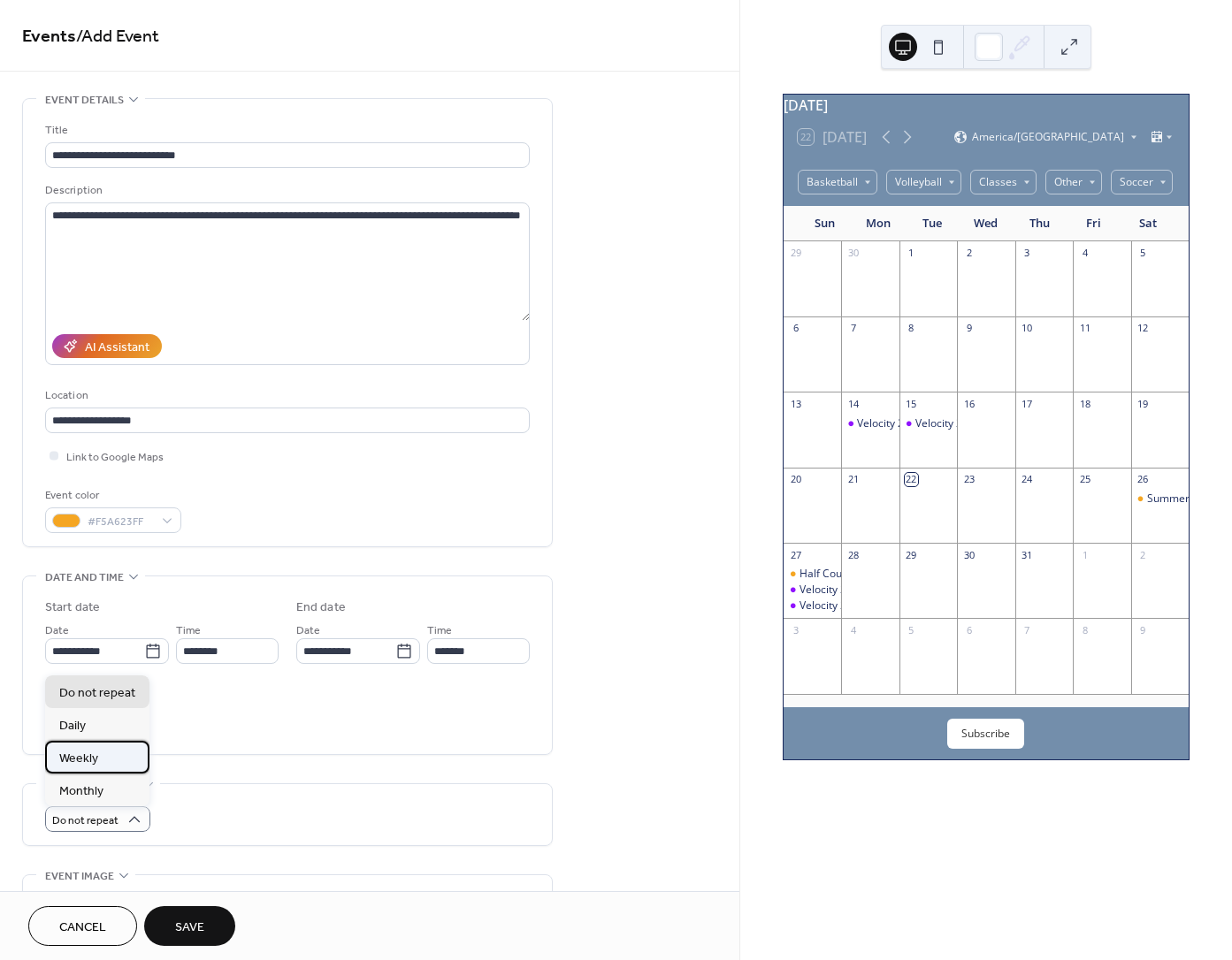 click on "Weekly" at bounding box center (97, 757) 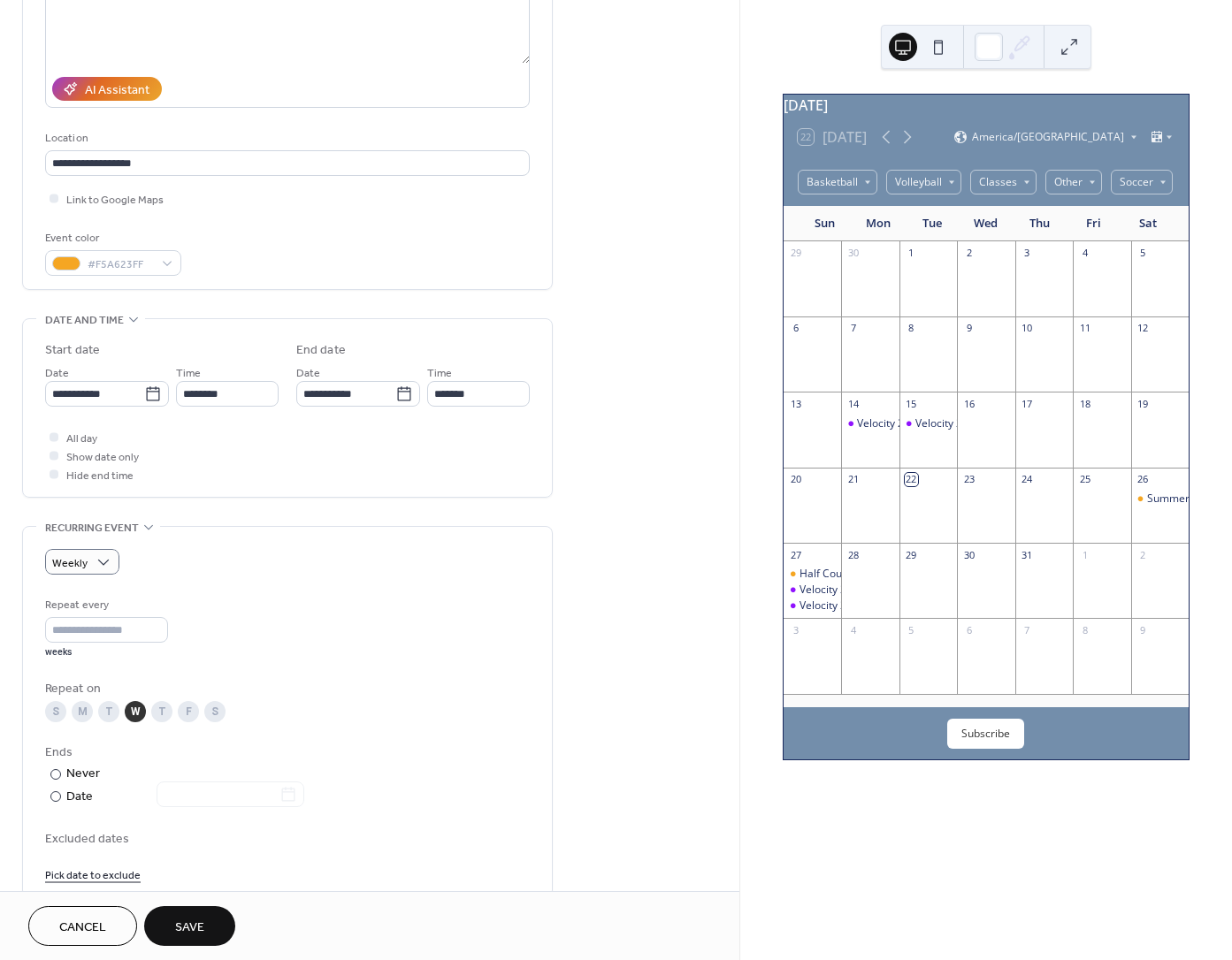 scroll, scrollTop: 333, scrollLeft: 0, axis: vertical 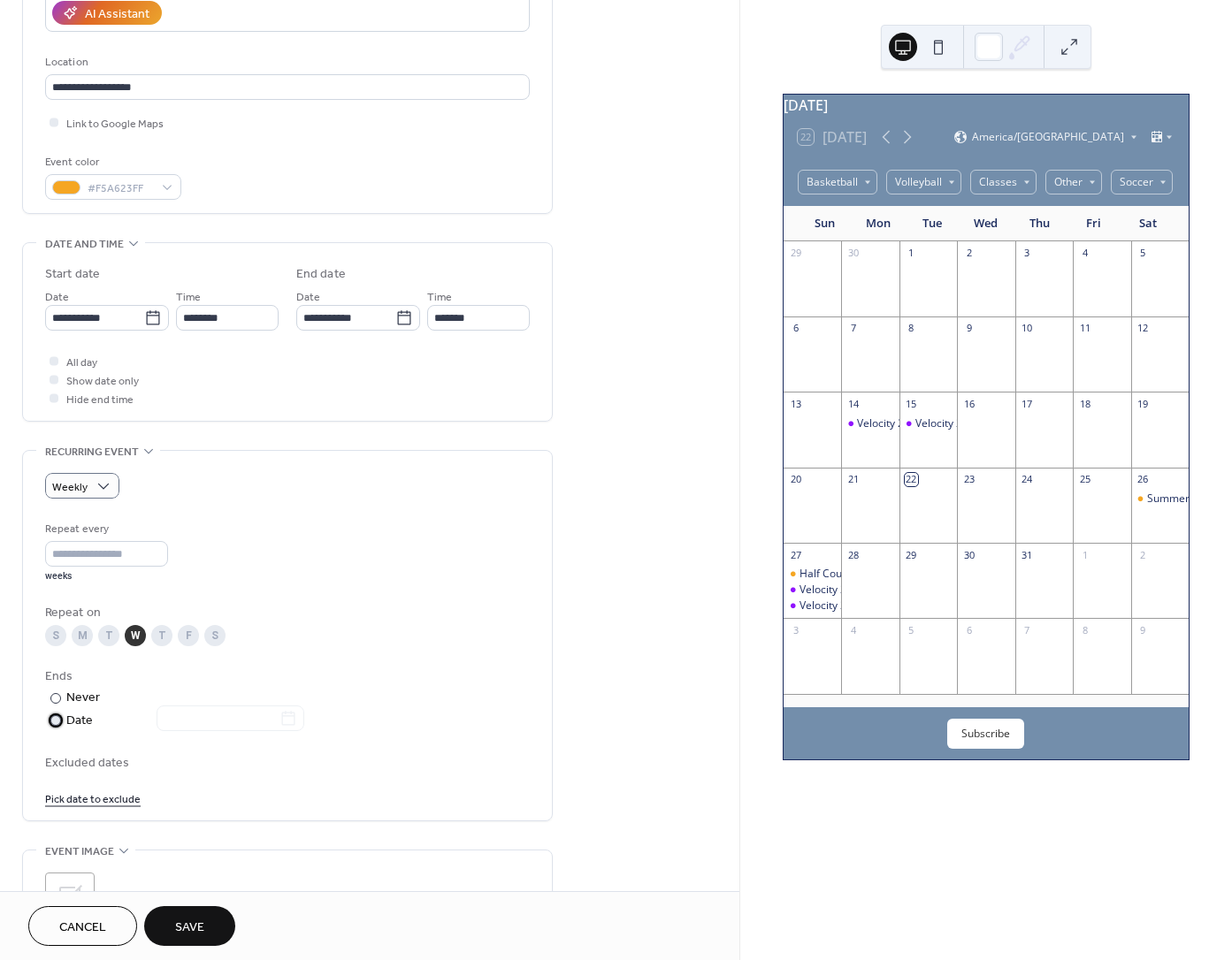click at bounding box center [56, 720] 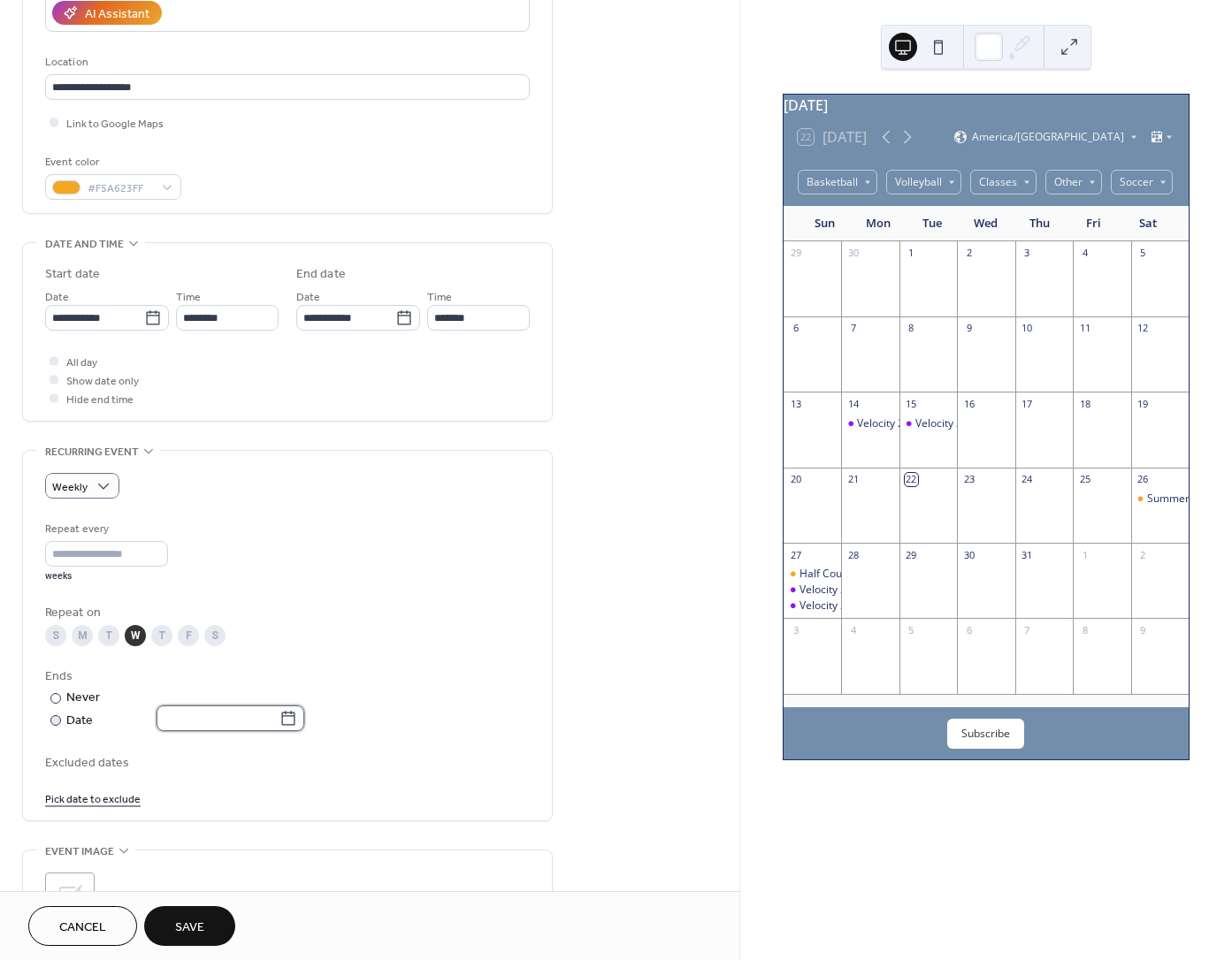 click at bounding box center [218, 718] 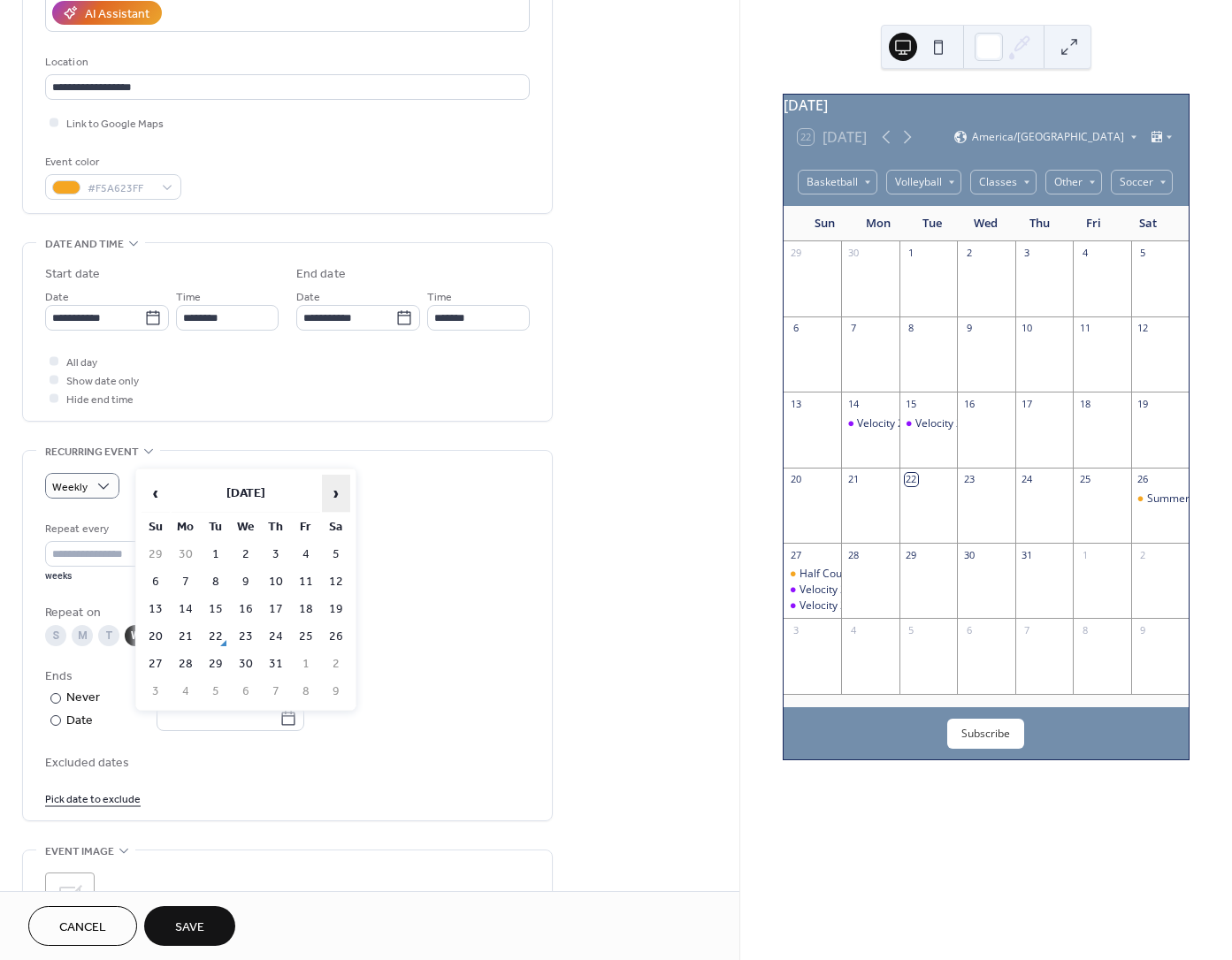 click on "›" at bounding box center [336, 493] 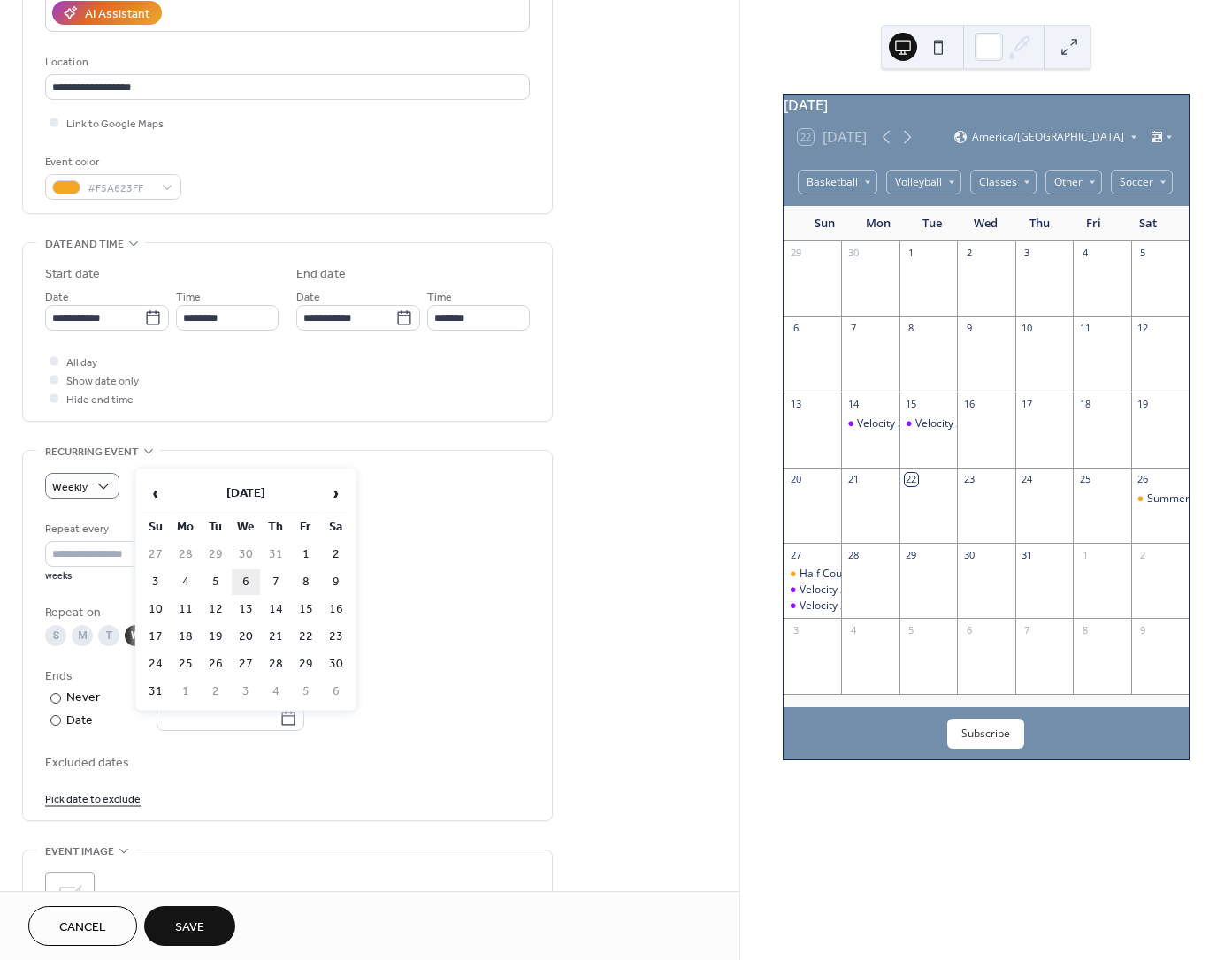 click on "6" at bounding box center [246, 582] 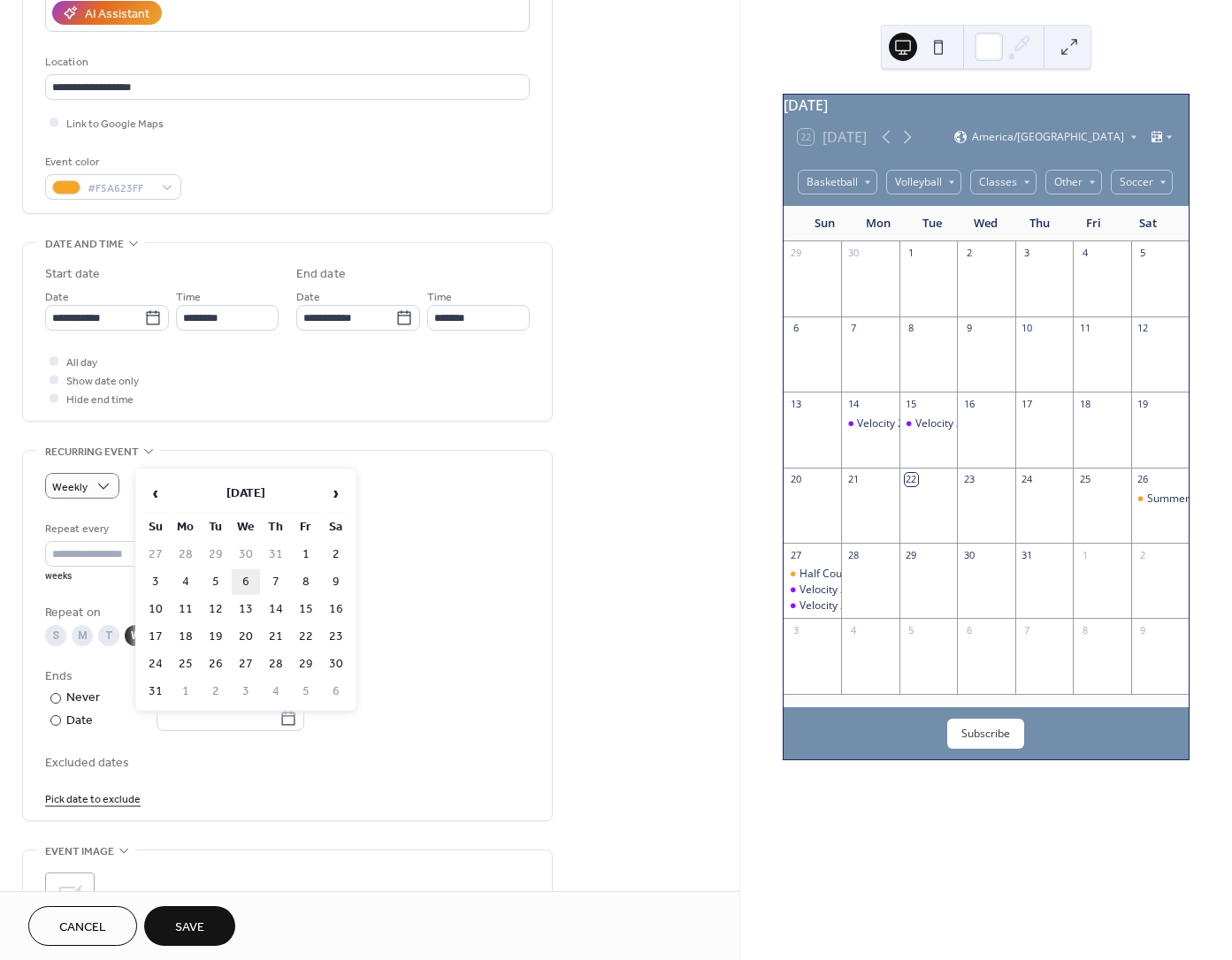 type on "**********" 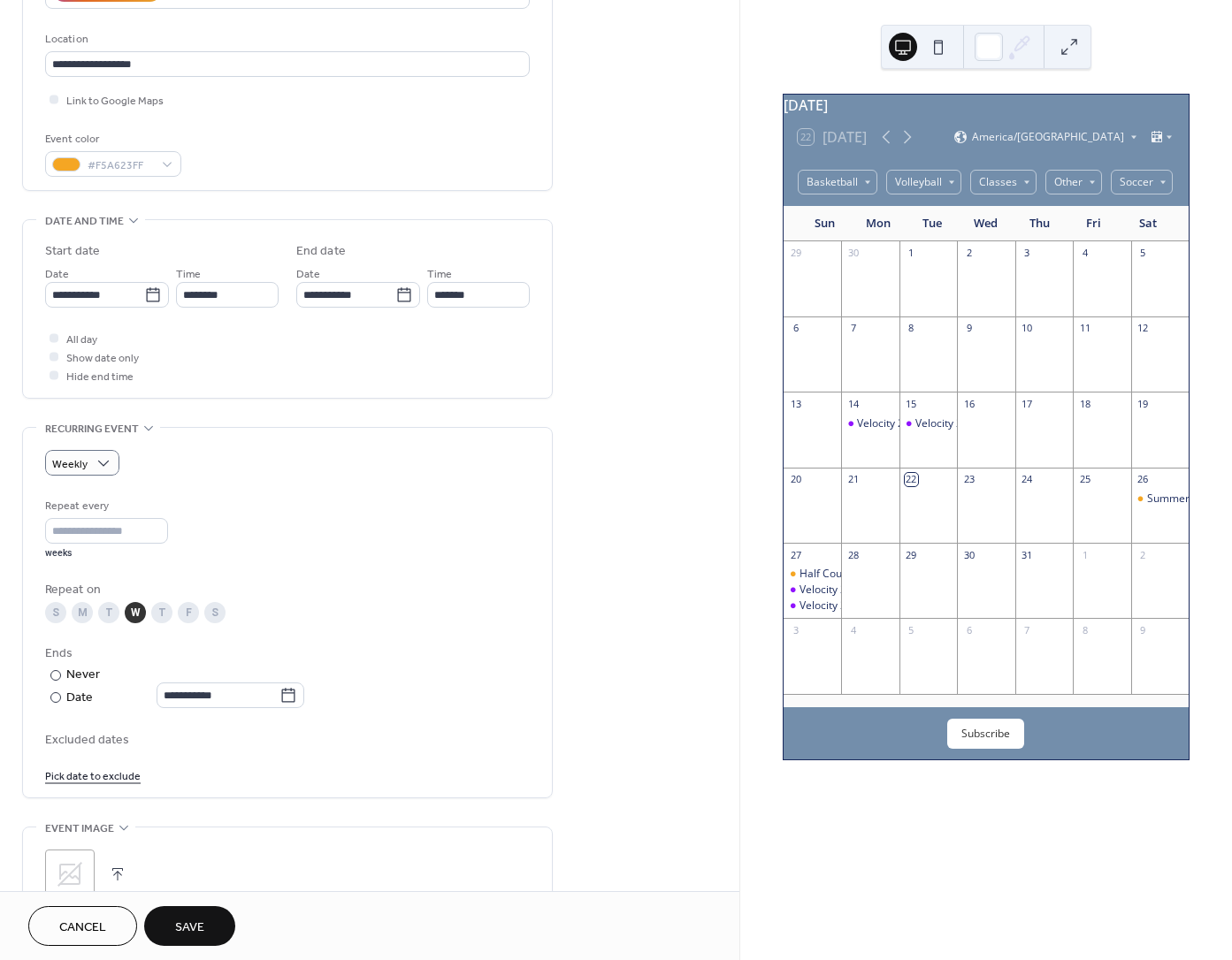 scroll, scrollTop: 422, scrollLeft: 0, axis: vertical 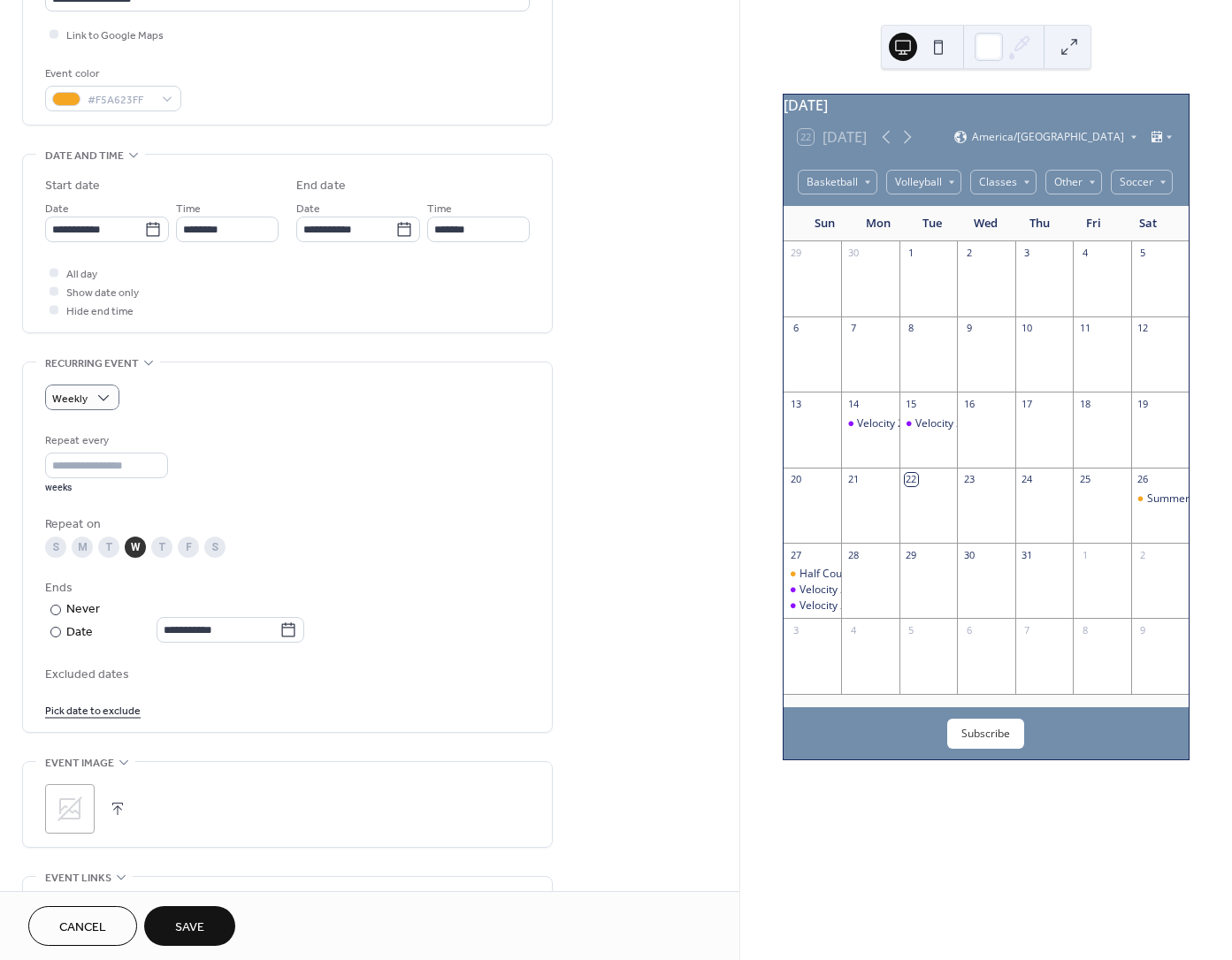 click at bounding box center (118, 809) 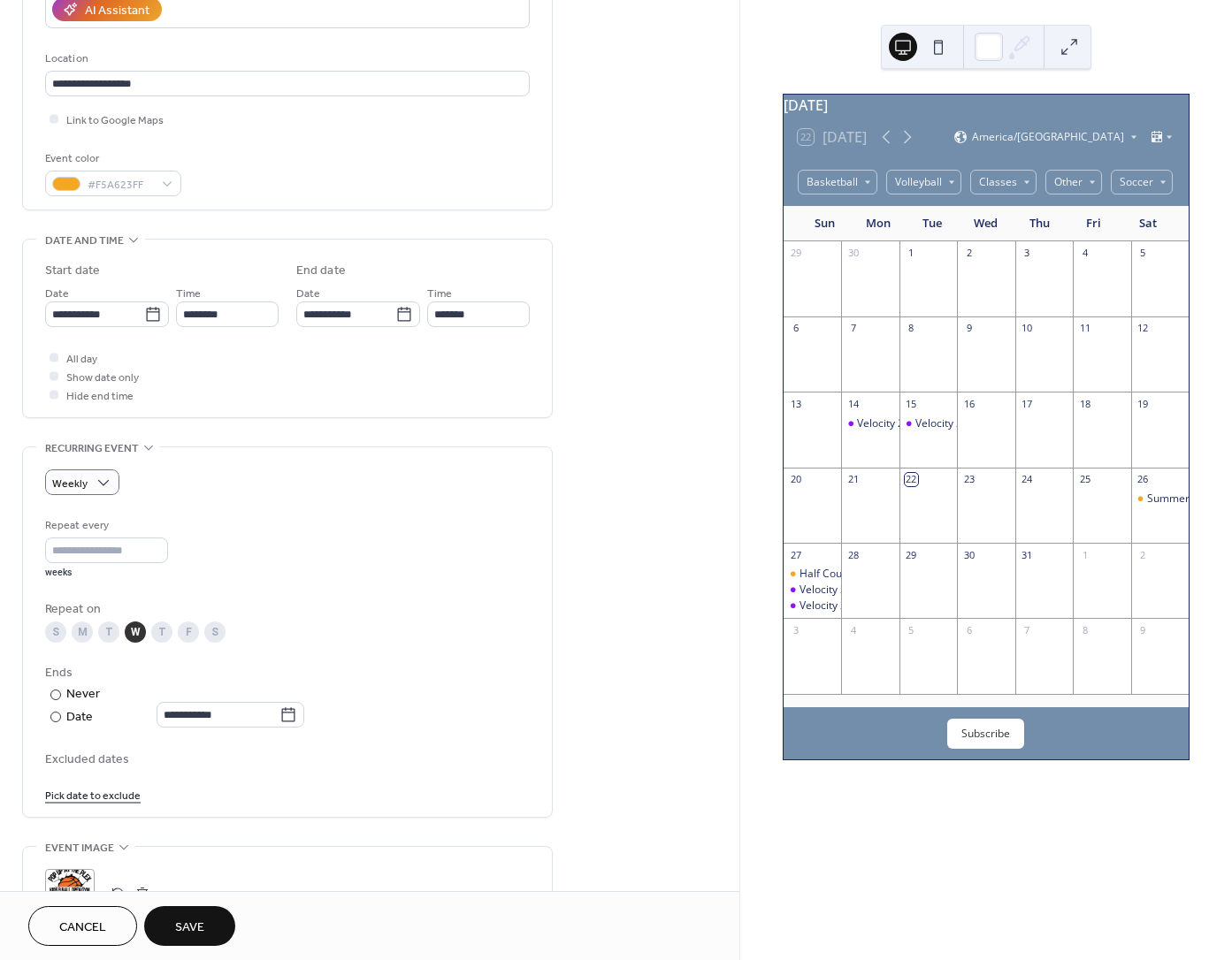 scroll, scrollTop: 0, scrollLeft: 0, axis: both 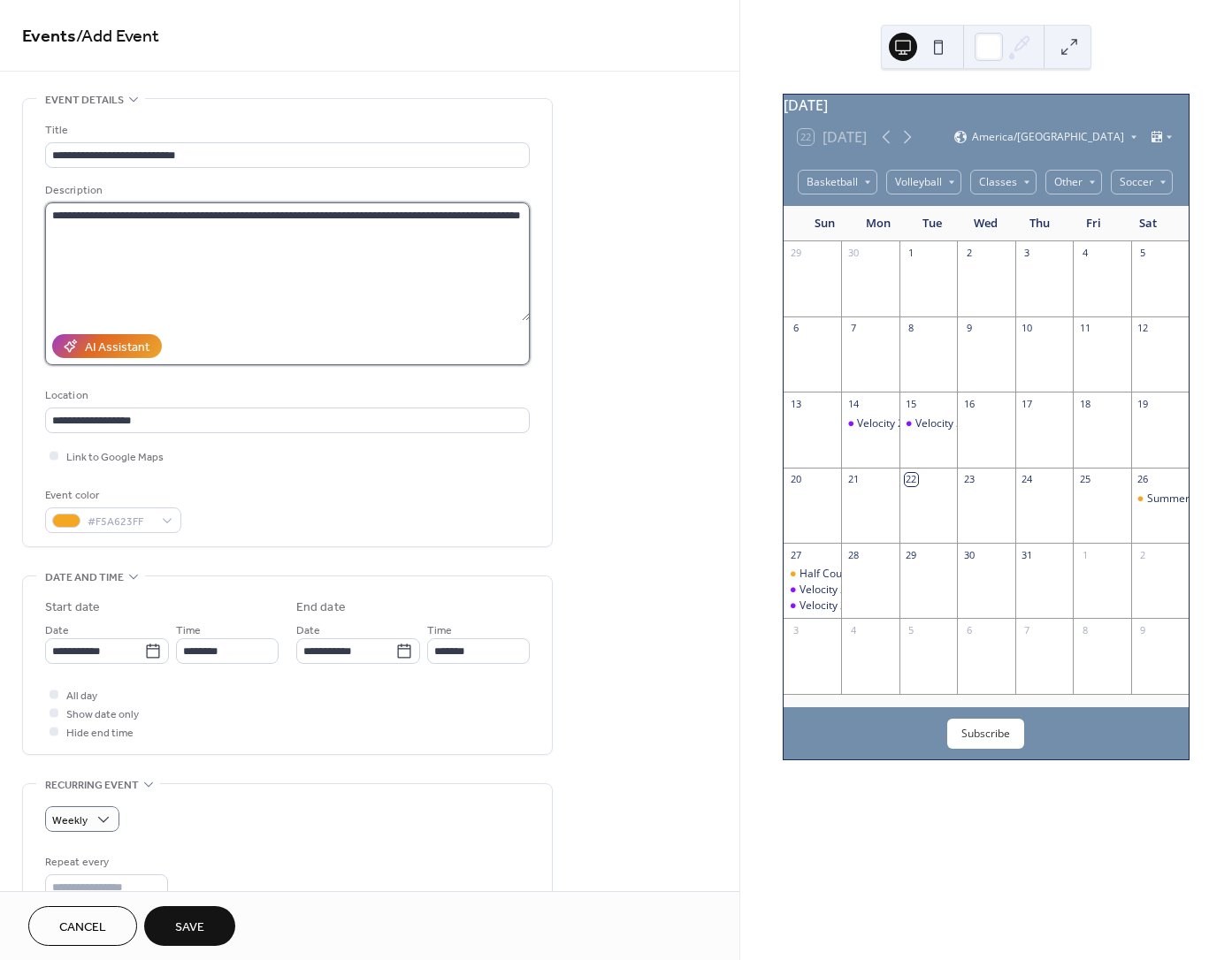 click on "**********" at bounding box center (287, 262) 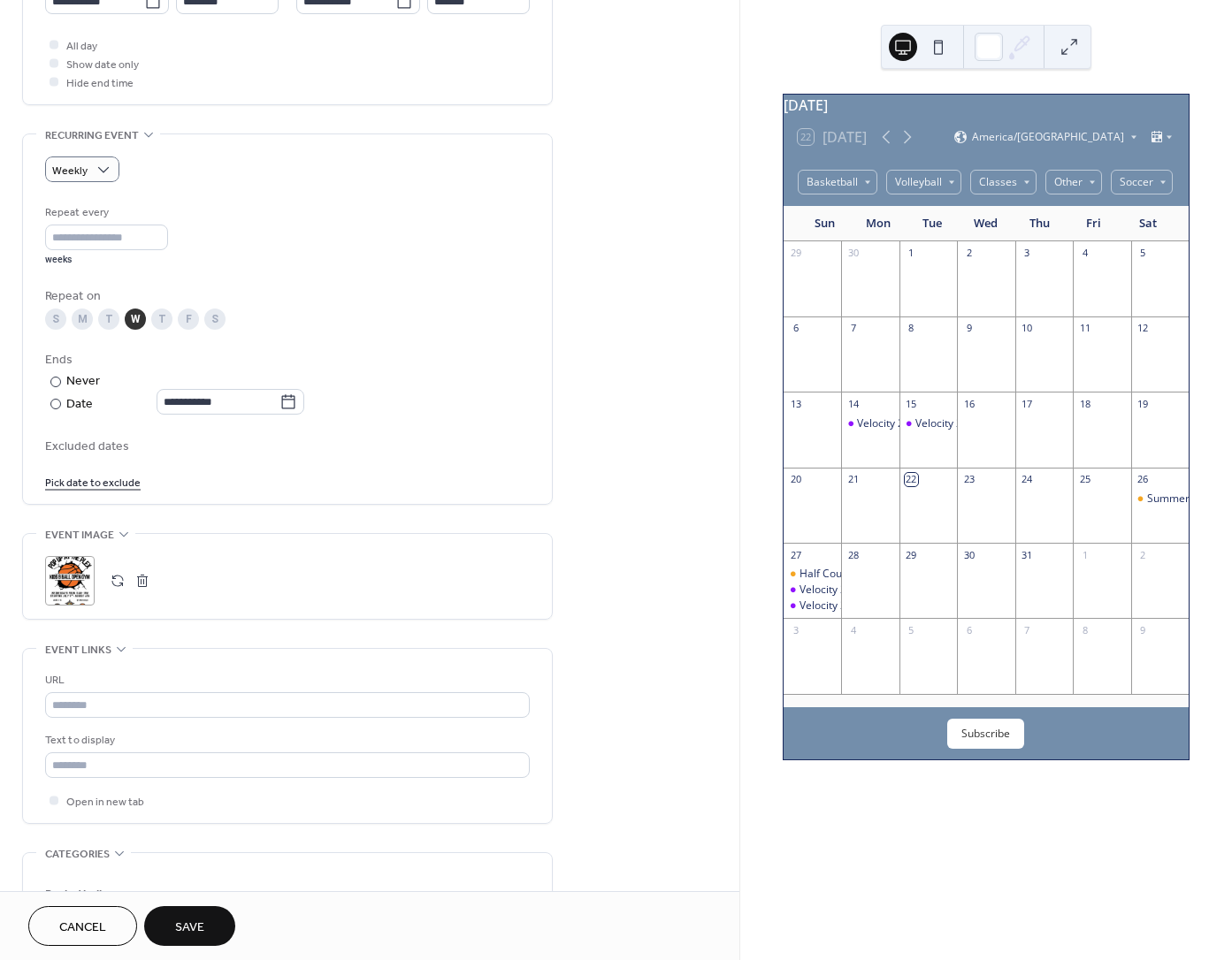 scroll, scrollTop: 916, scrollLeft: 0, axis: vertical 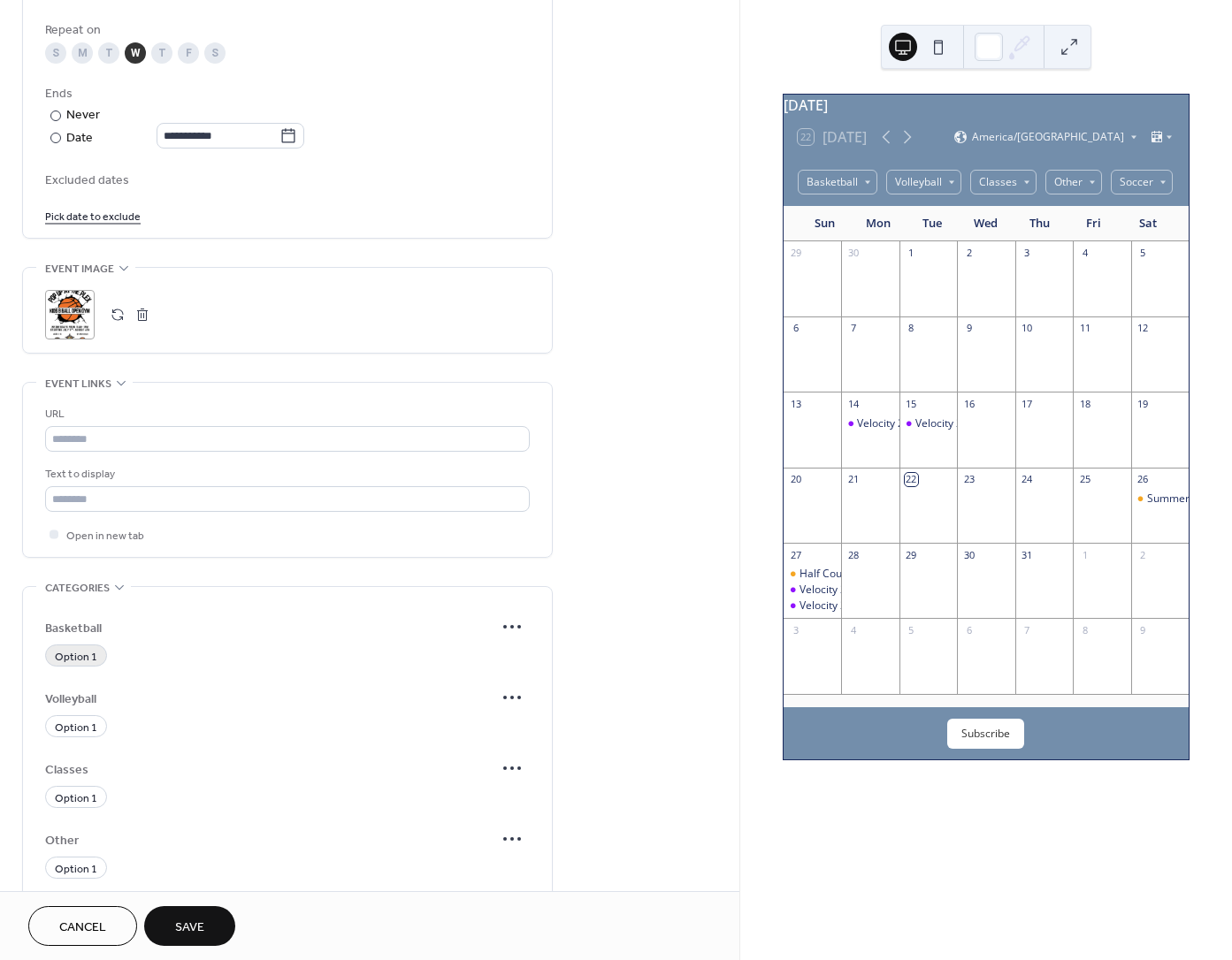 type on "**********" 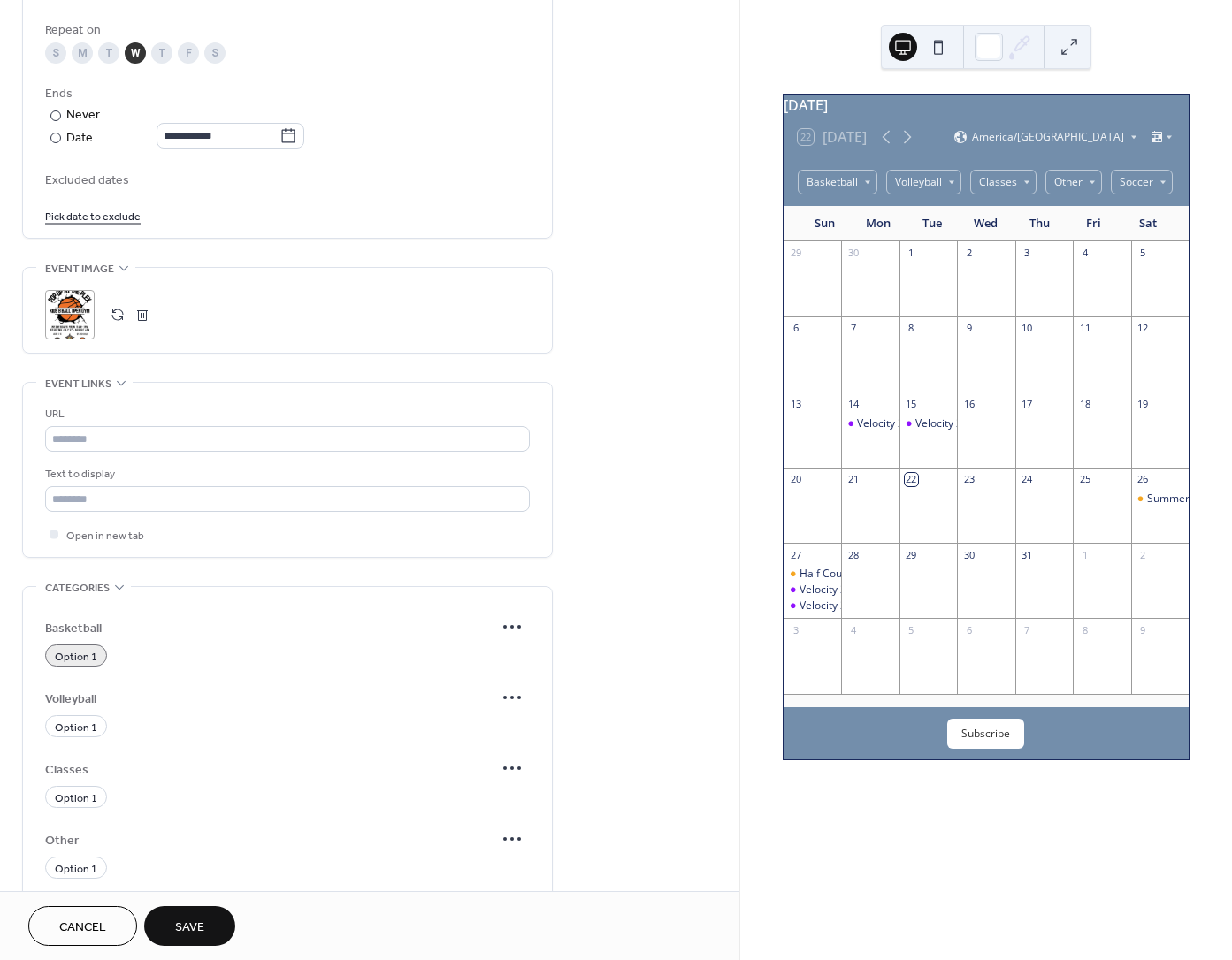 click on "Save" at bounding box center [189, 927] 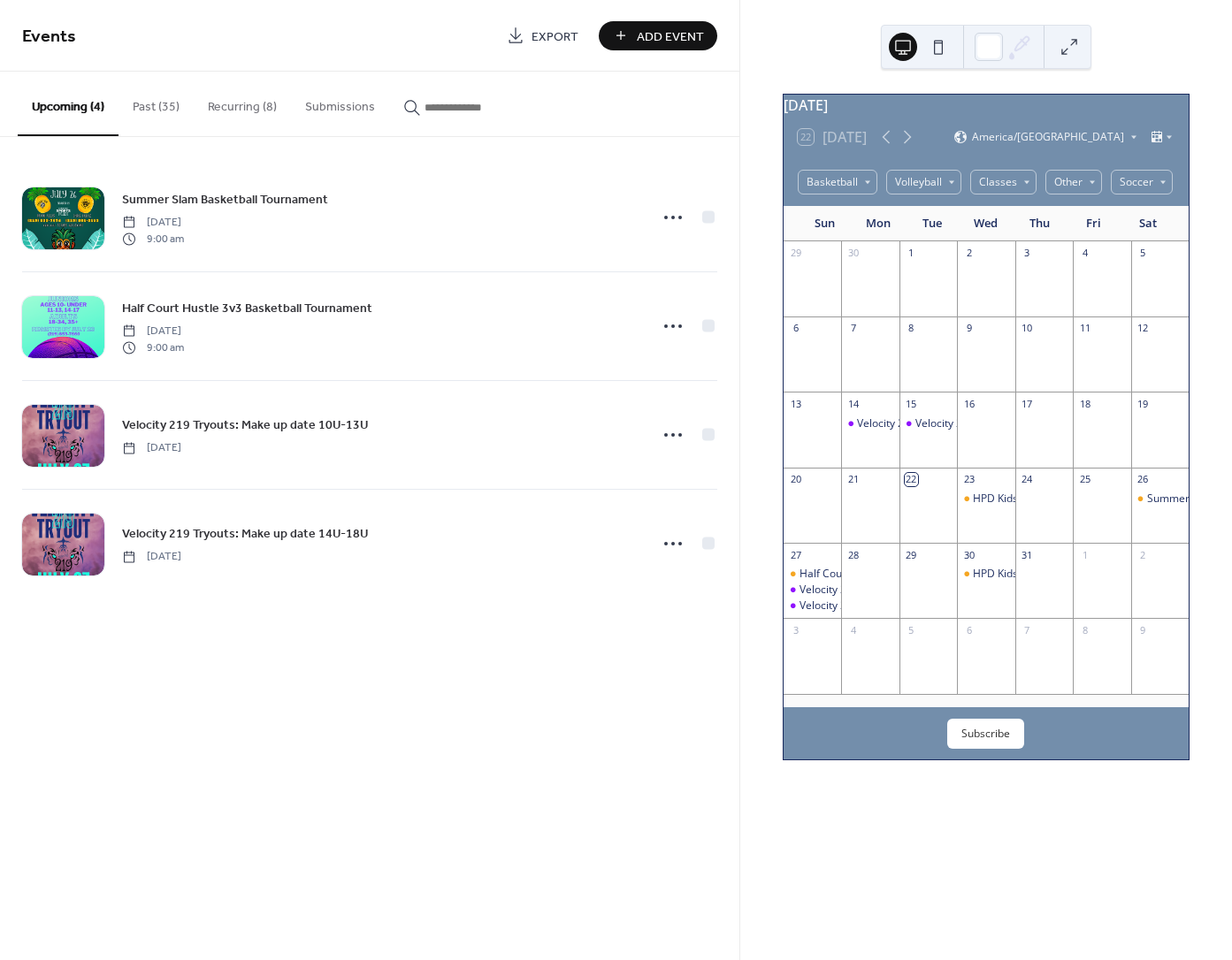 click on "Add Event" at bounding box center (658, 35) 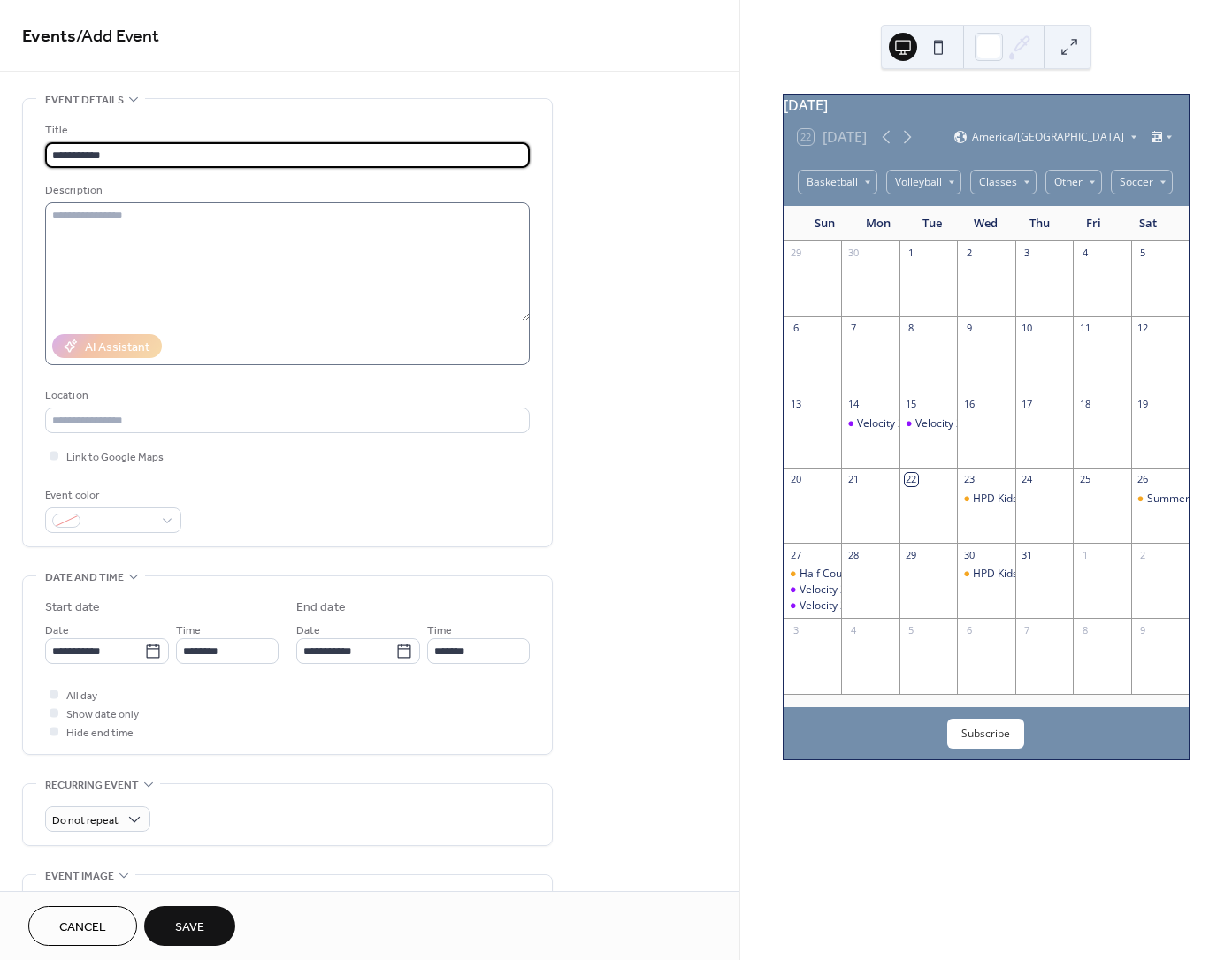 type on "**********" 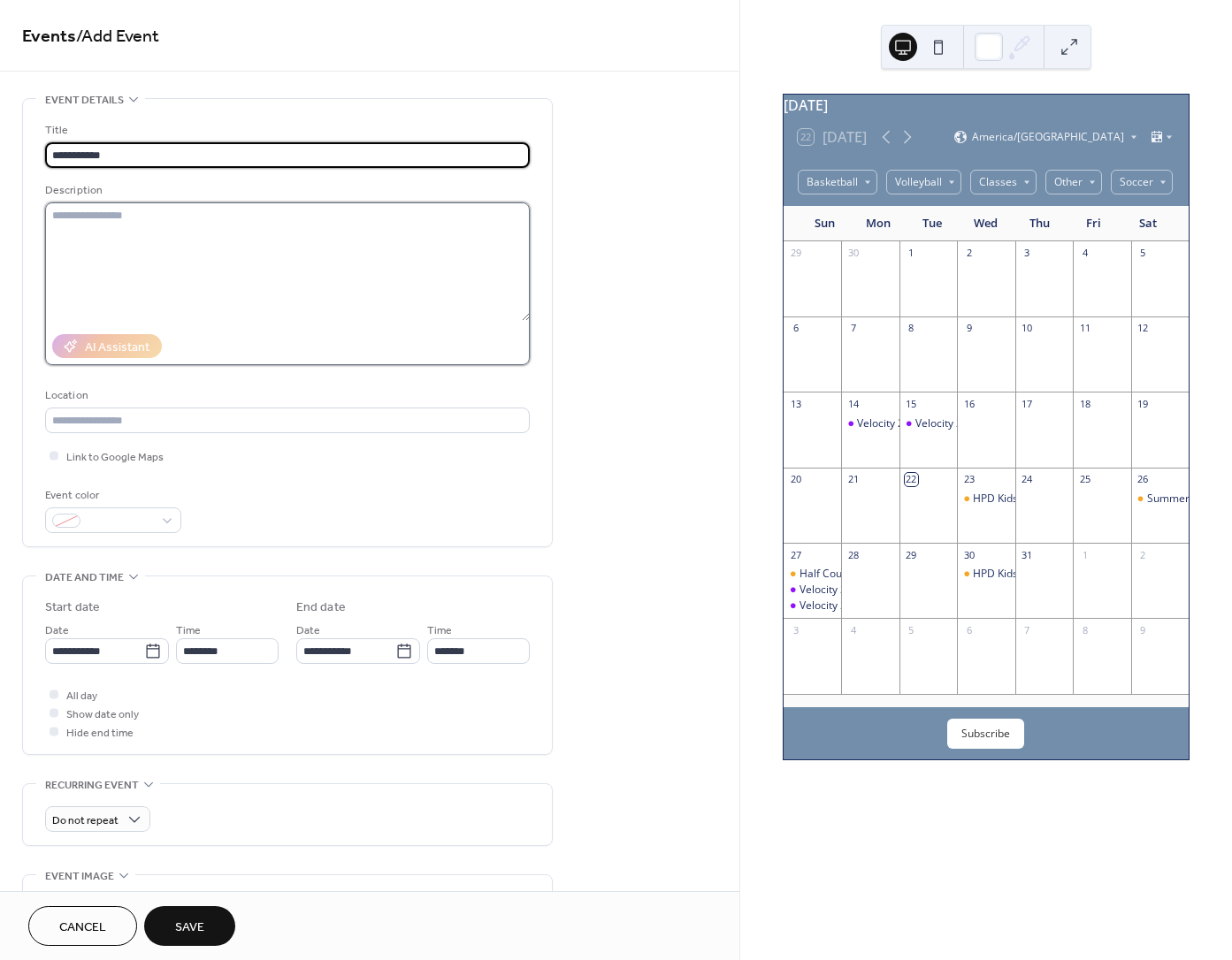 click at bounding box center (287, 262) 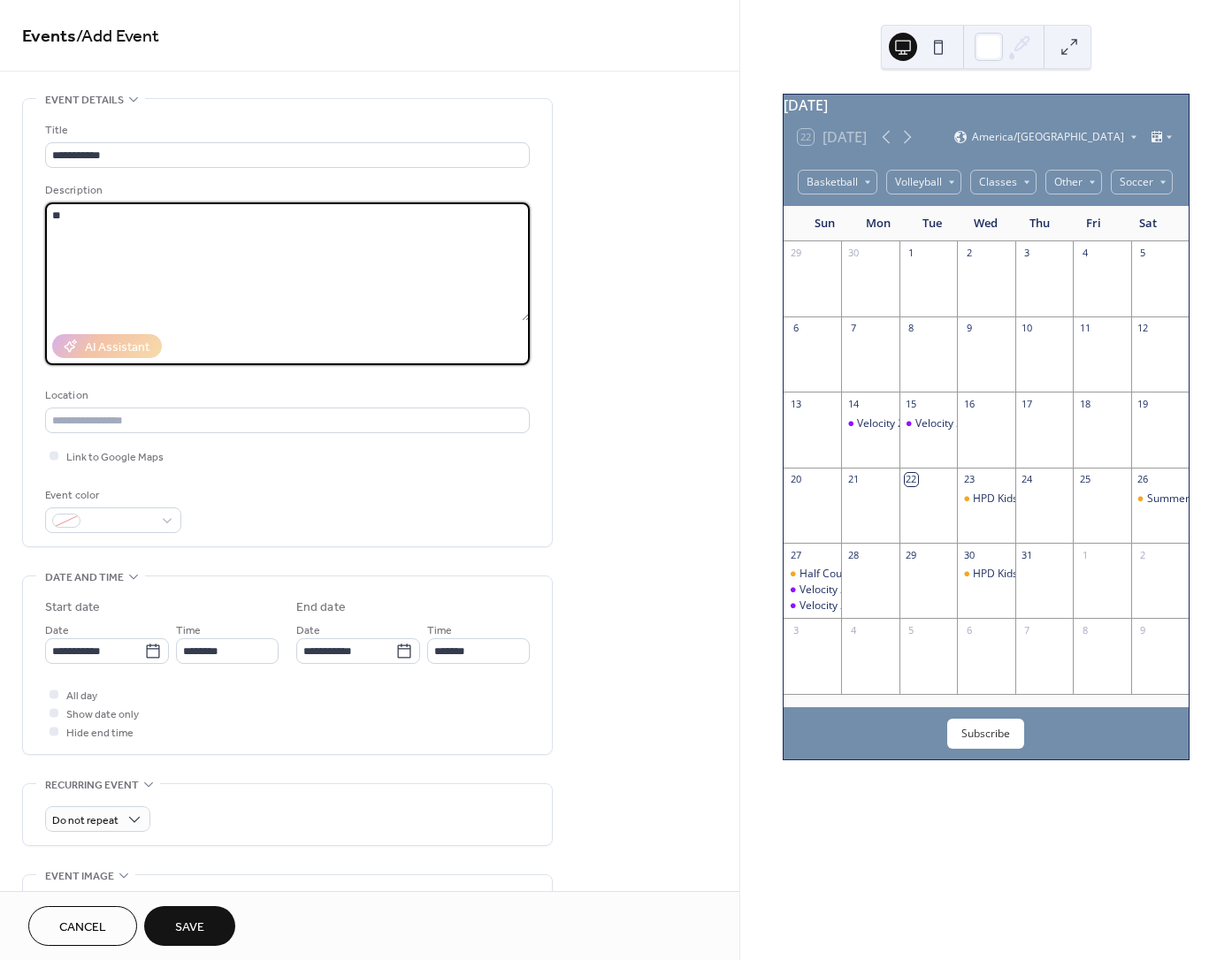 type on "*" 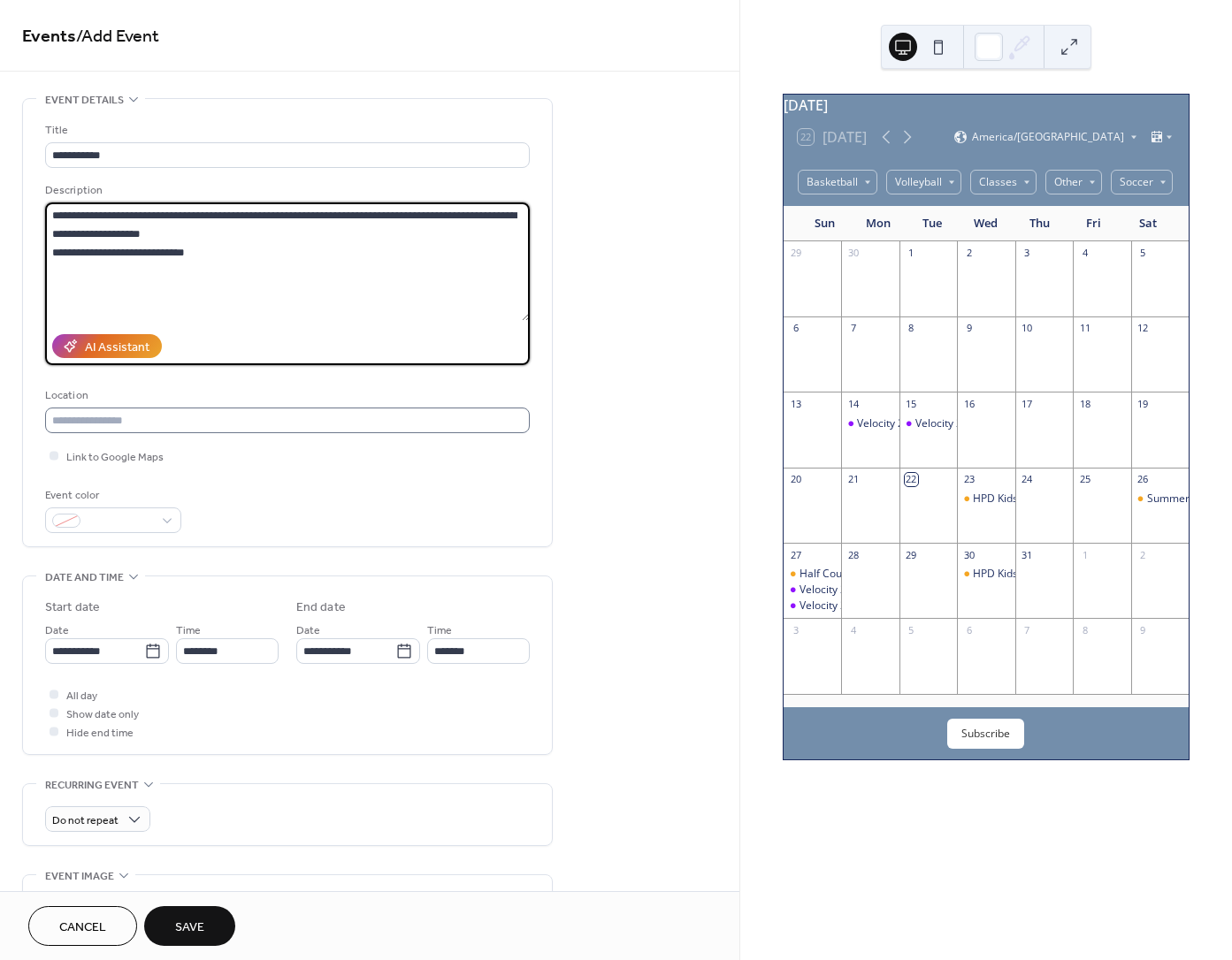 type on "**********" 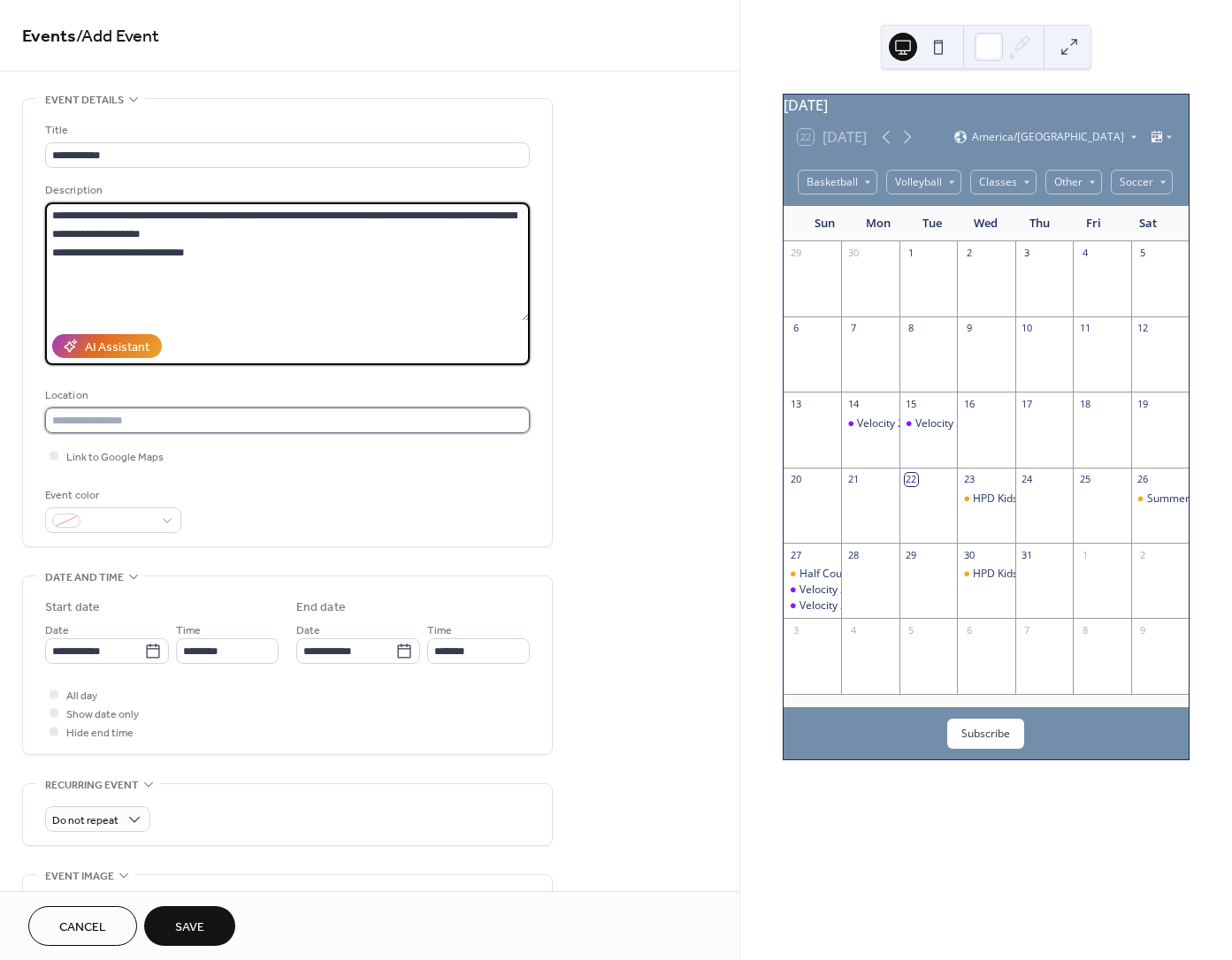 click at bounding box center [287, 420] 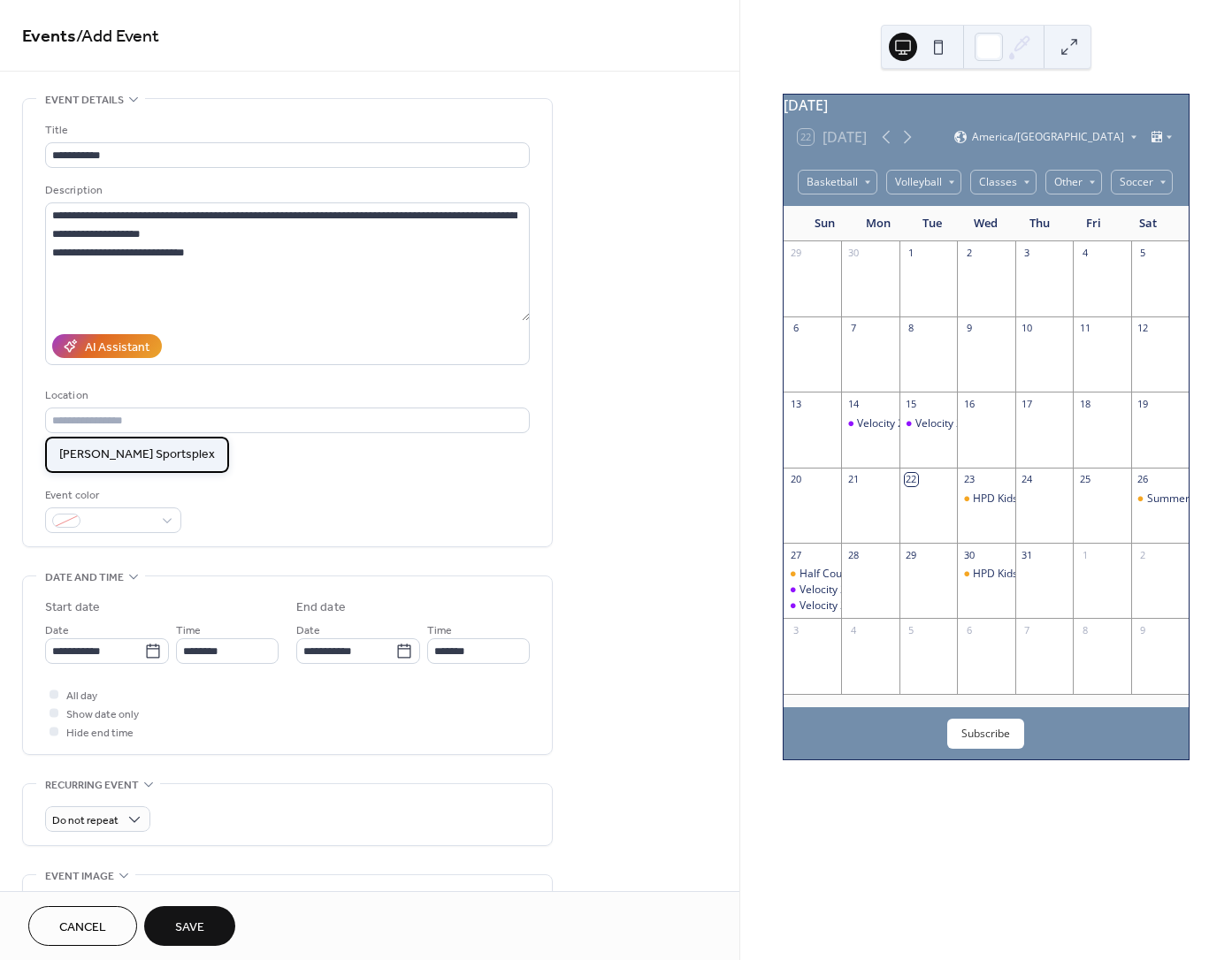 click on "Hammond Sportsplex" at bounding box center (137, 454) 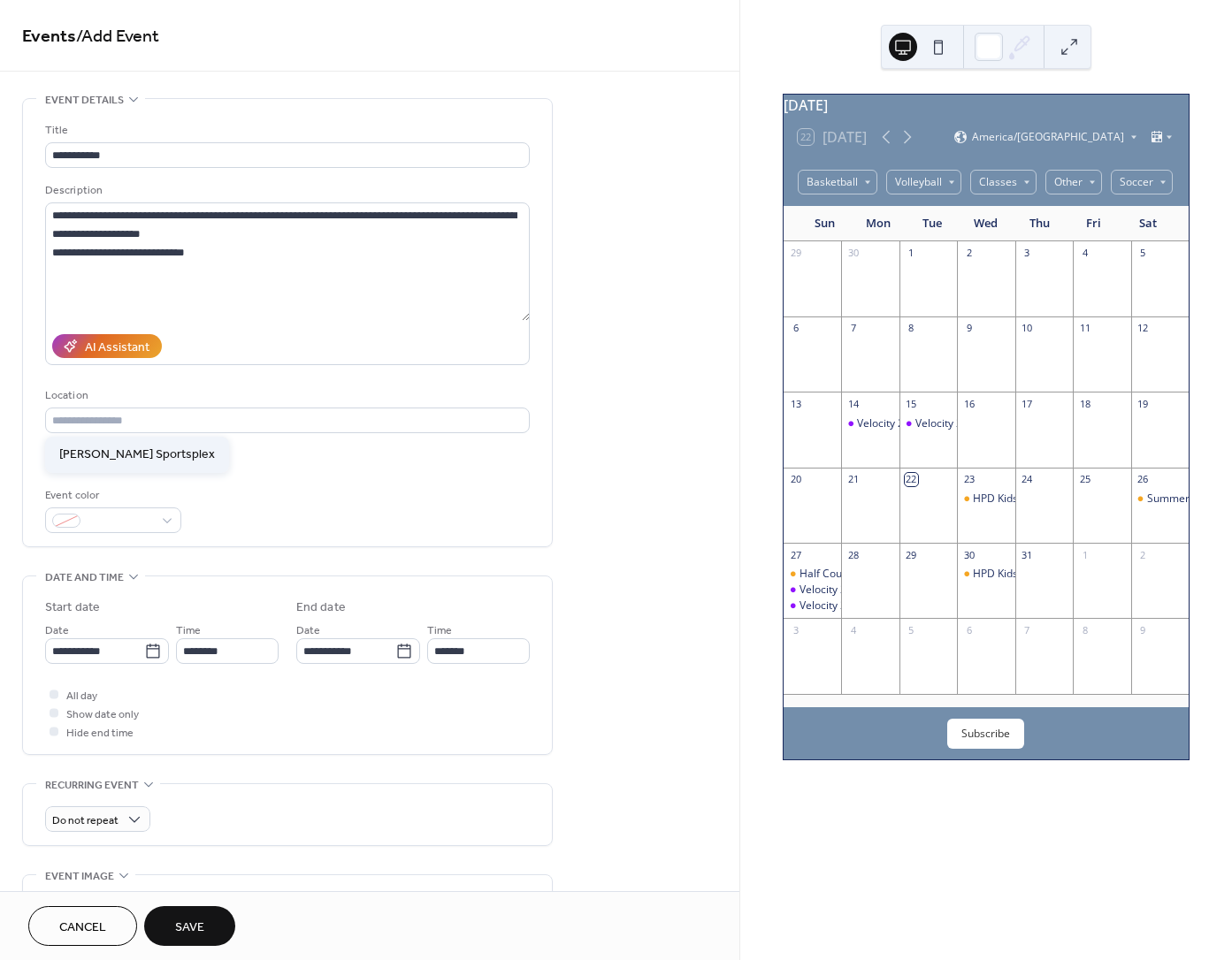 type on "**********" 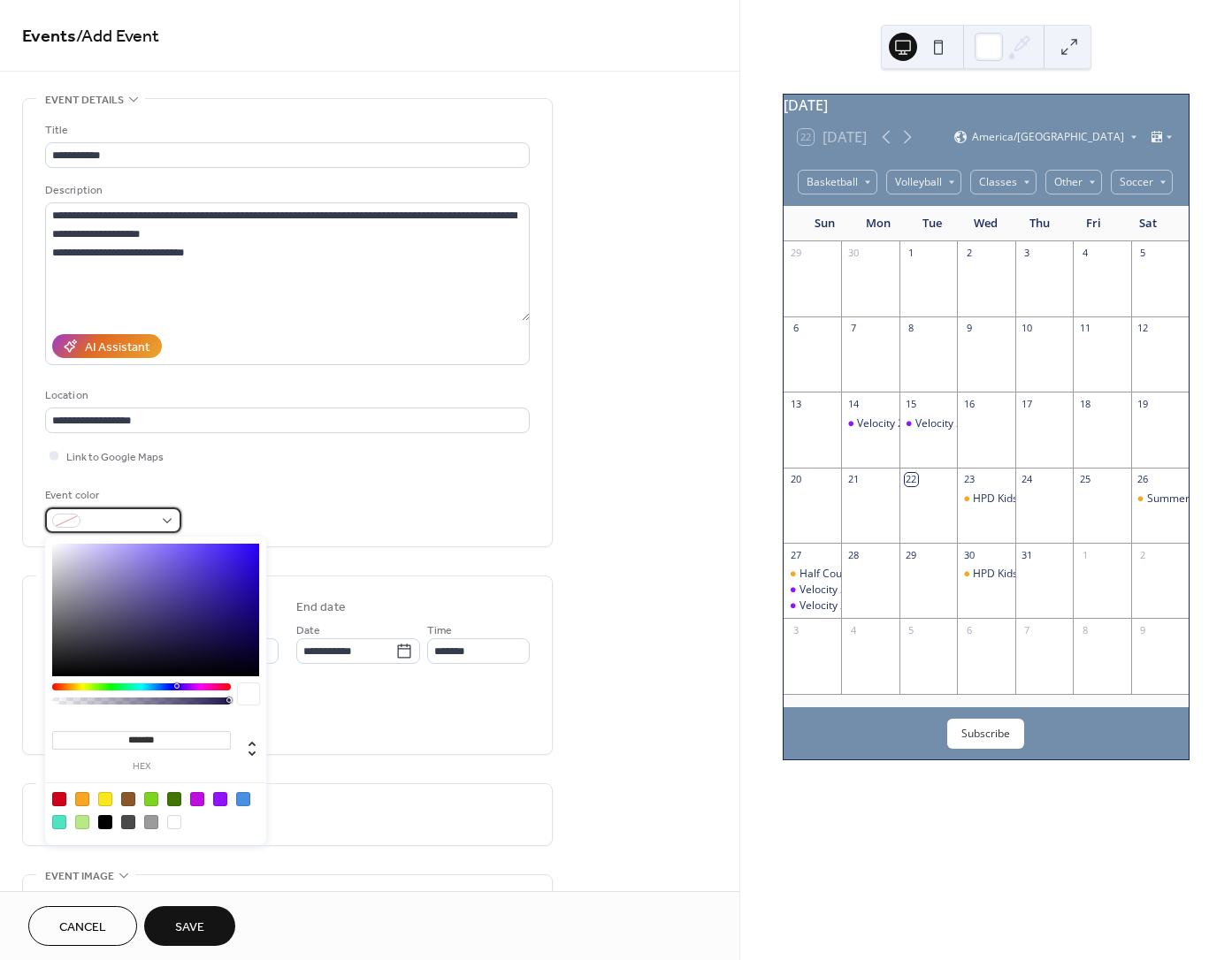 click at bounding box center [113, 520] 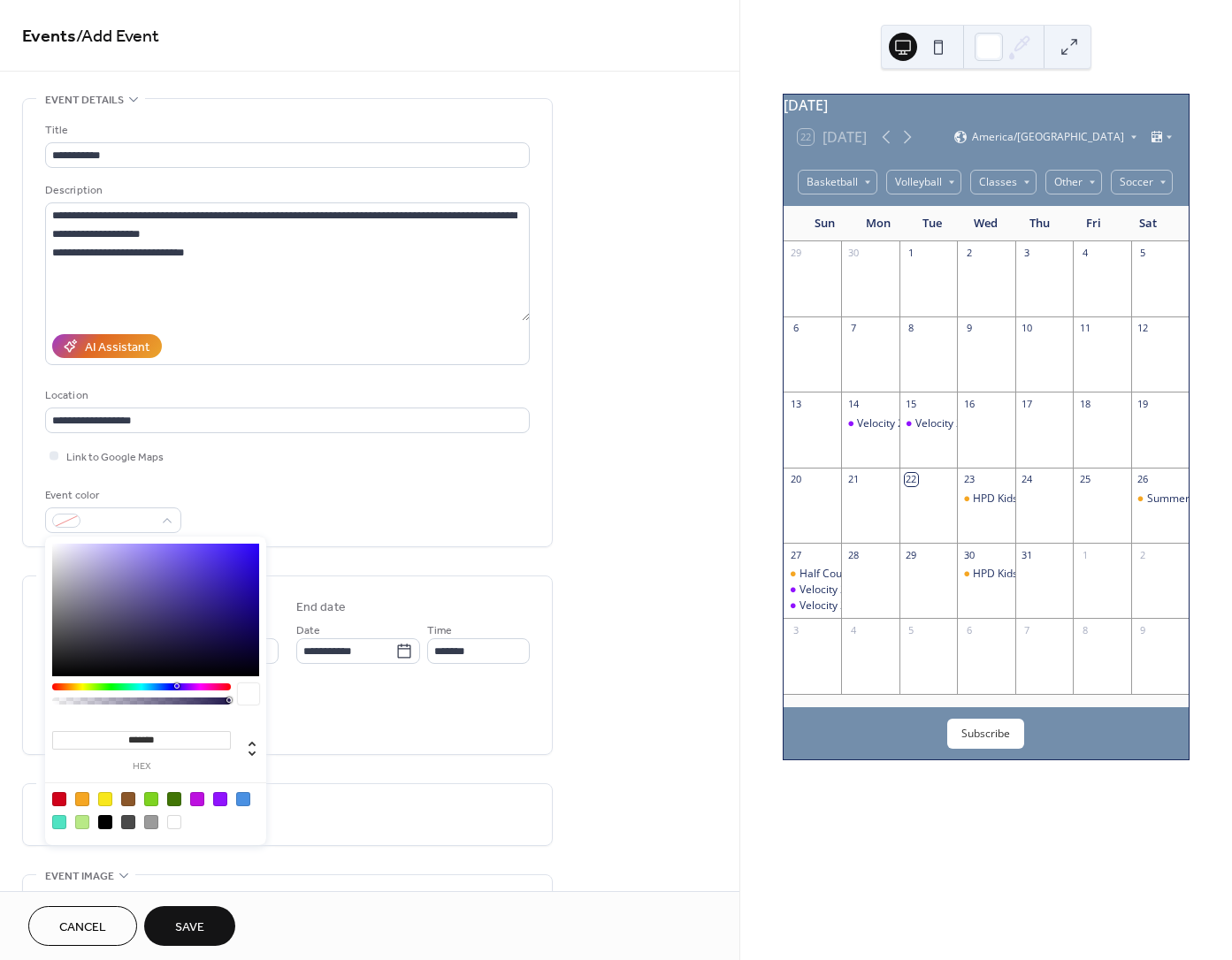 click at bounding box center (243, 799) 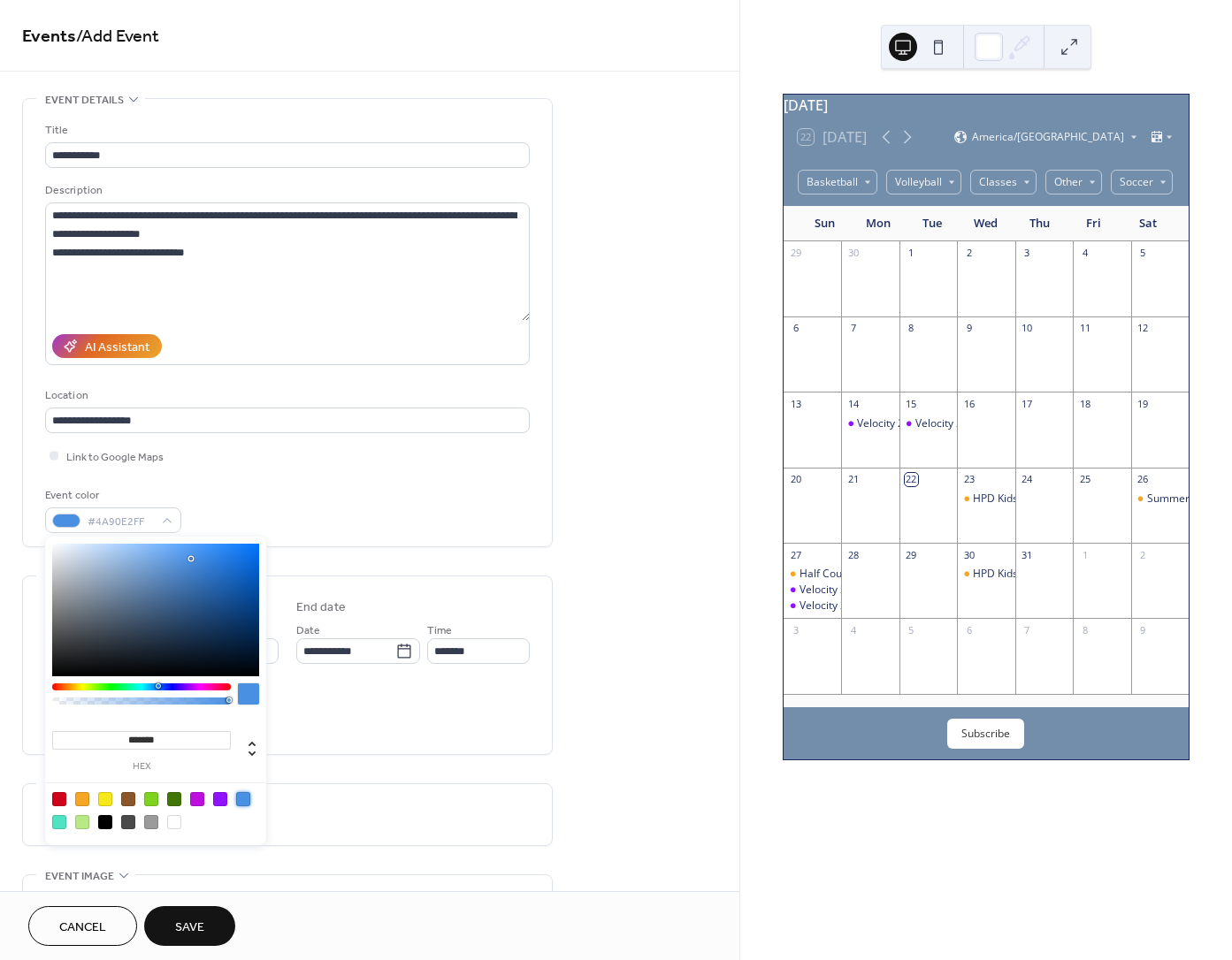 click on "All day Show date only Hide end time" at bounding box center [287, 712] 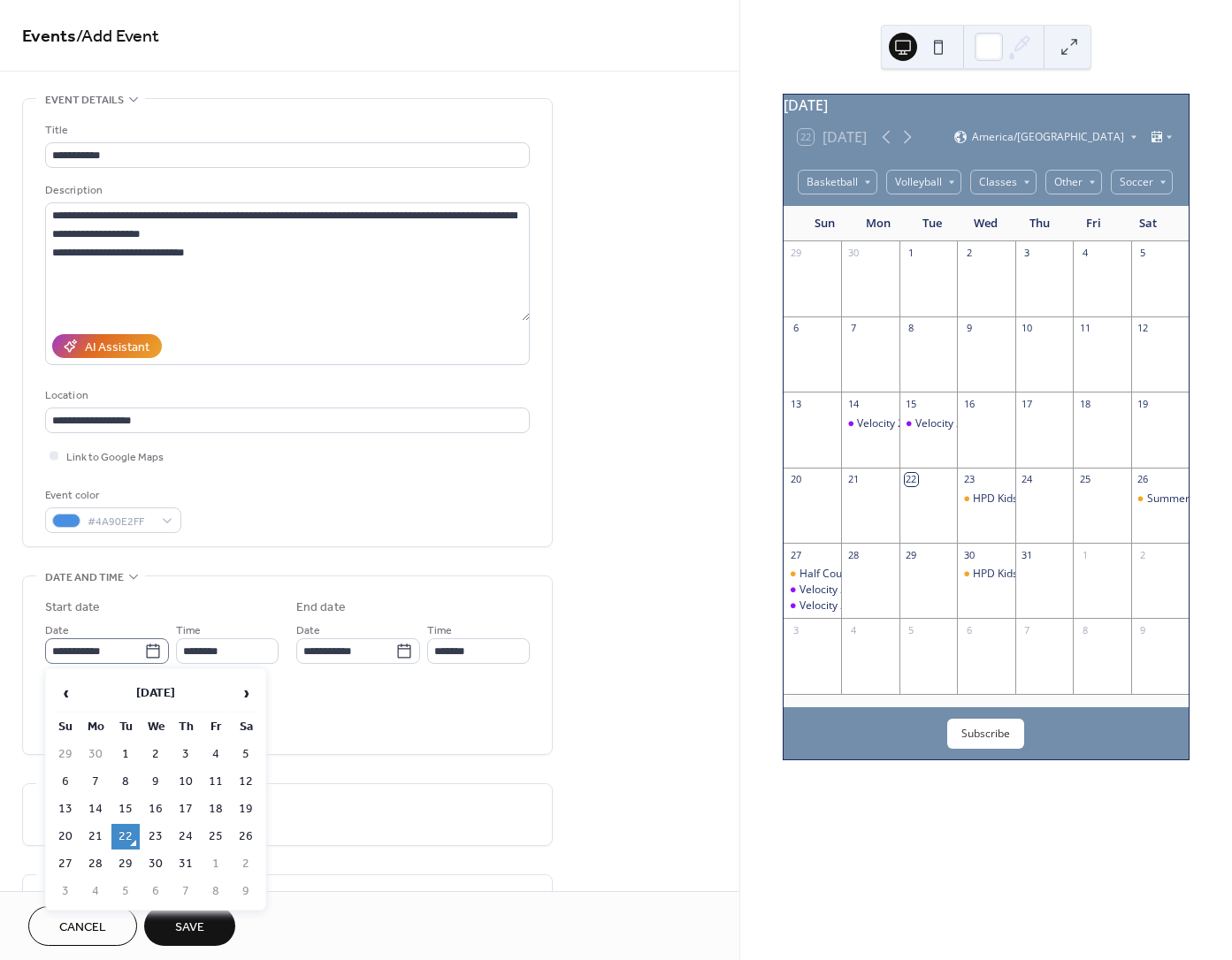 click 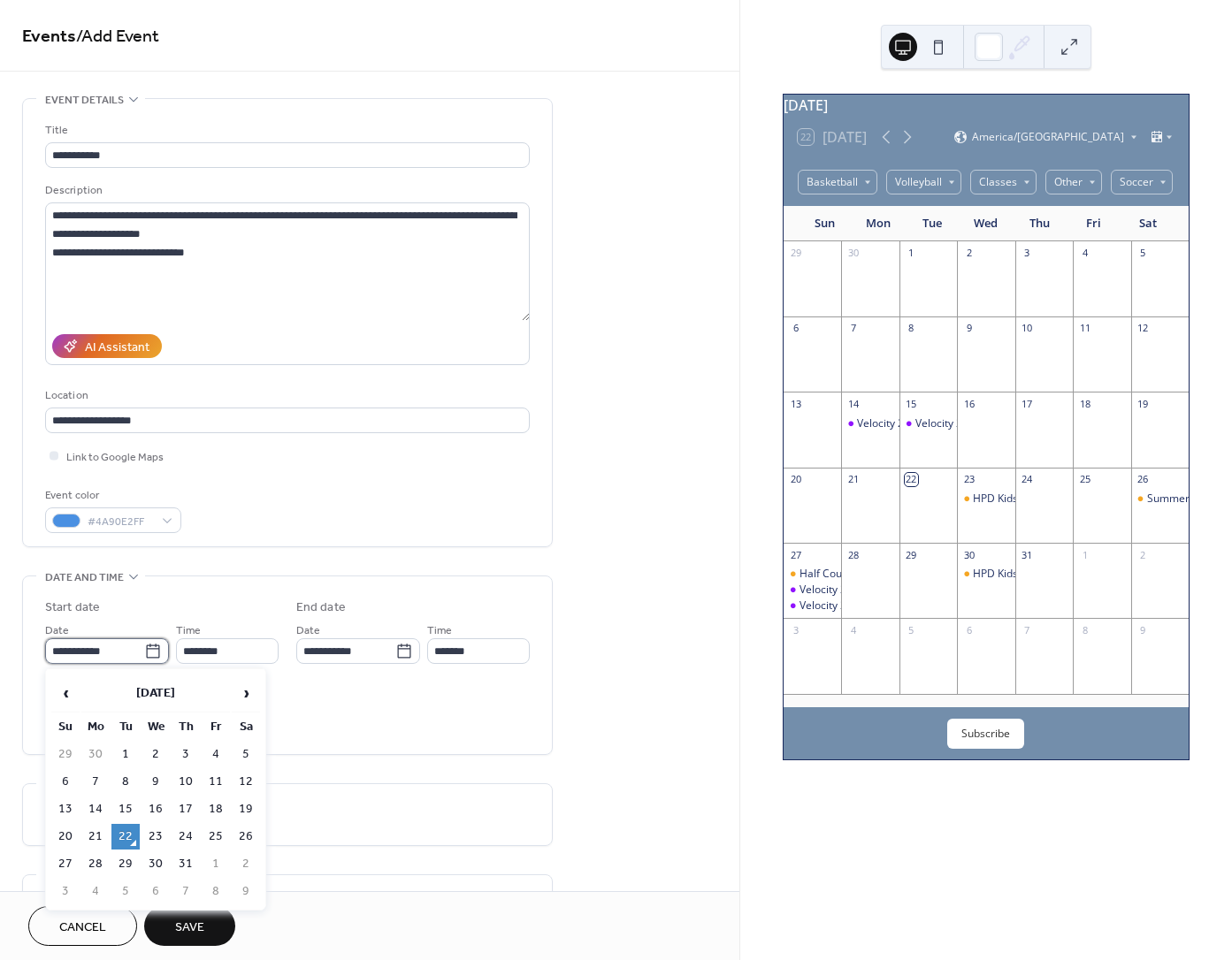 click on "**********" at bounding box center [95, 651] 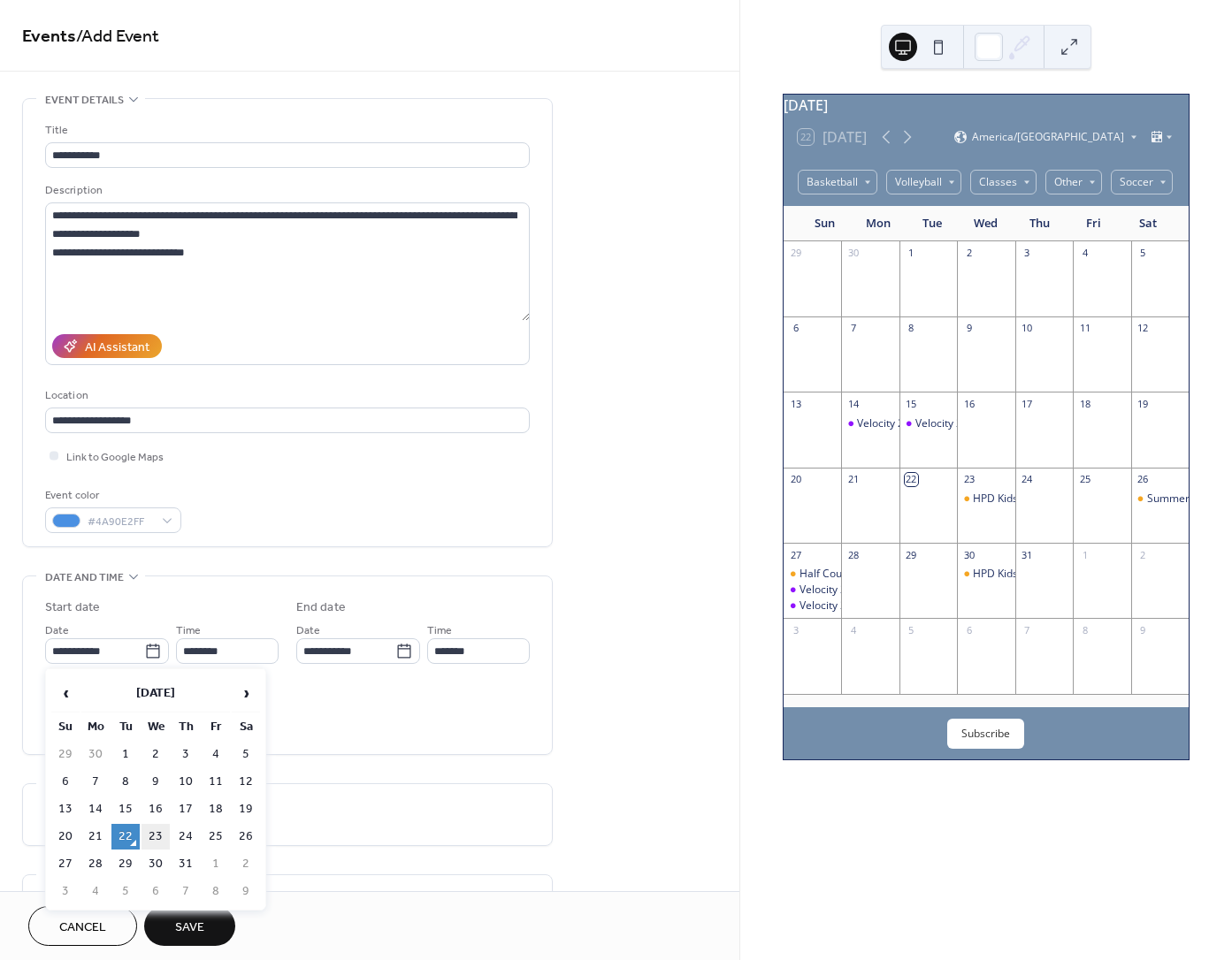 click on "23" at bounding box center [156, 836] 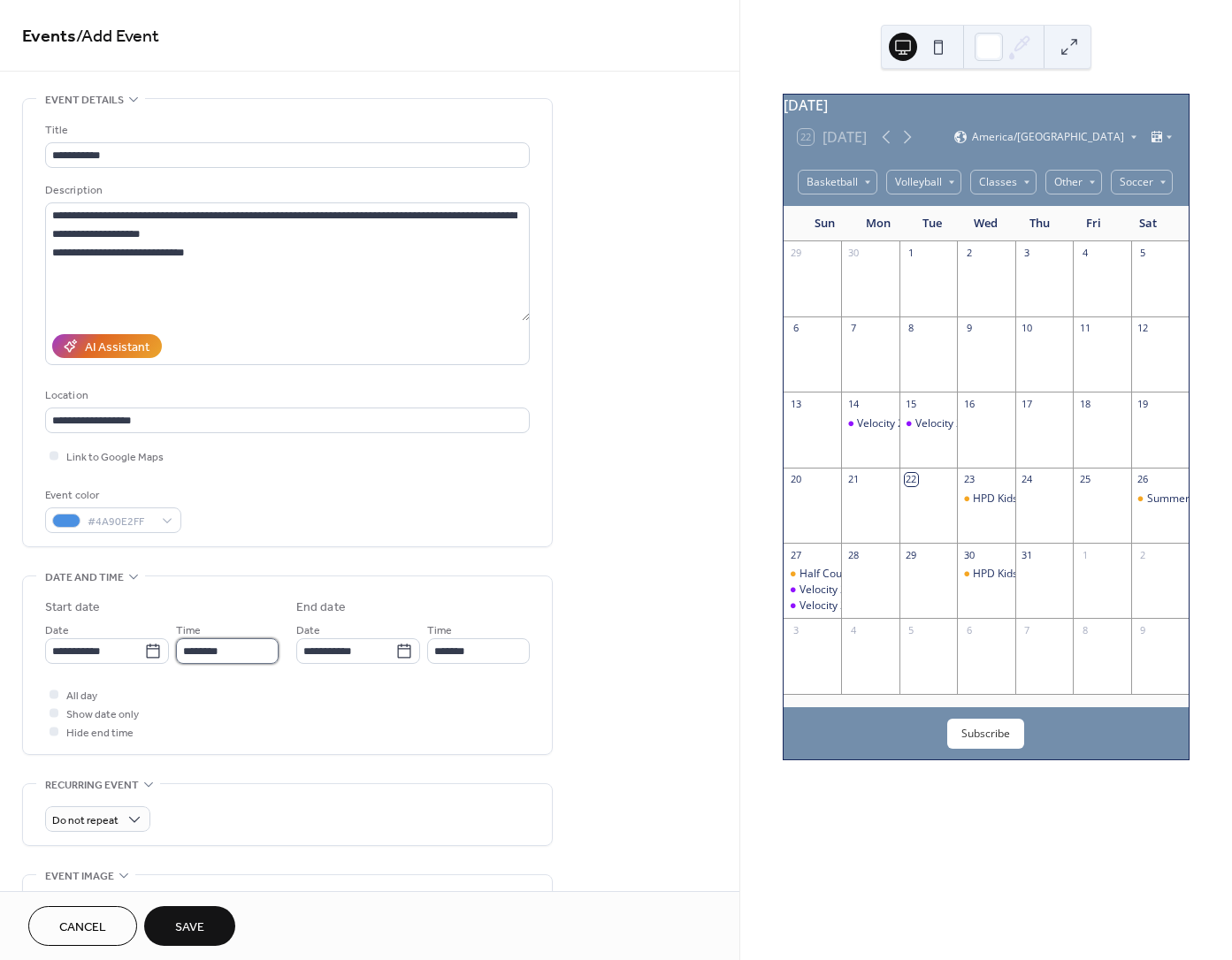 click on "********" at bounding box center [227, 651] 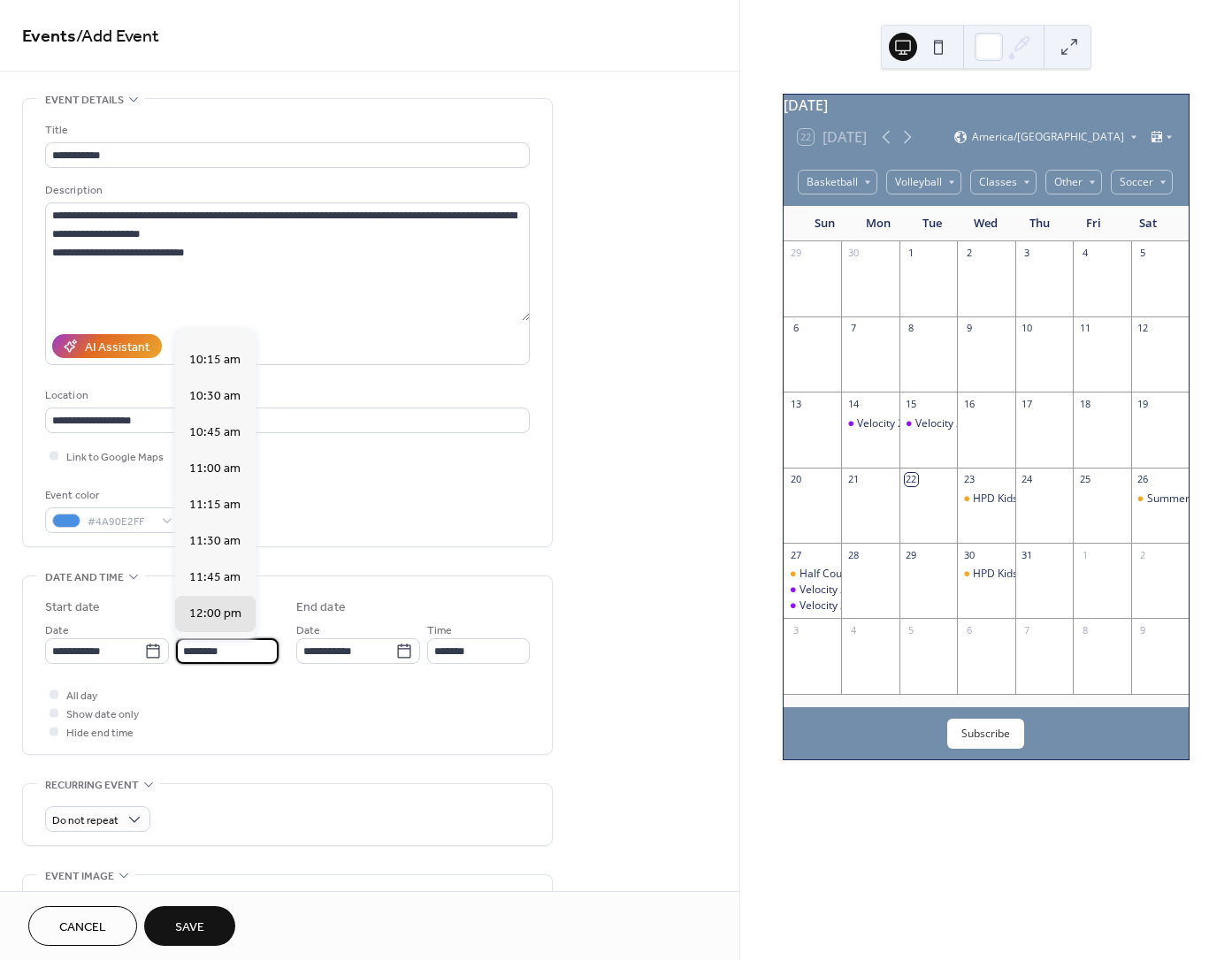 scroll, scrollTop: 1469, scrollLeft: 0, axis: vertical 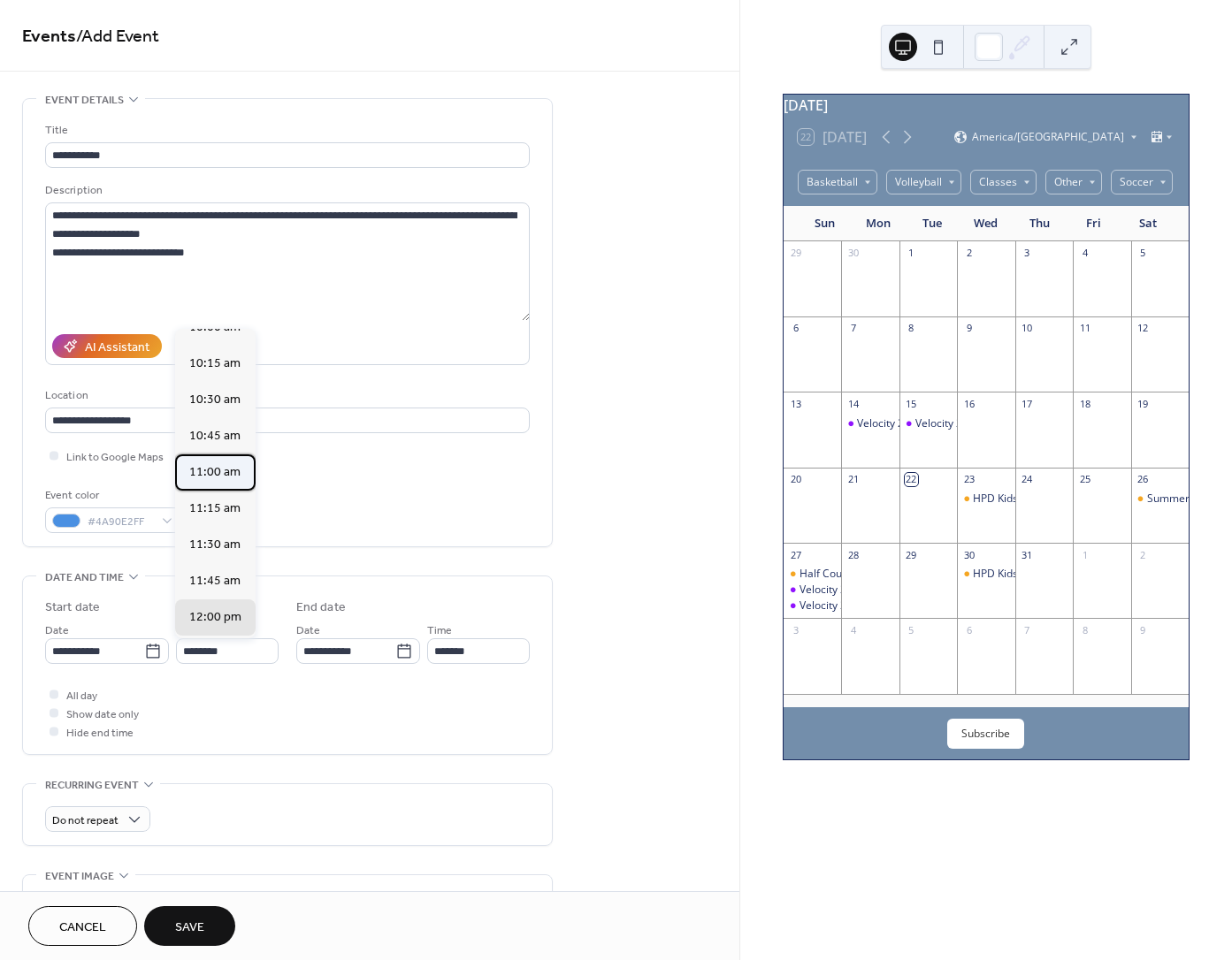click on "11:00 am" at bounding box center (215, 472) 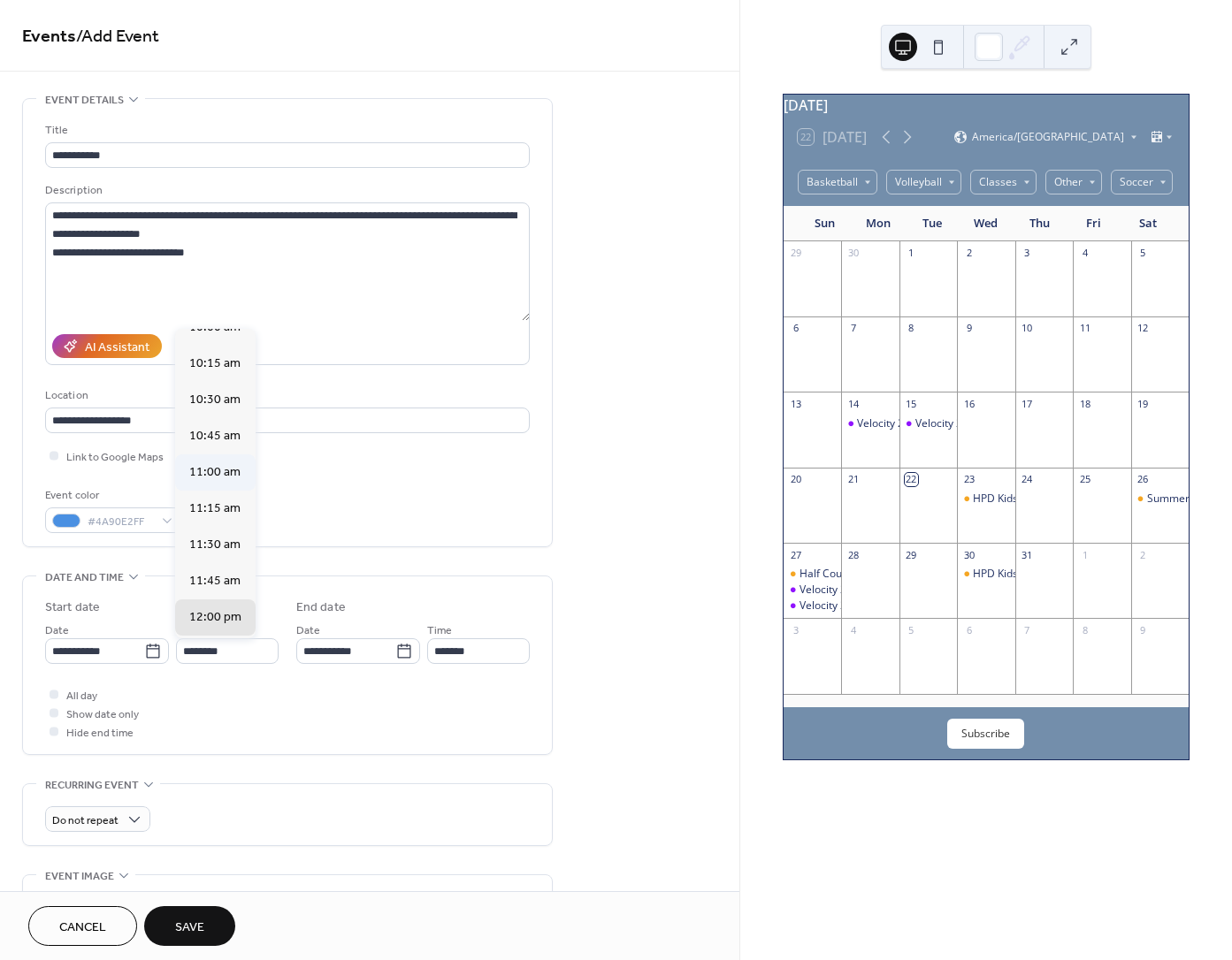 type on "********" 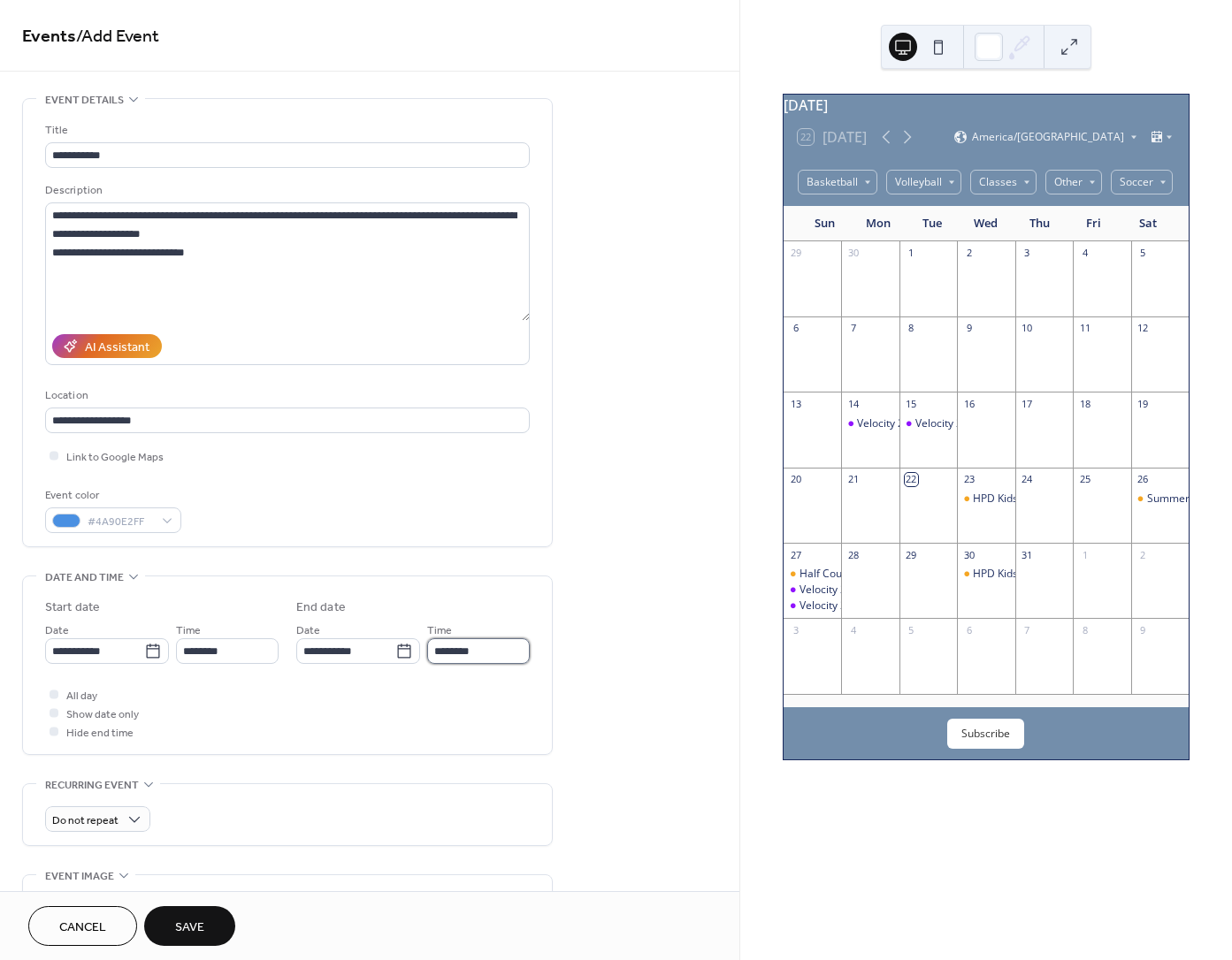 click on "********" at bounding box center (478, 651) 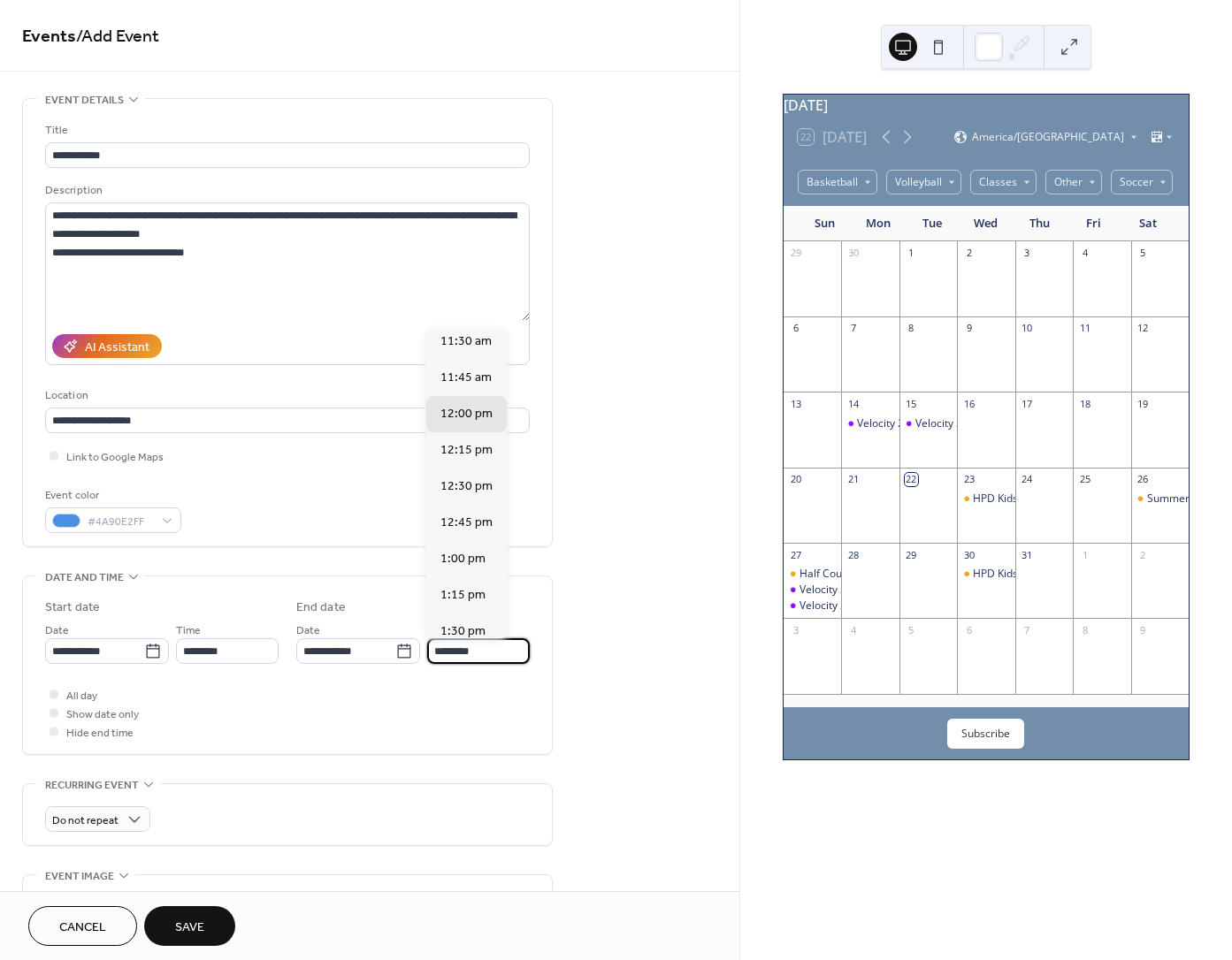 scroll, scrollTop: 167, scrollLeft: 0, axis: vertical 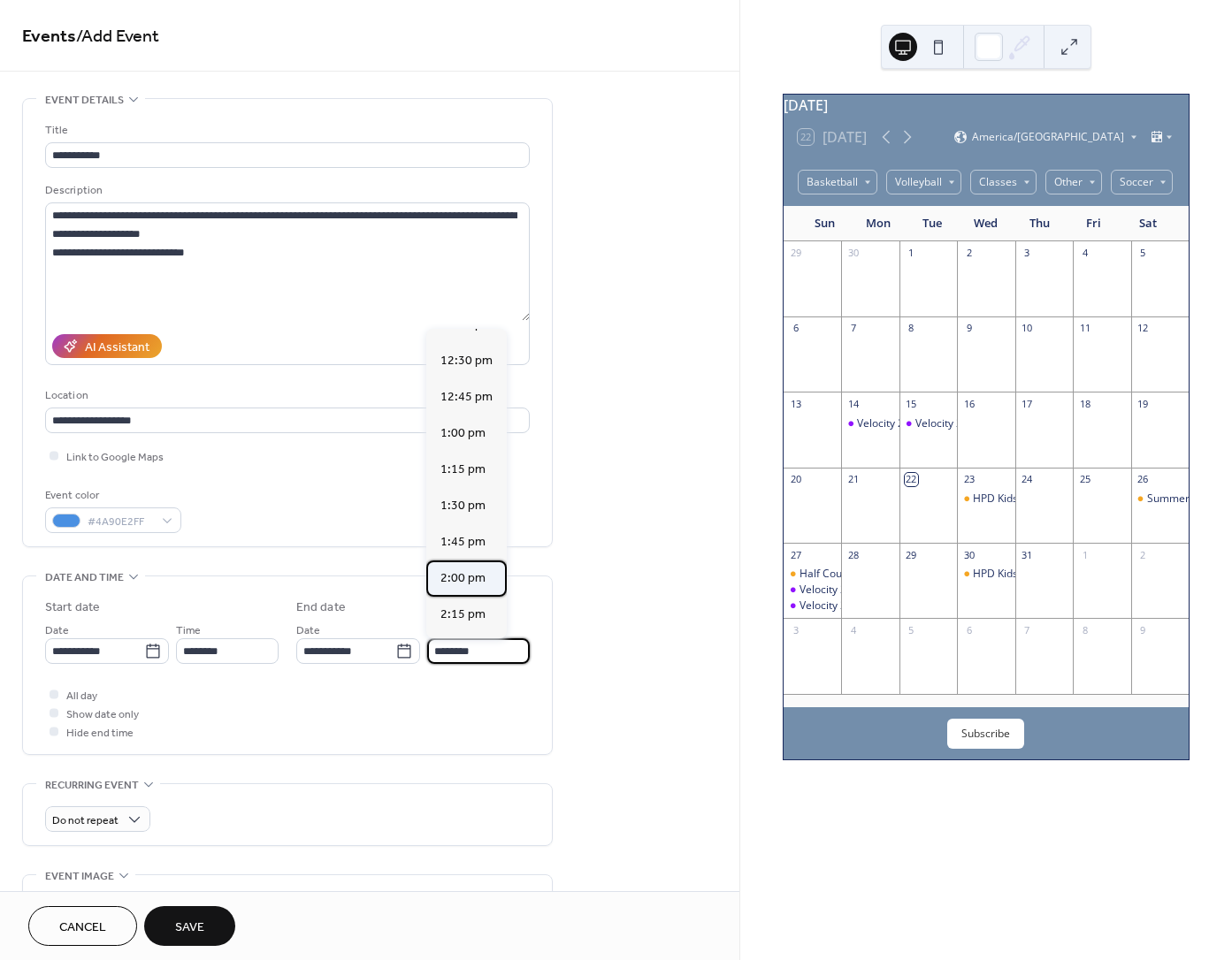 click on "2:00 pm" at bounding box center [463, 578] 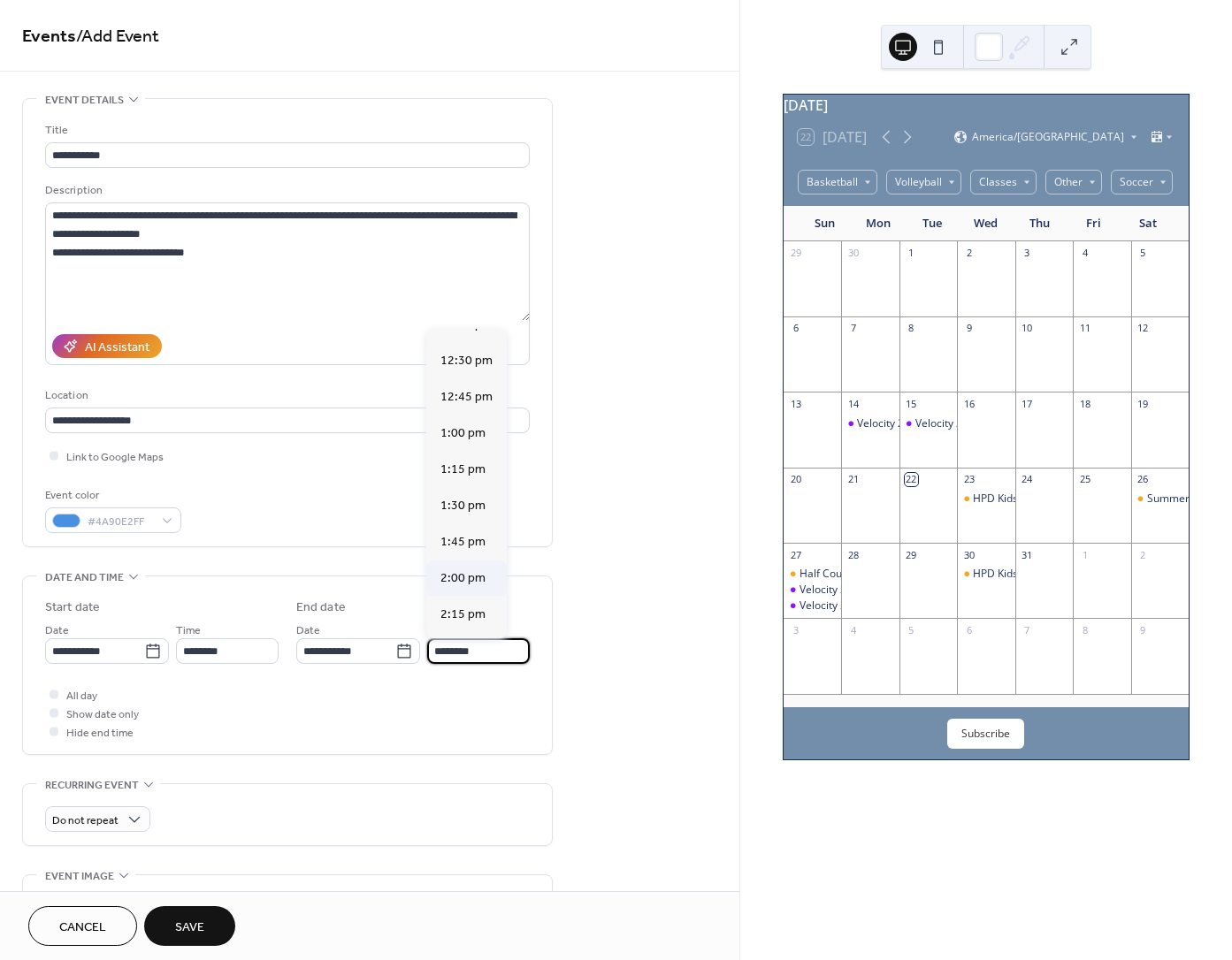 type on "*******" 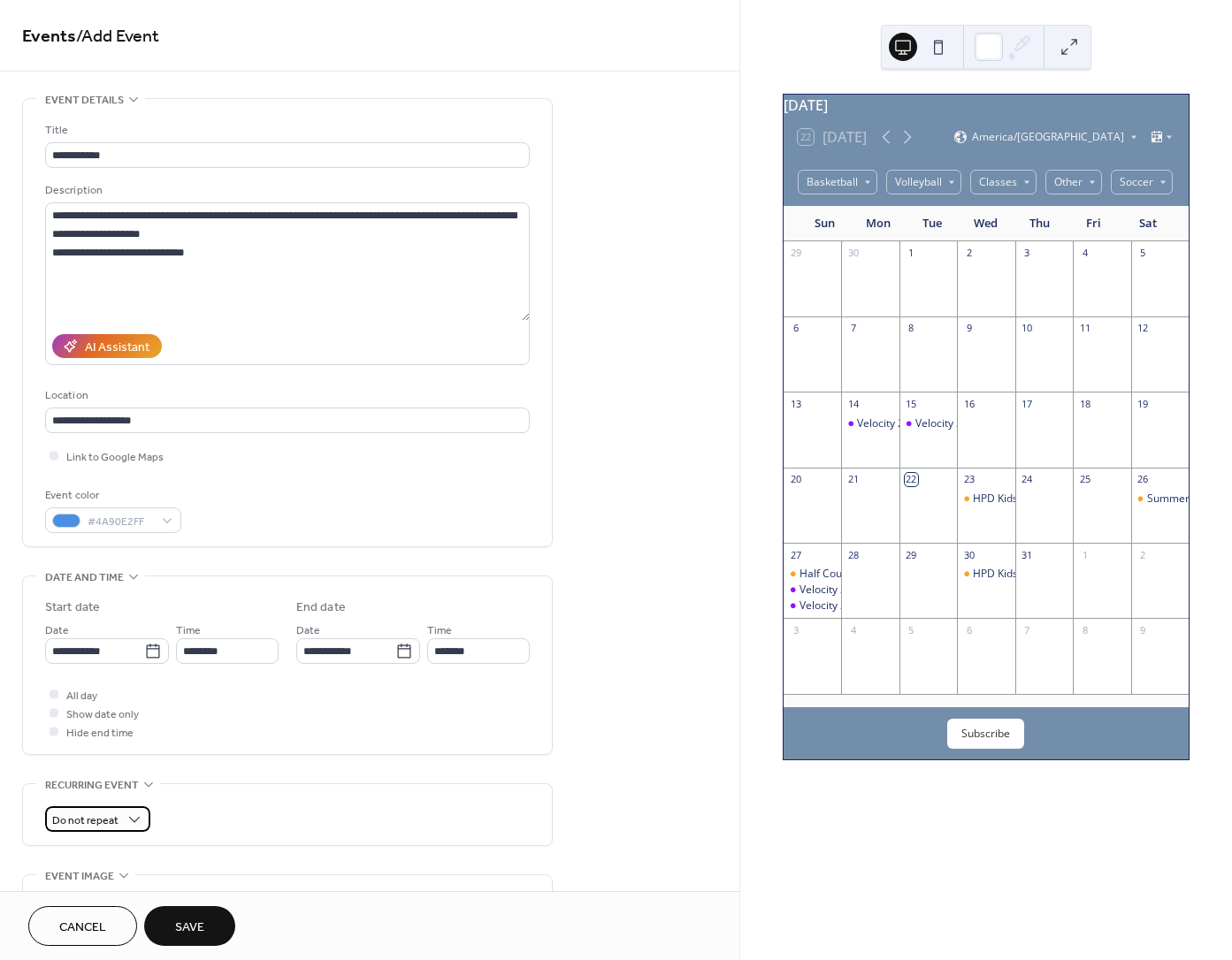click on "Do not repeat" at bounding box center (85, 820) 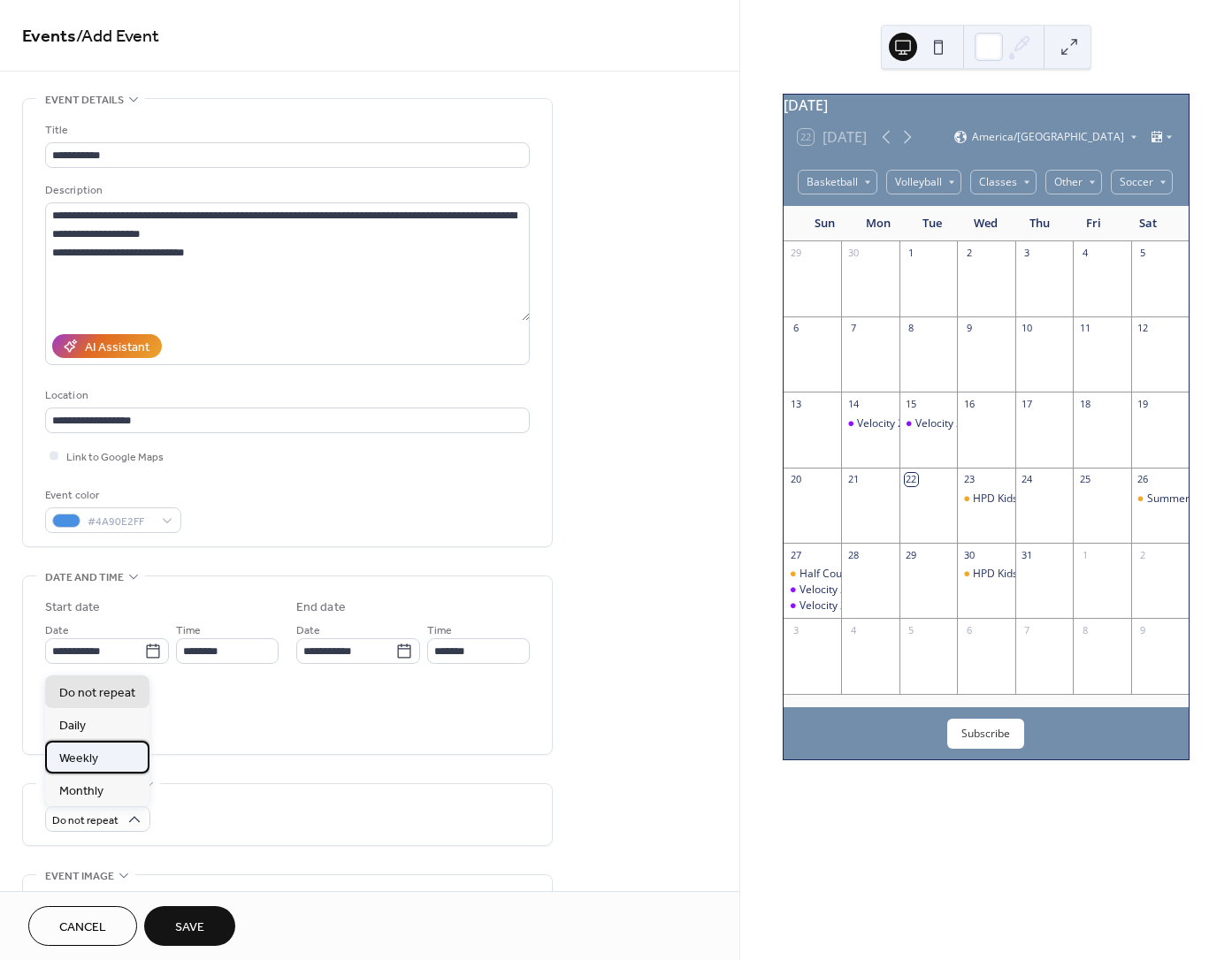 click on "Weekly" at bounding box center (97, 757) 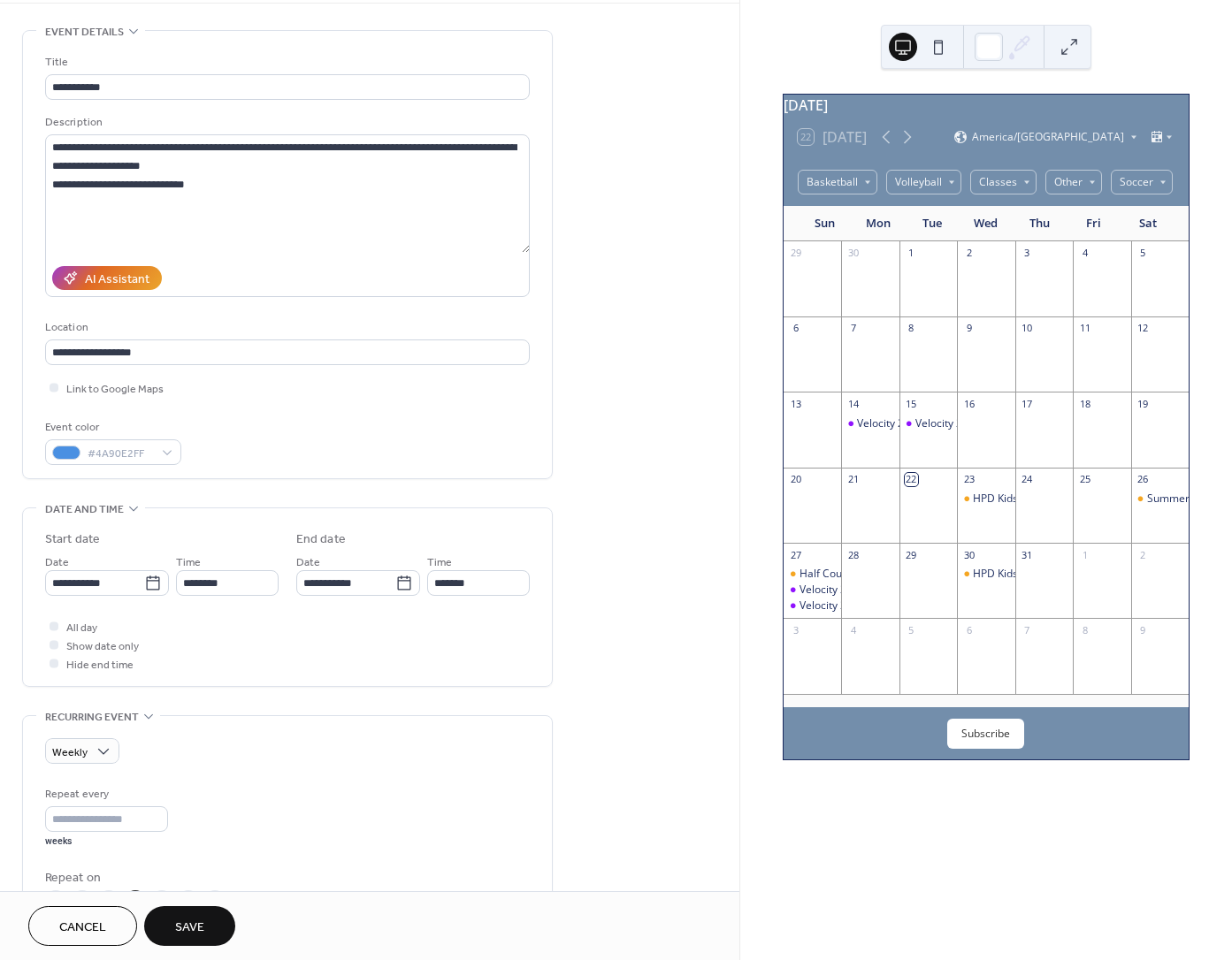 scroll, scrollTop: 342, scrollLeft: 0, axis: vertical 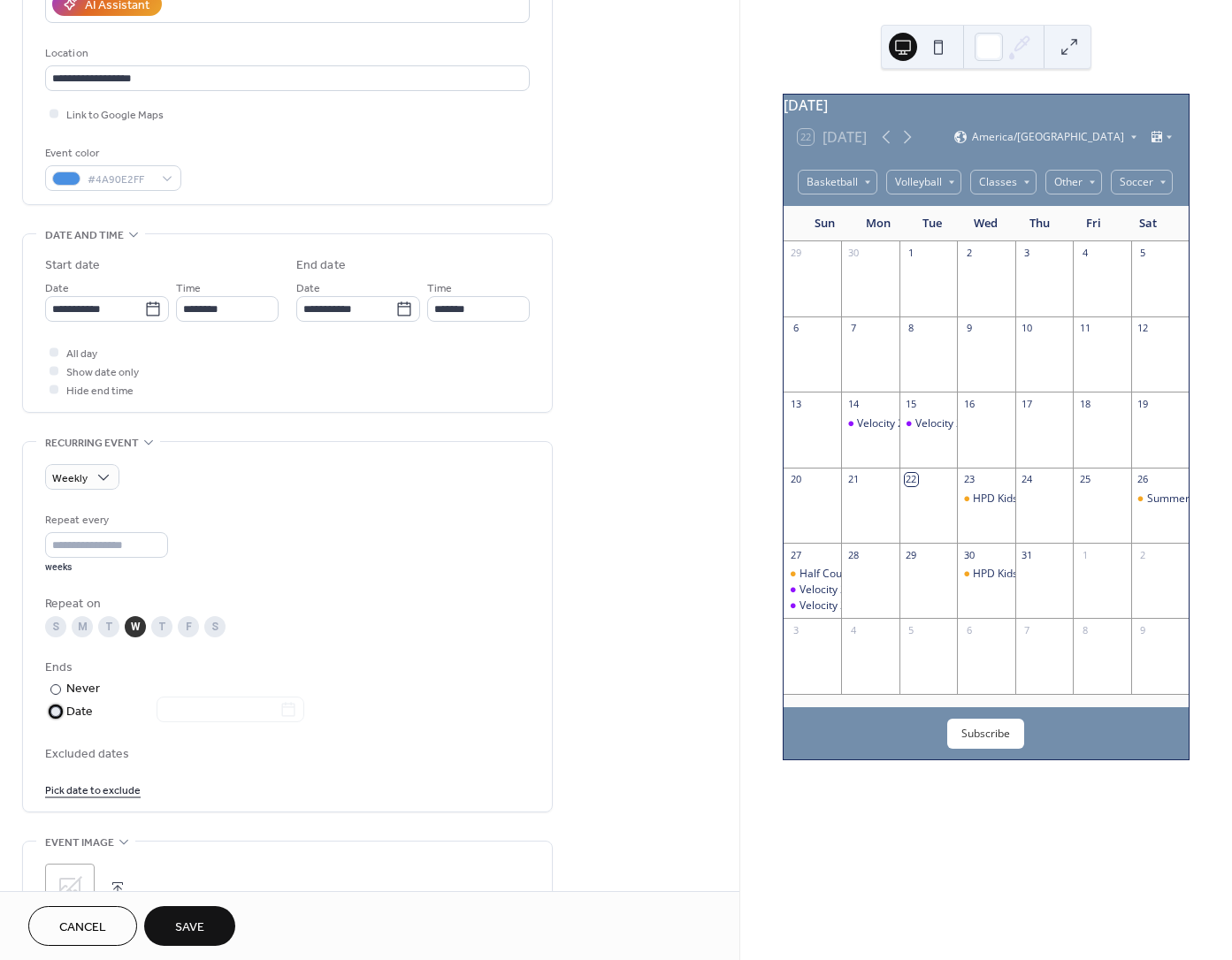 click at bounding box center (56, 712) 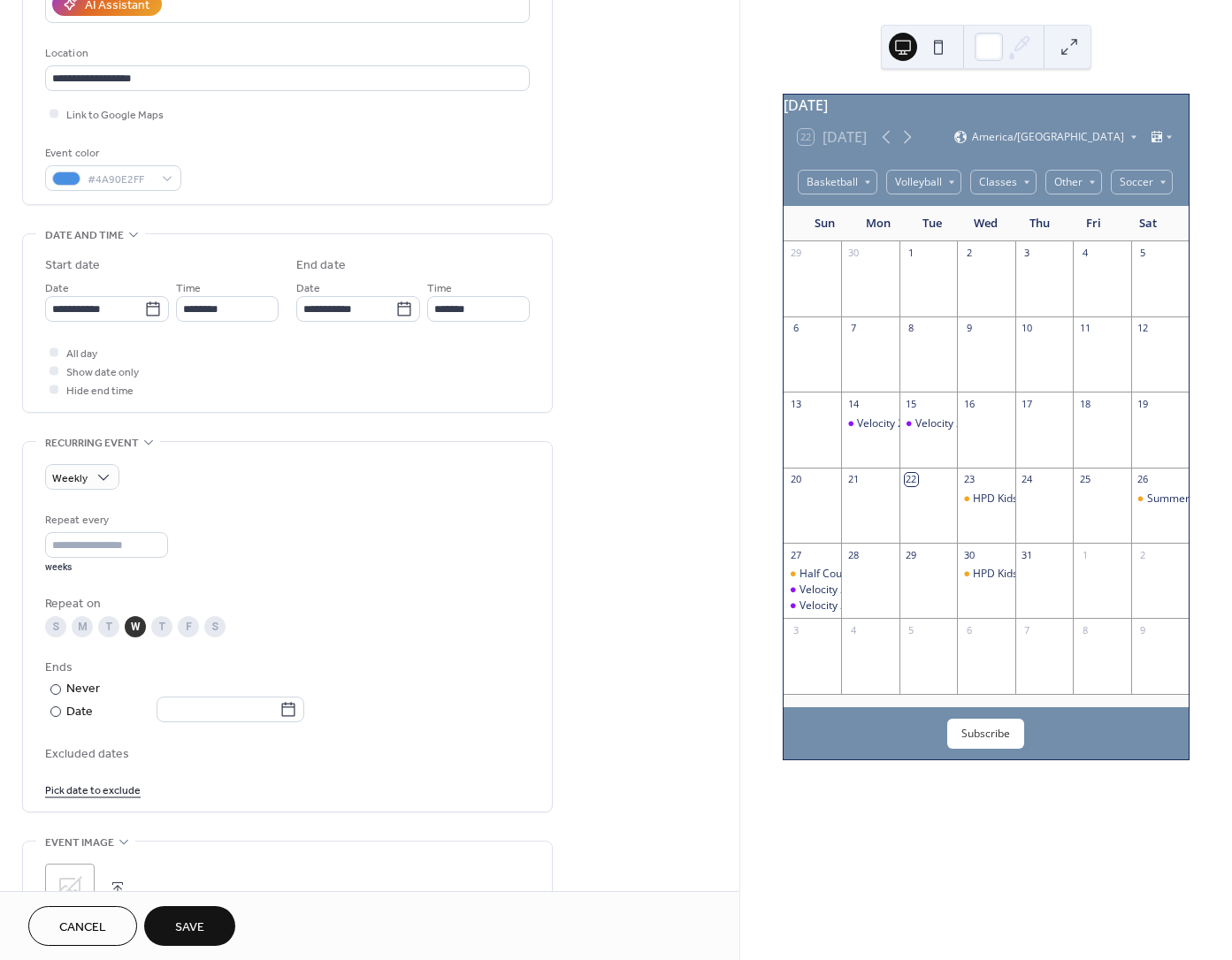 click on "Repeat every * weeks Repeat on S M T W T F S Ends ​ Never ​ Date Excluded dates   Pick date to exclude" at bounding box center [287, 654] 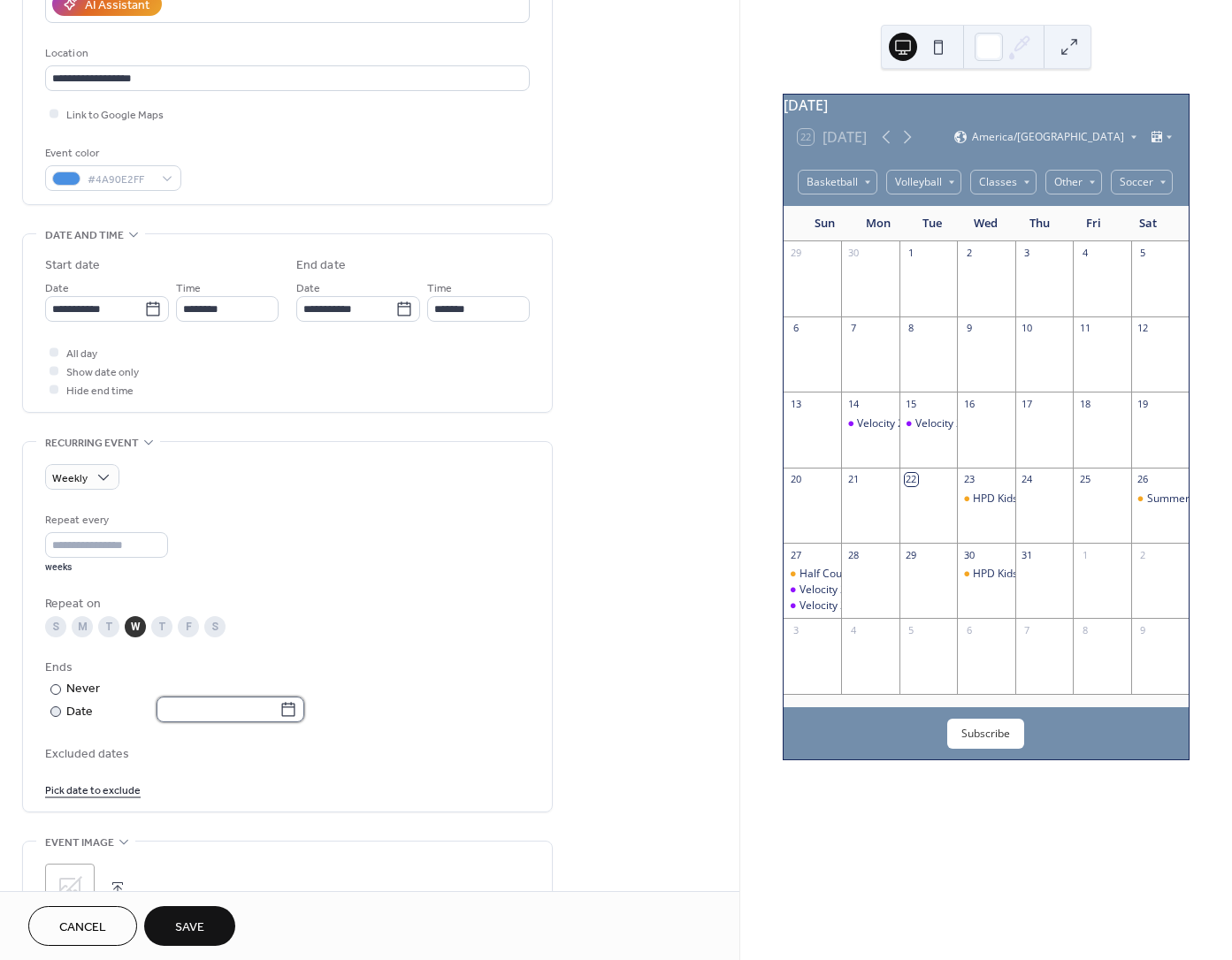 click at bounding box center (218, 709) 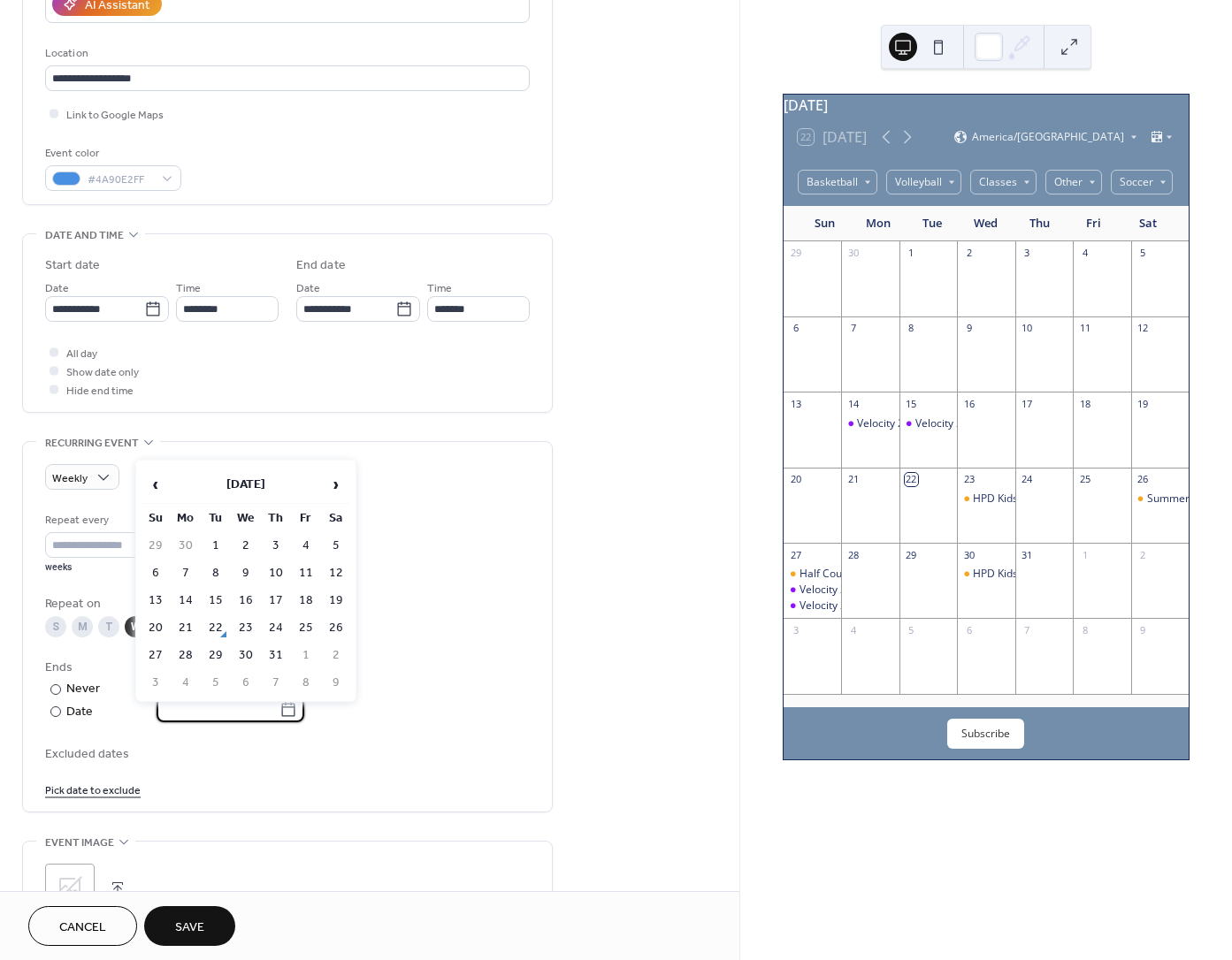 click on "30" at bounding box center [246, 655] 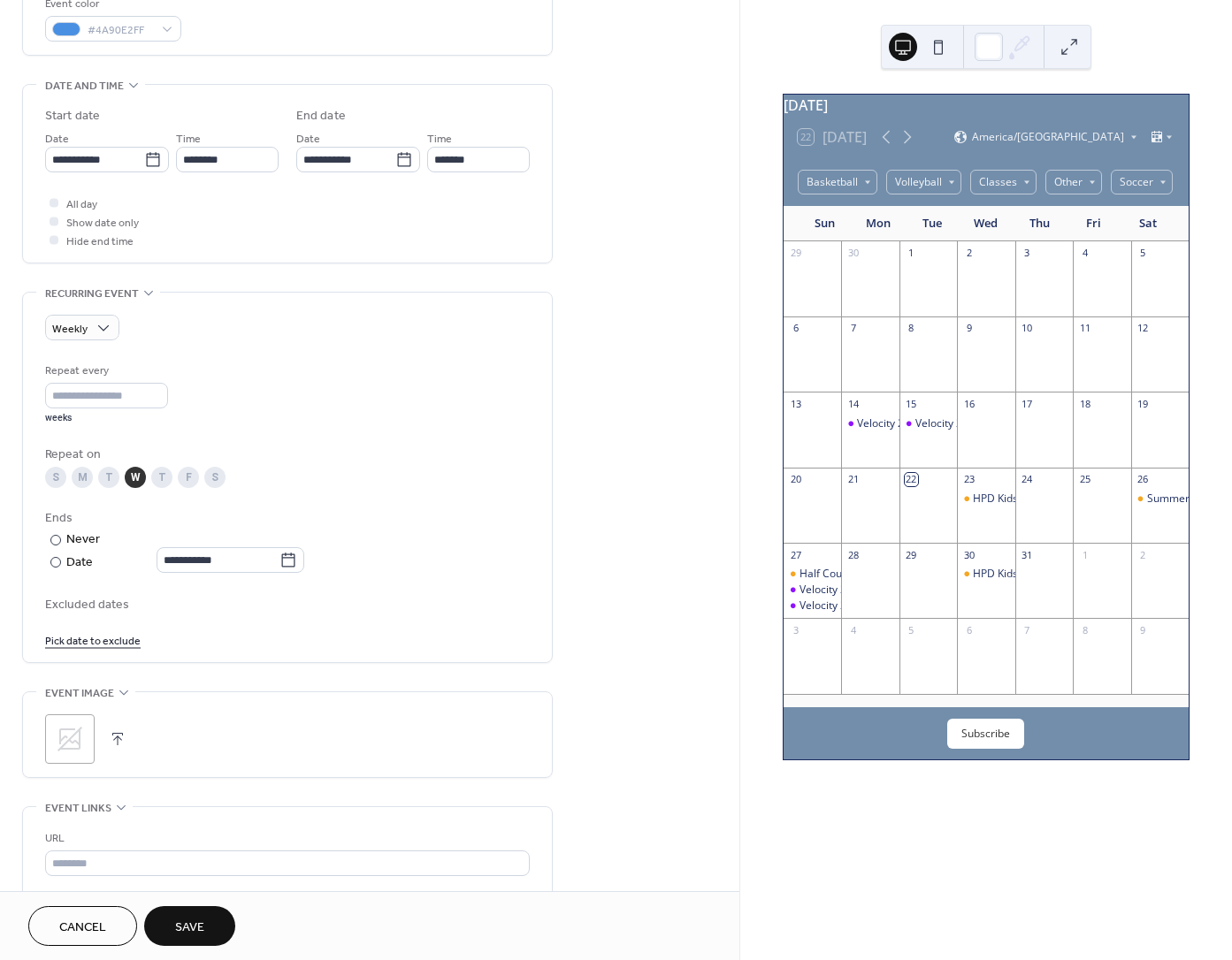 scroll, scrollTop: 496, scrollLeft: 0, axis: vertical 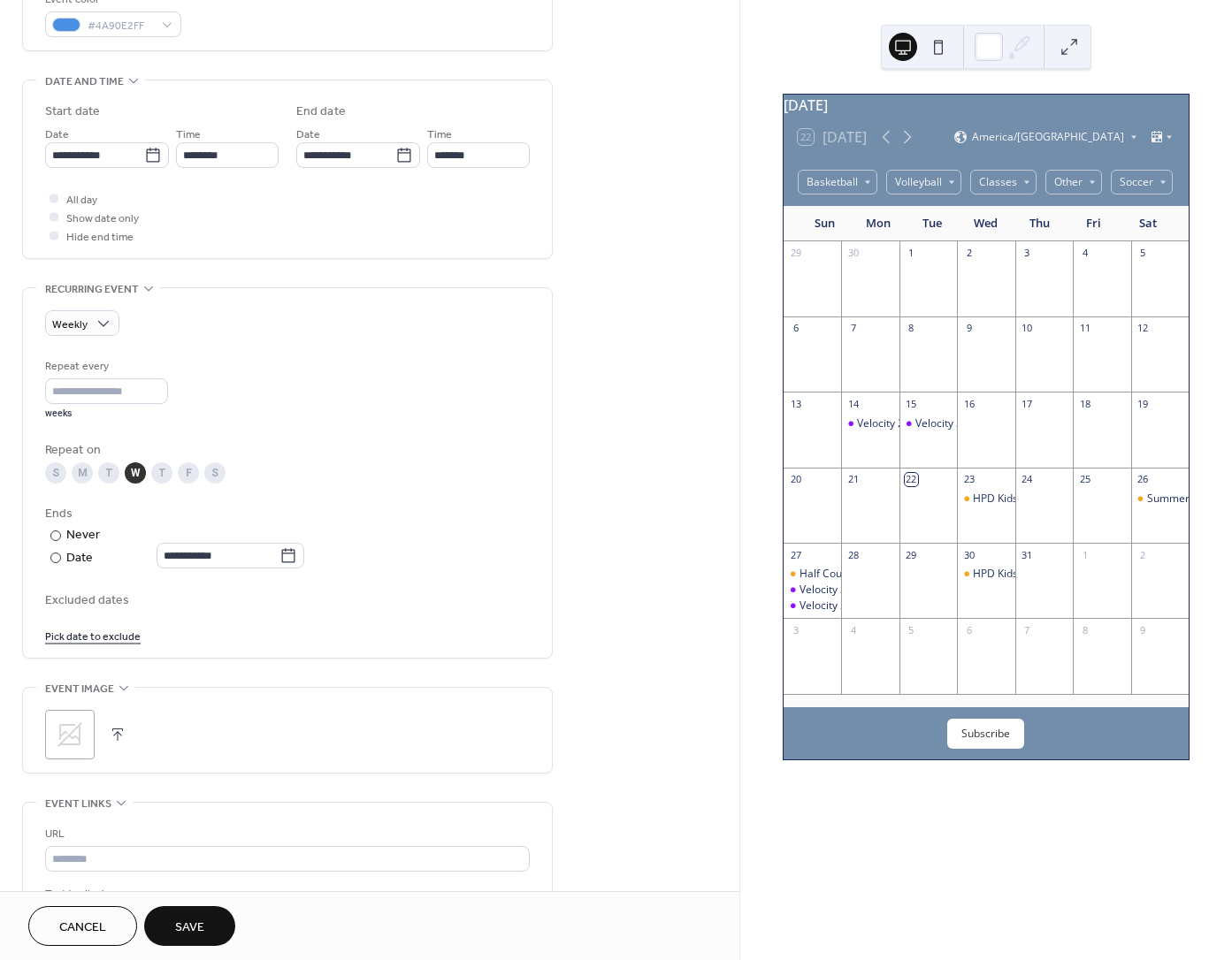 click at bounding box center (118, 735) 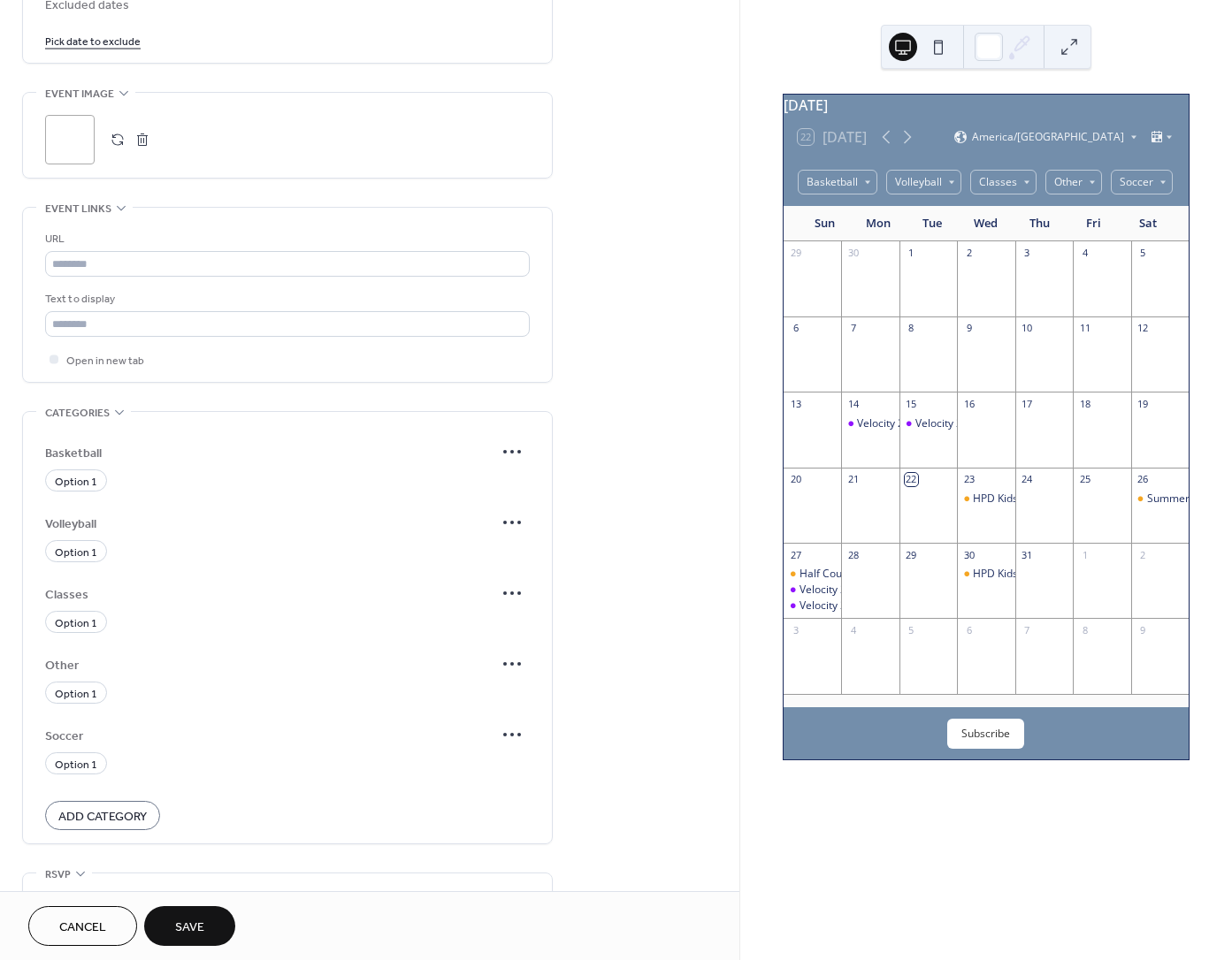 scroll, scrollTop: 1185, scrollLeft: 0, axis: vertical 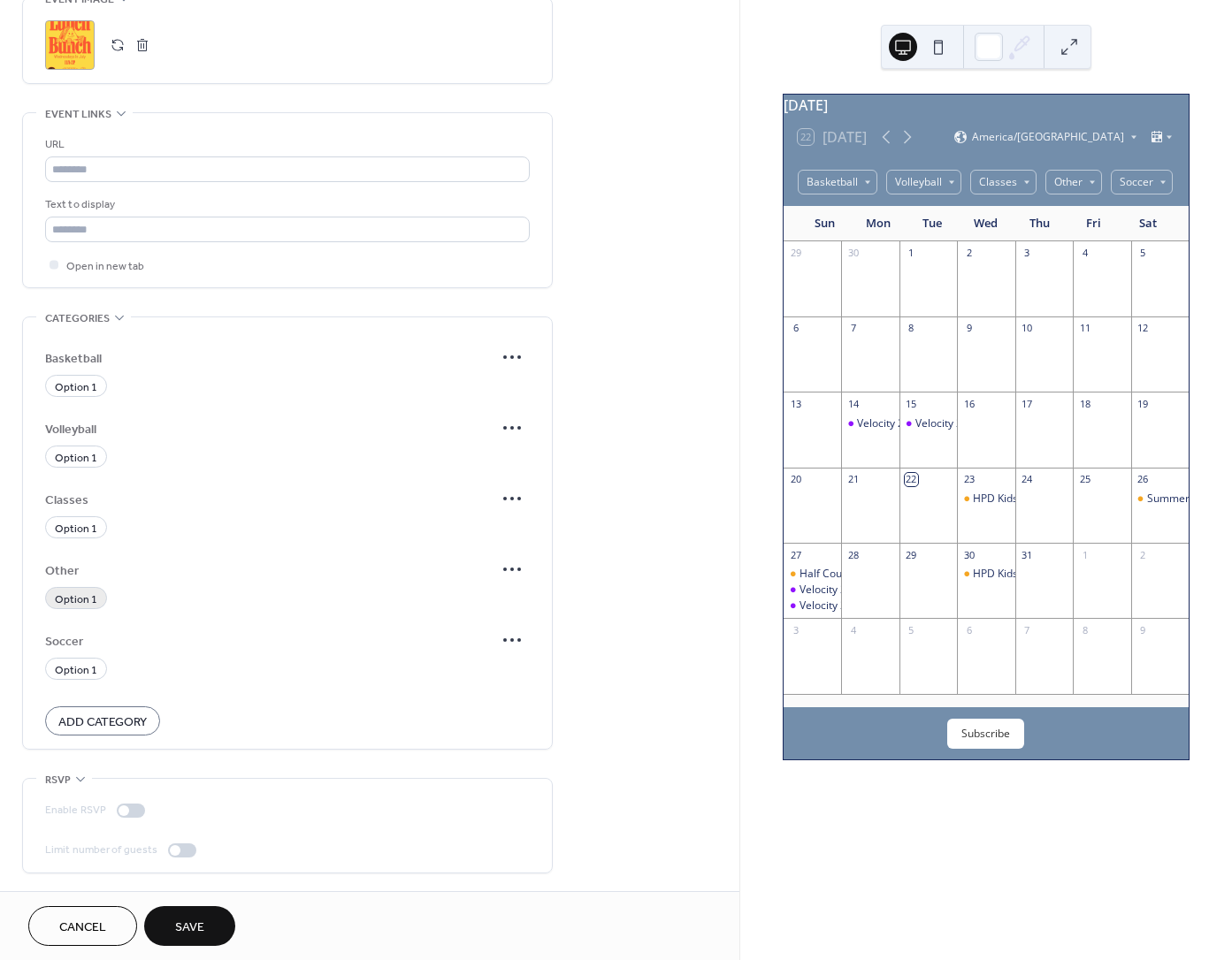 click on "Option 1" at bounding box center [76, 599] 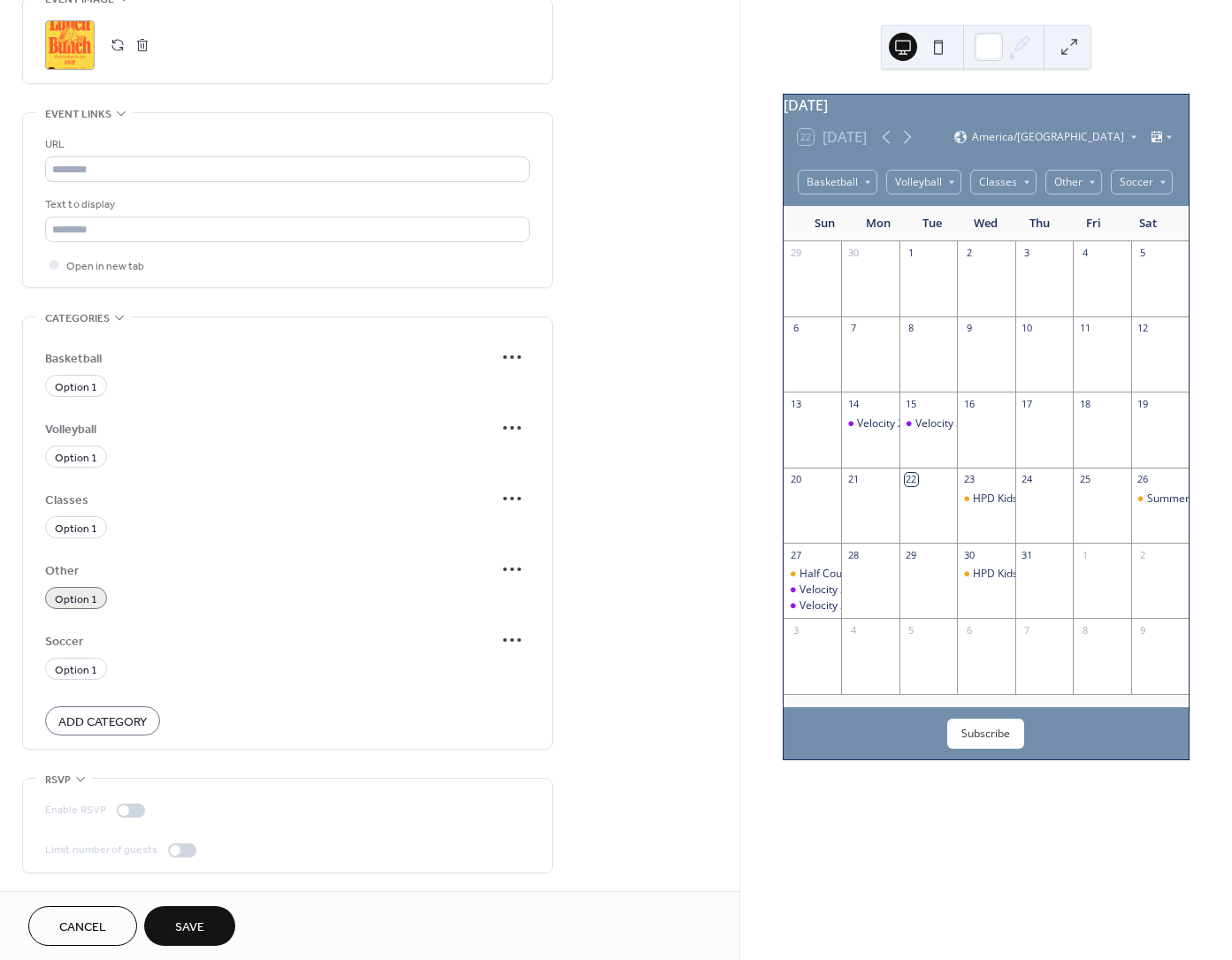 click on "Save" at bounding box center (189, 927) 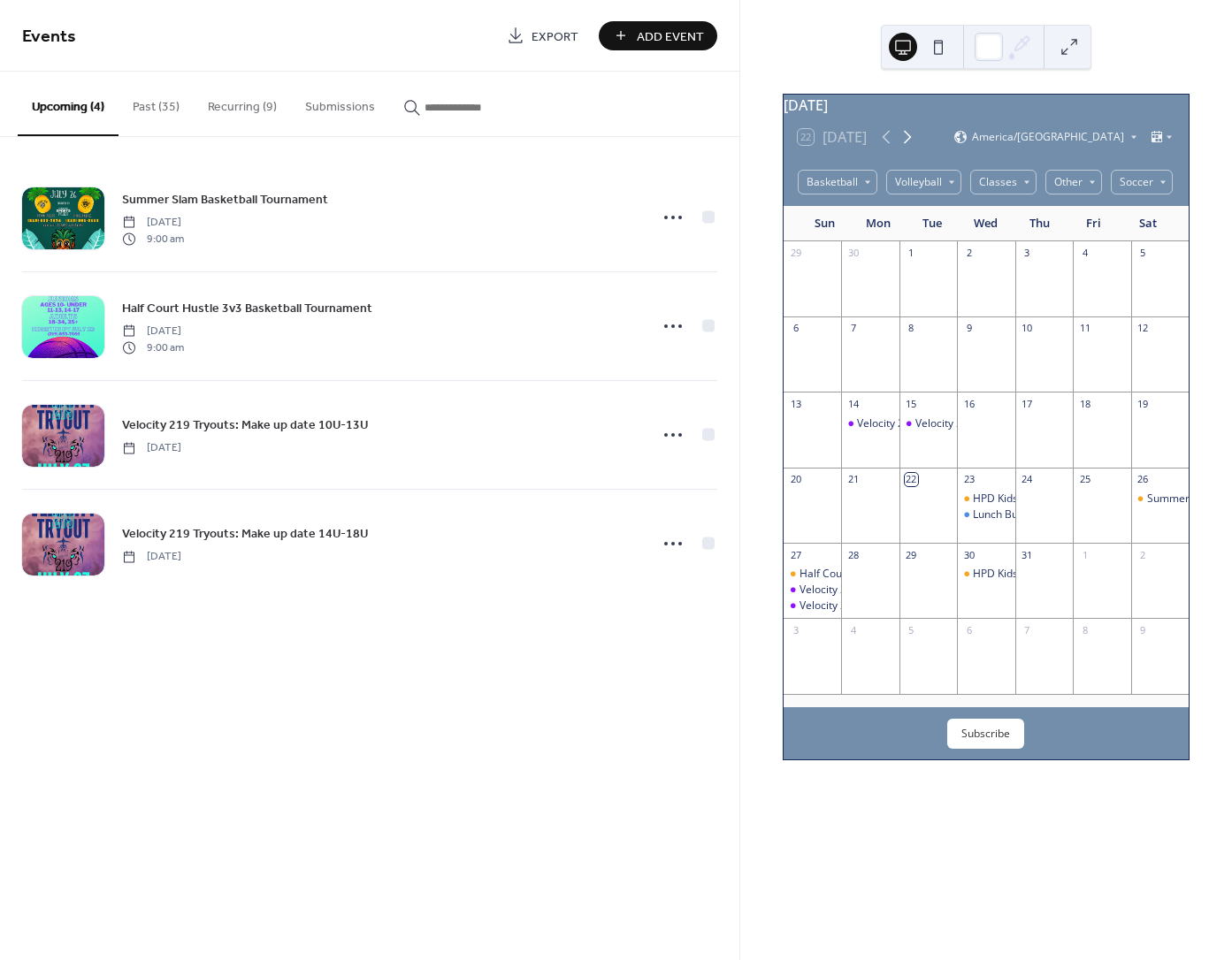 click 